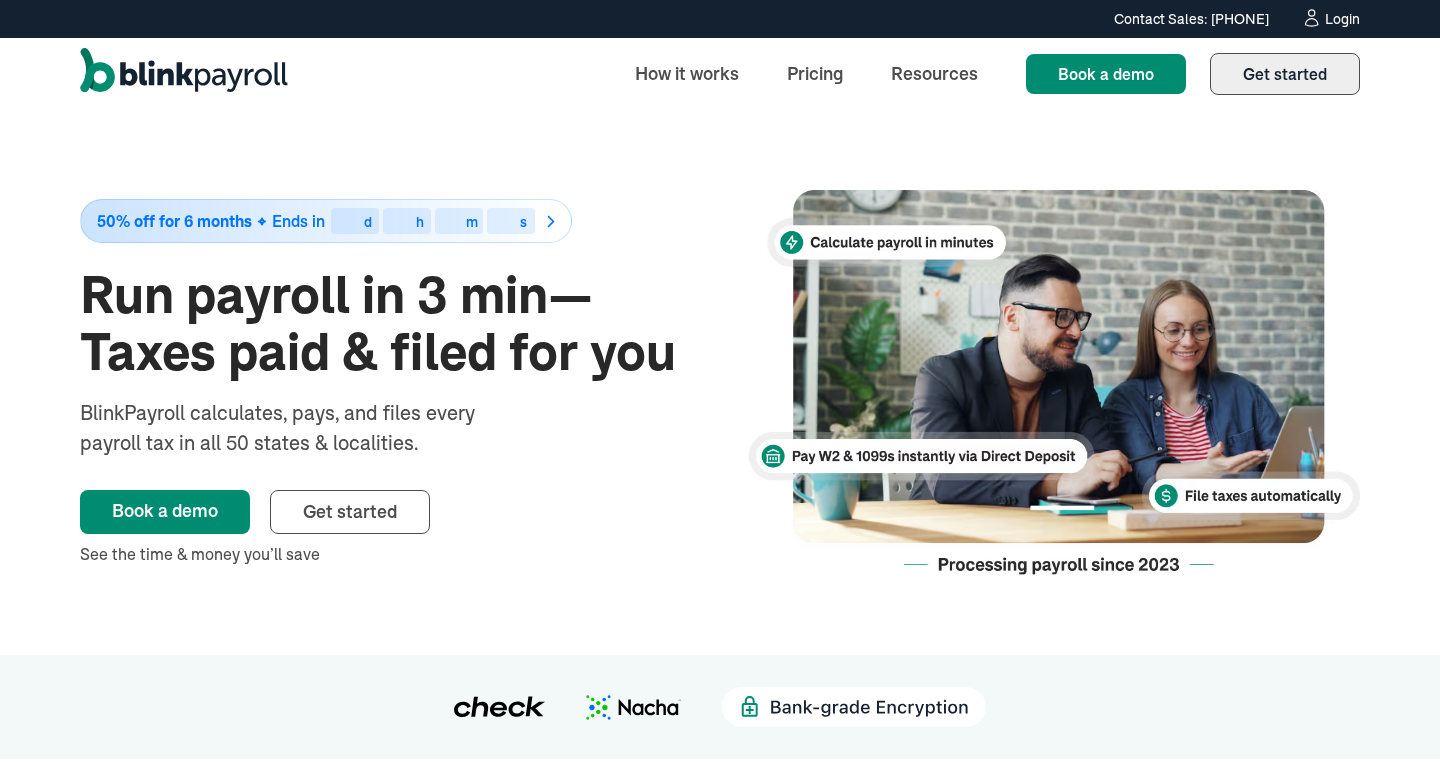 scroll, scrollTop: 0, scrollLeft: 0, axis: both 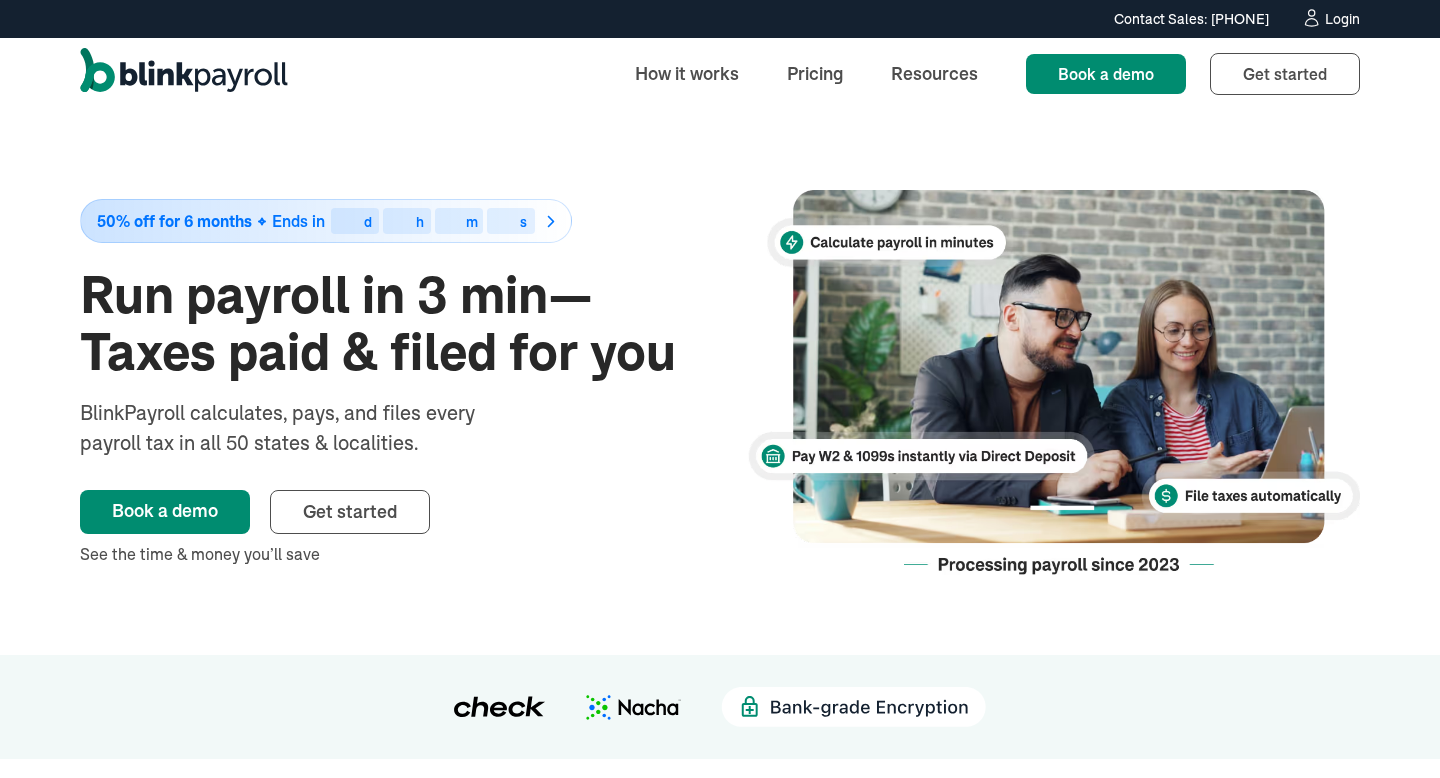 click 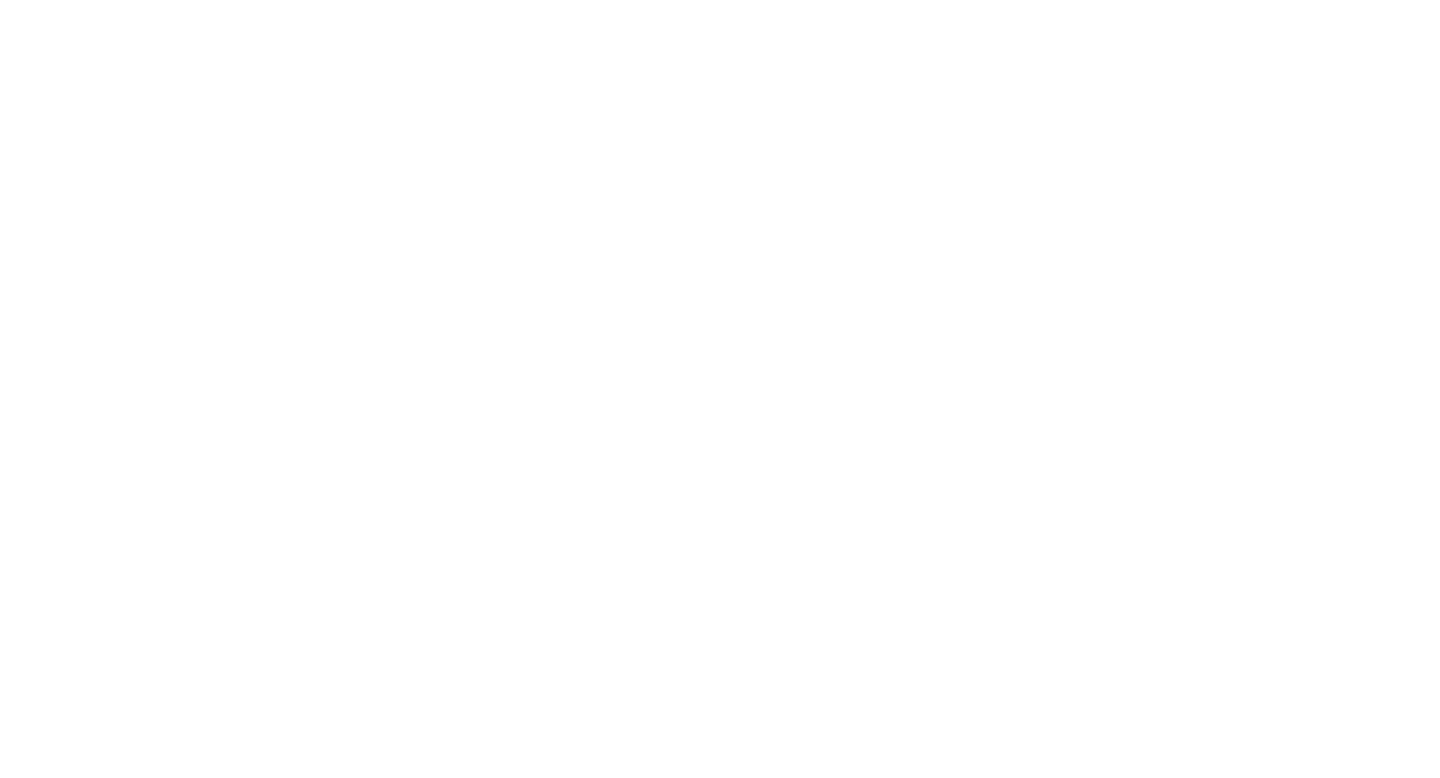 scroll, scrollTop: 0, scrollLeft: 0, axis: both 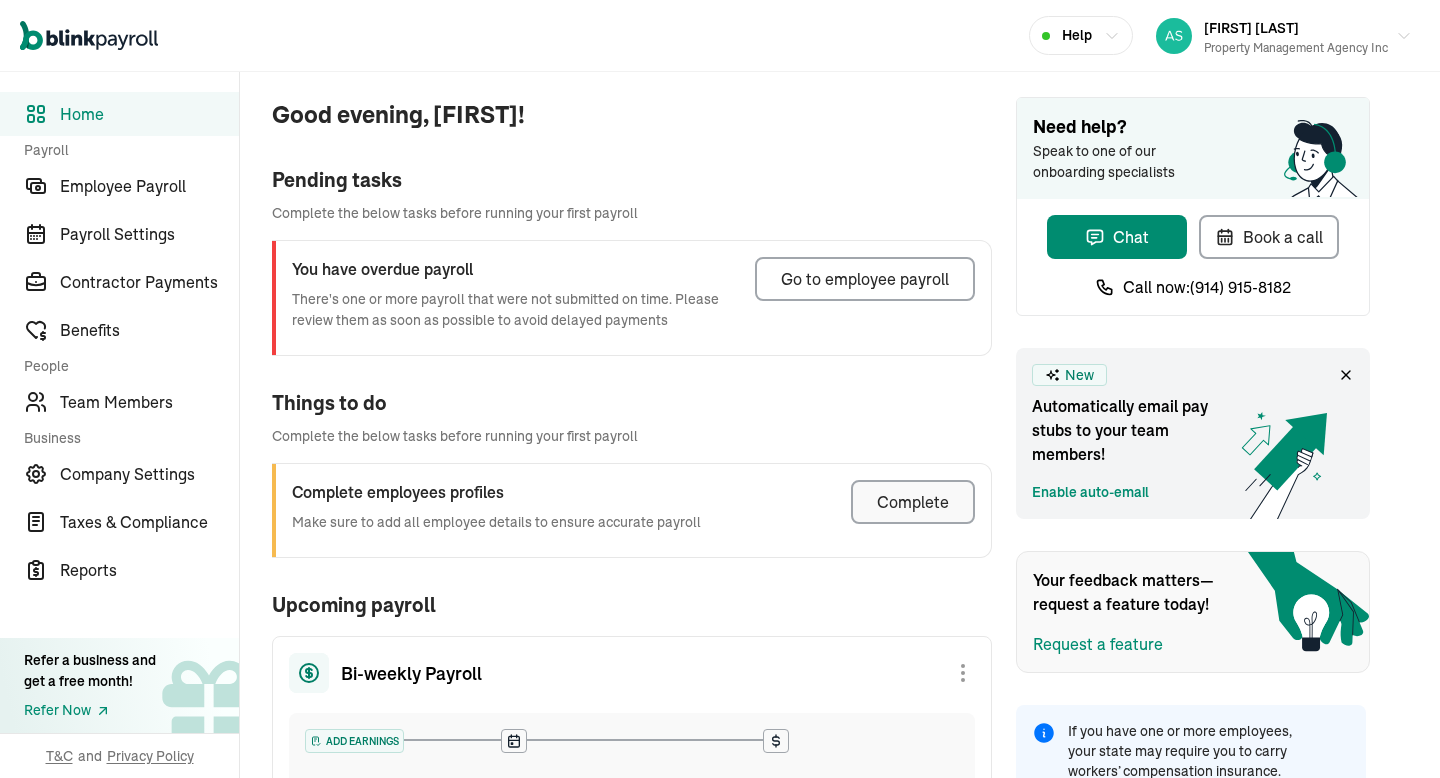 click on "Complete" at bounding box center (913, 502) 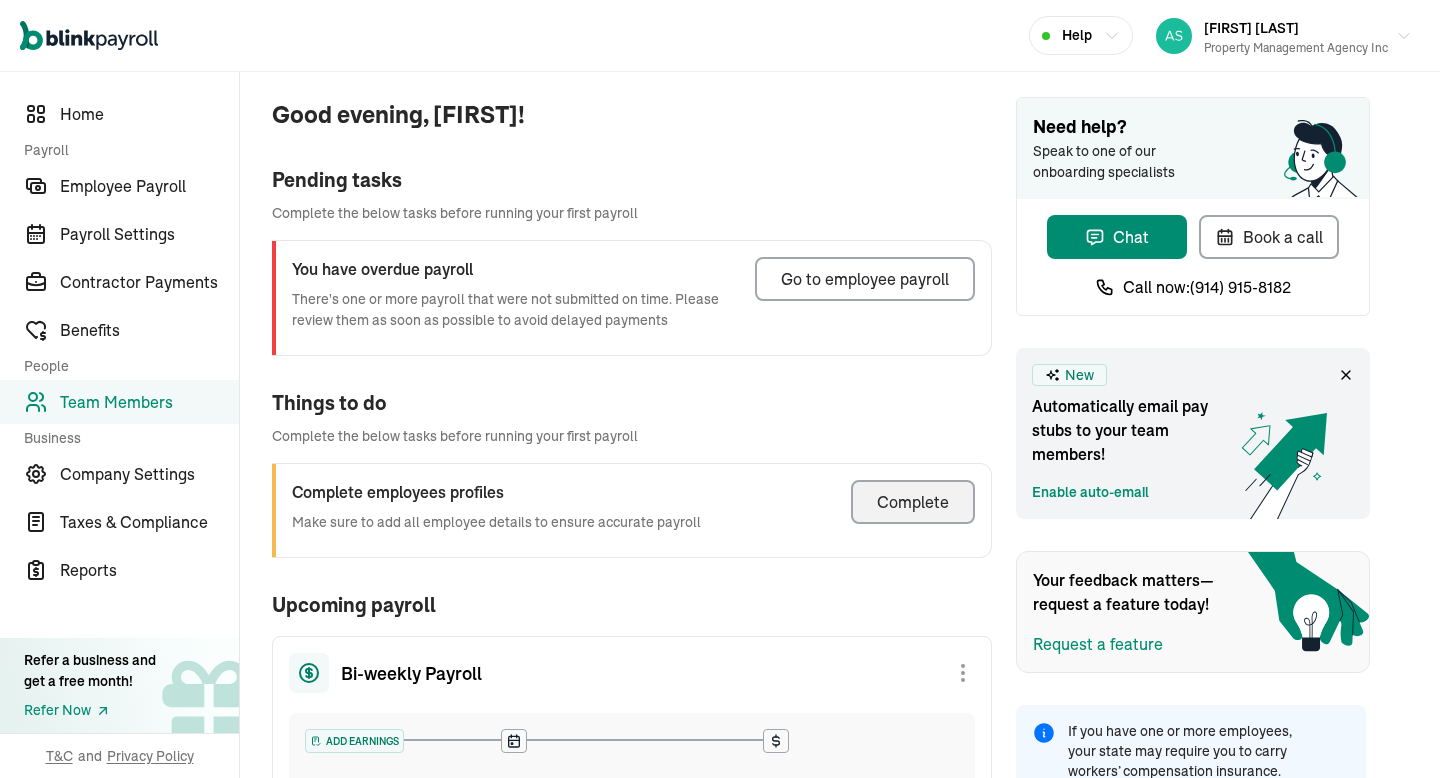 scroll, scrollTop: 0, scrollLeft: 0, axis: both 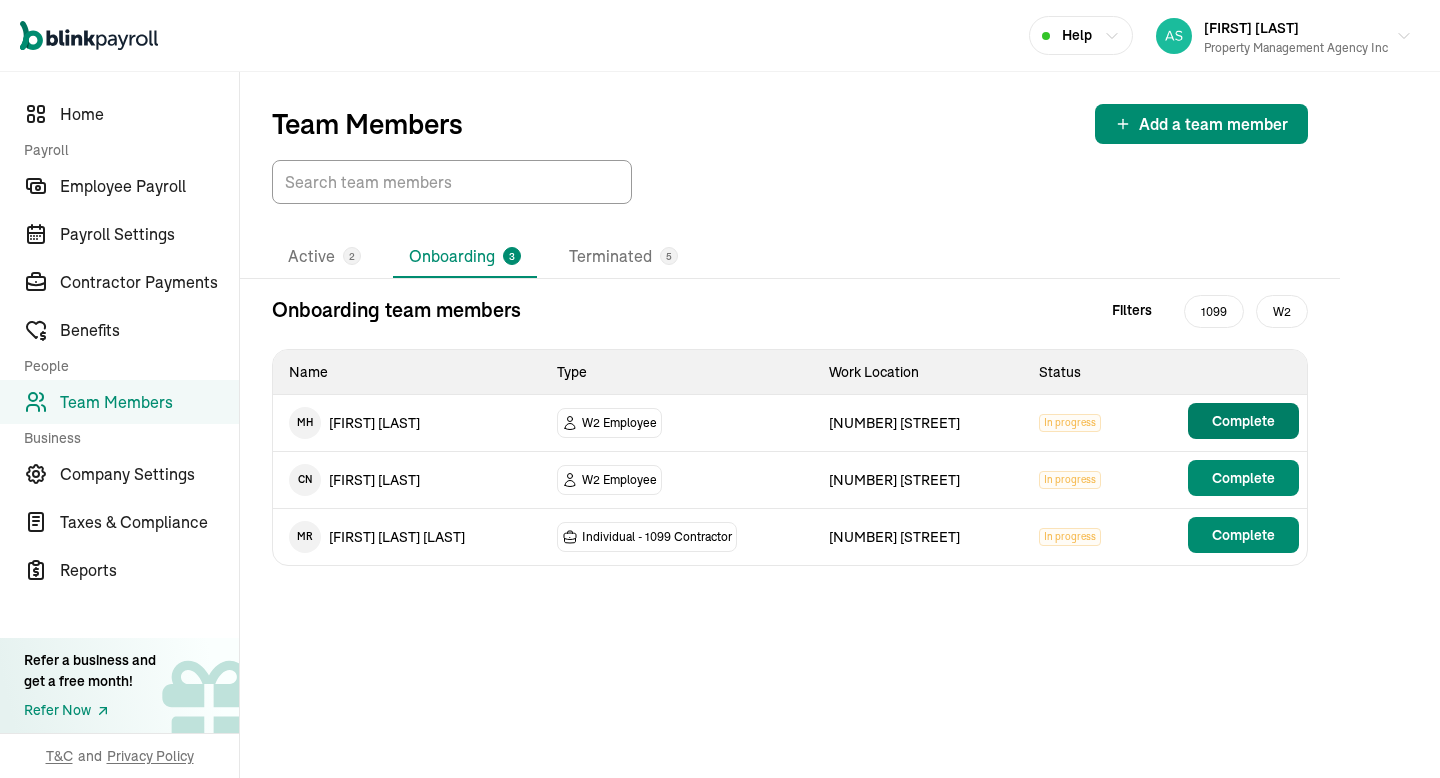 click on "Complete" at bounding box center [1243, 421] 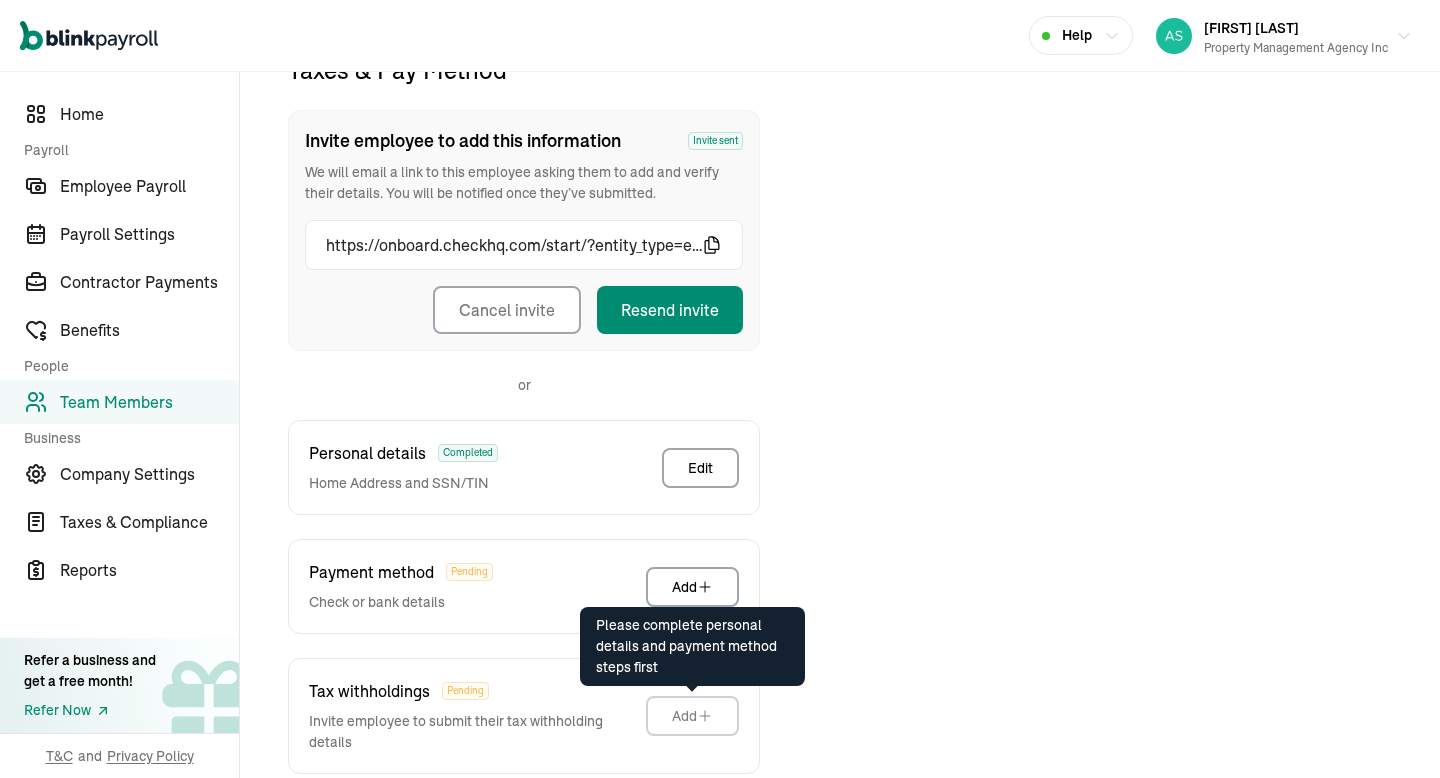 scroll, scrollTop: 91, scrollLeft: 0, axis: vertical 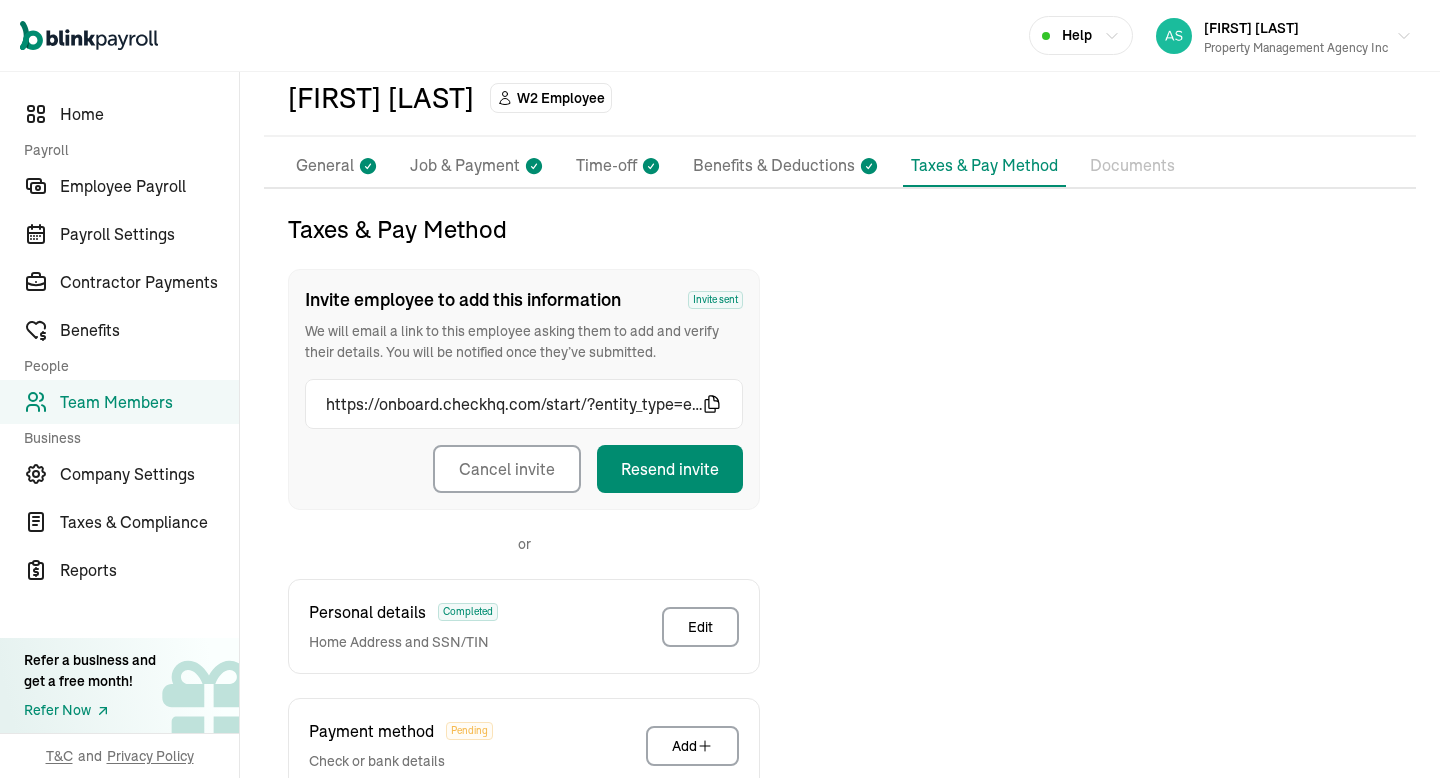 click on "Invite employee to add this information Invite sent   We will email a link to this employee asking them to add and verify their details. You will be notified once they’ve submitted. https://onboard.checkhq.com/start/?entity_type=employee&entity_id=emp_8g3KYURxeJmurSOlMU3o&code=WTq575SyVG5T3Lkb0nJA4u1xg1TOff&api_host=api.checkhq.com&redirect_uri=https%3A%2F%2Fonboard.checkhq.com%2Fstart%2F Cancel invite Resend invite" at bounding box center [524, 389] 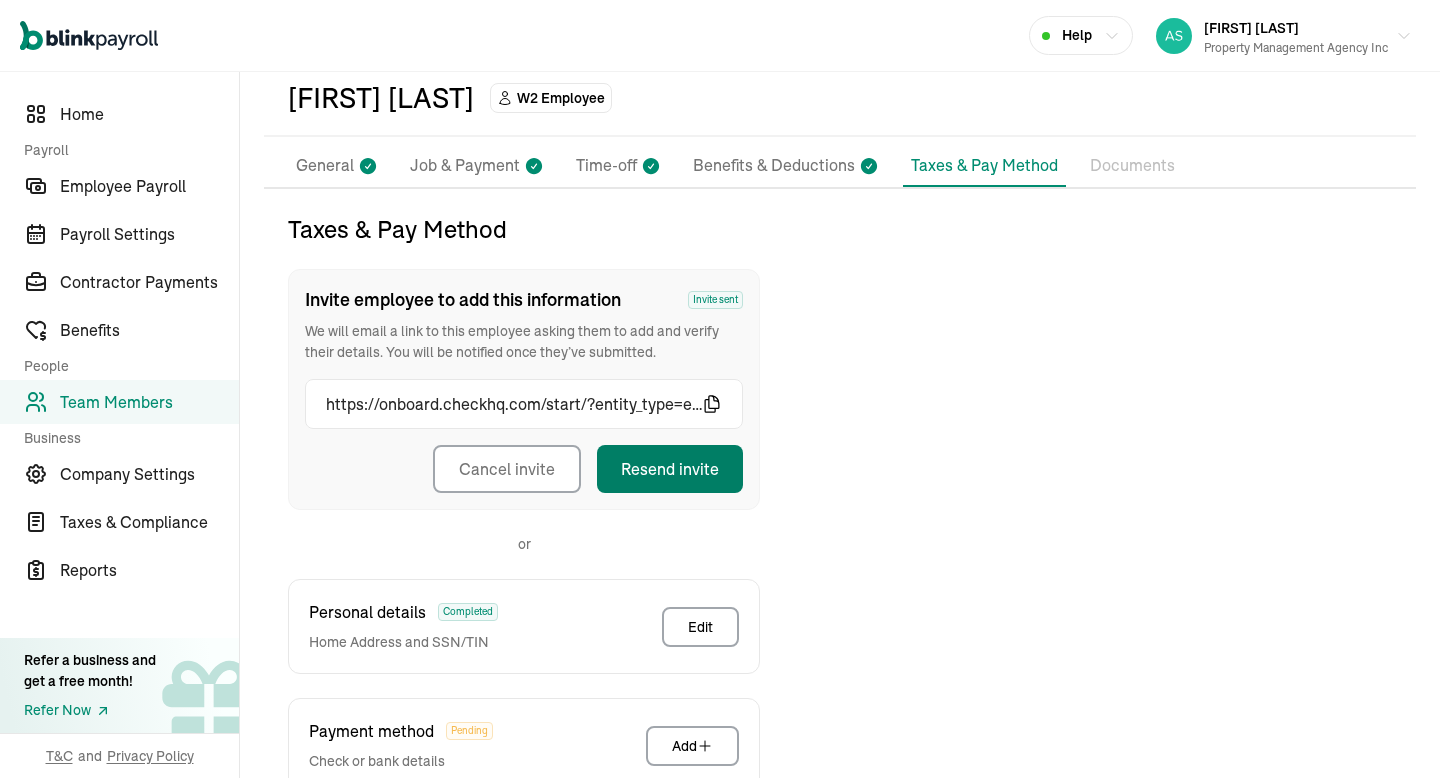 click on "Resend invite" at bounding box center [670, 469] 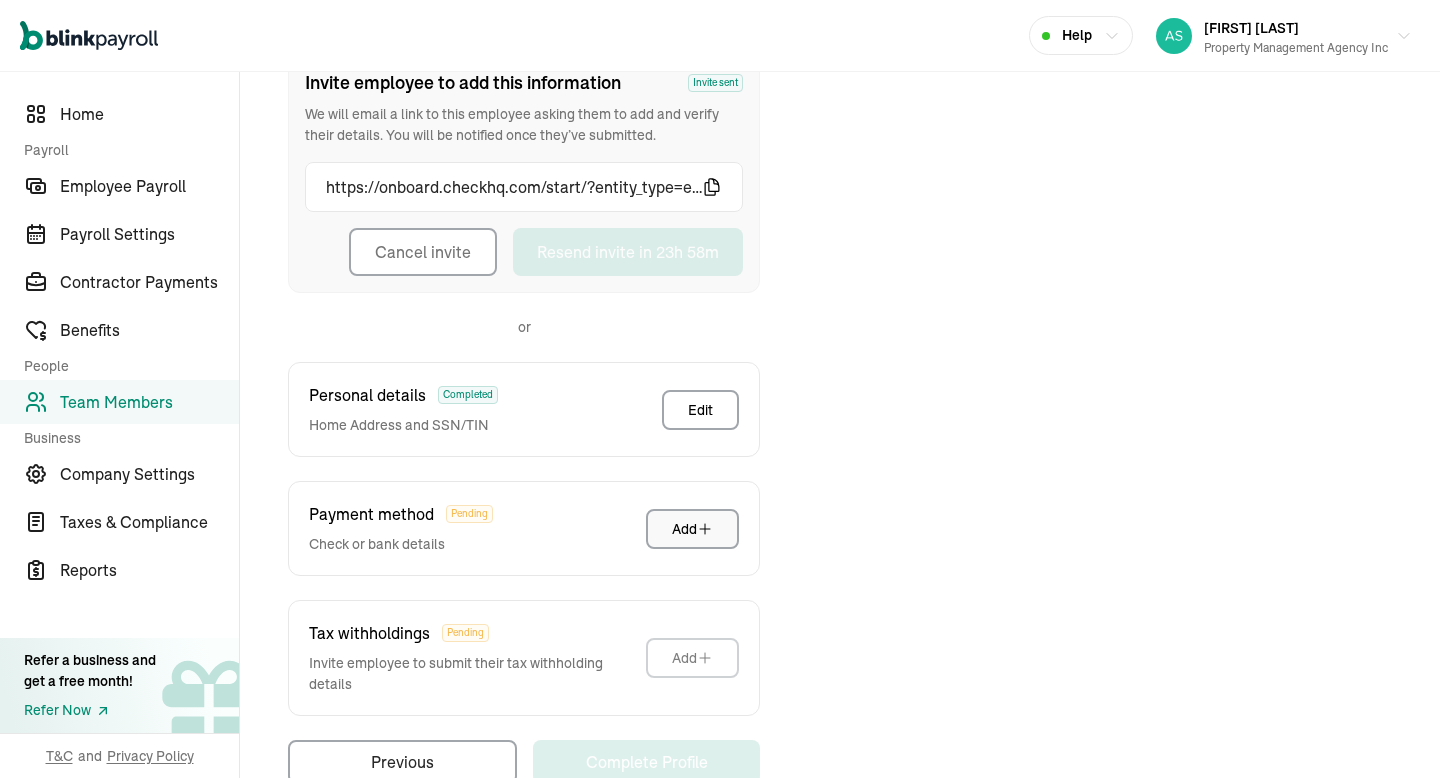 scroll, scrollTop: 236, scrollLeft: 0, axis: vertical 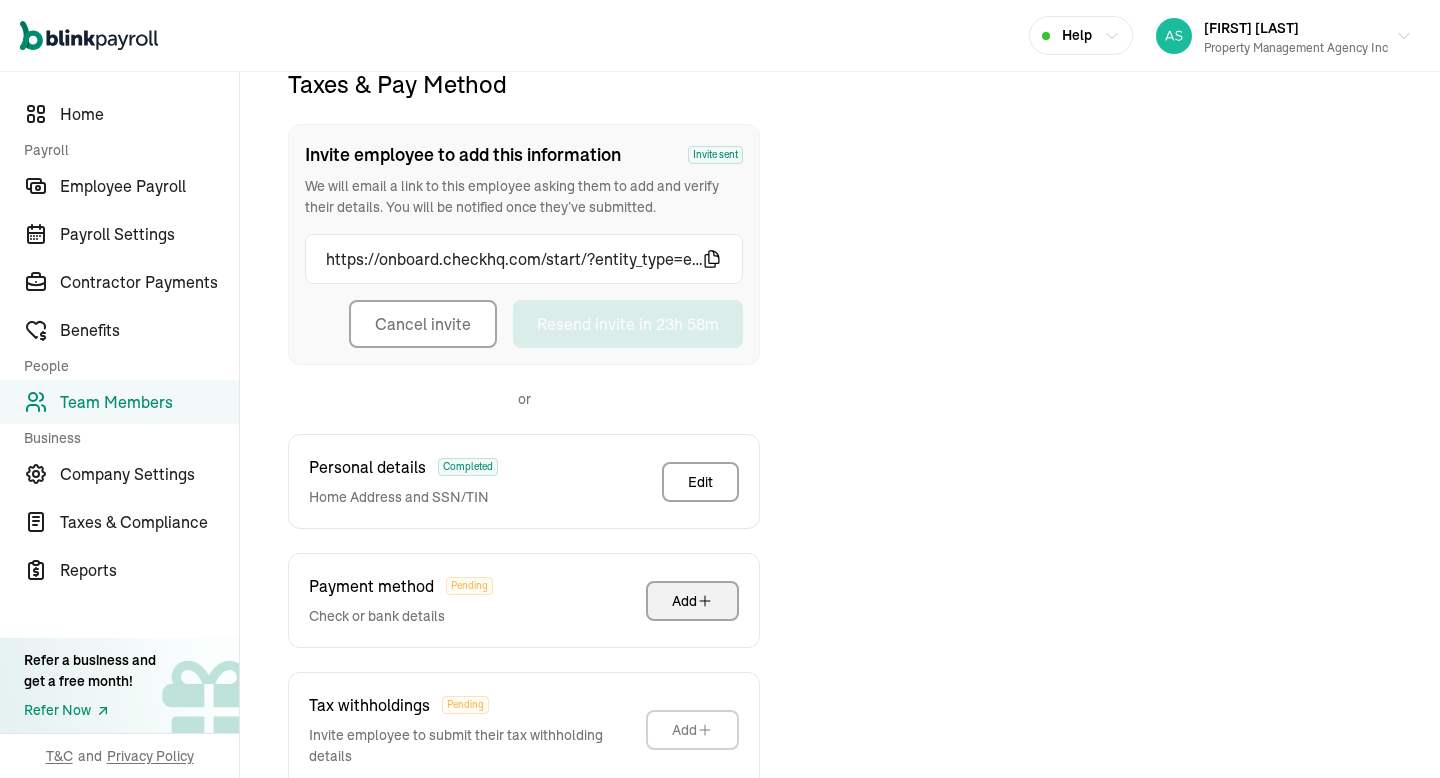 click on "Add" at bounding box center (692, 601) 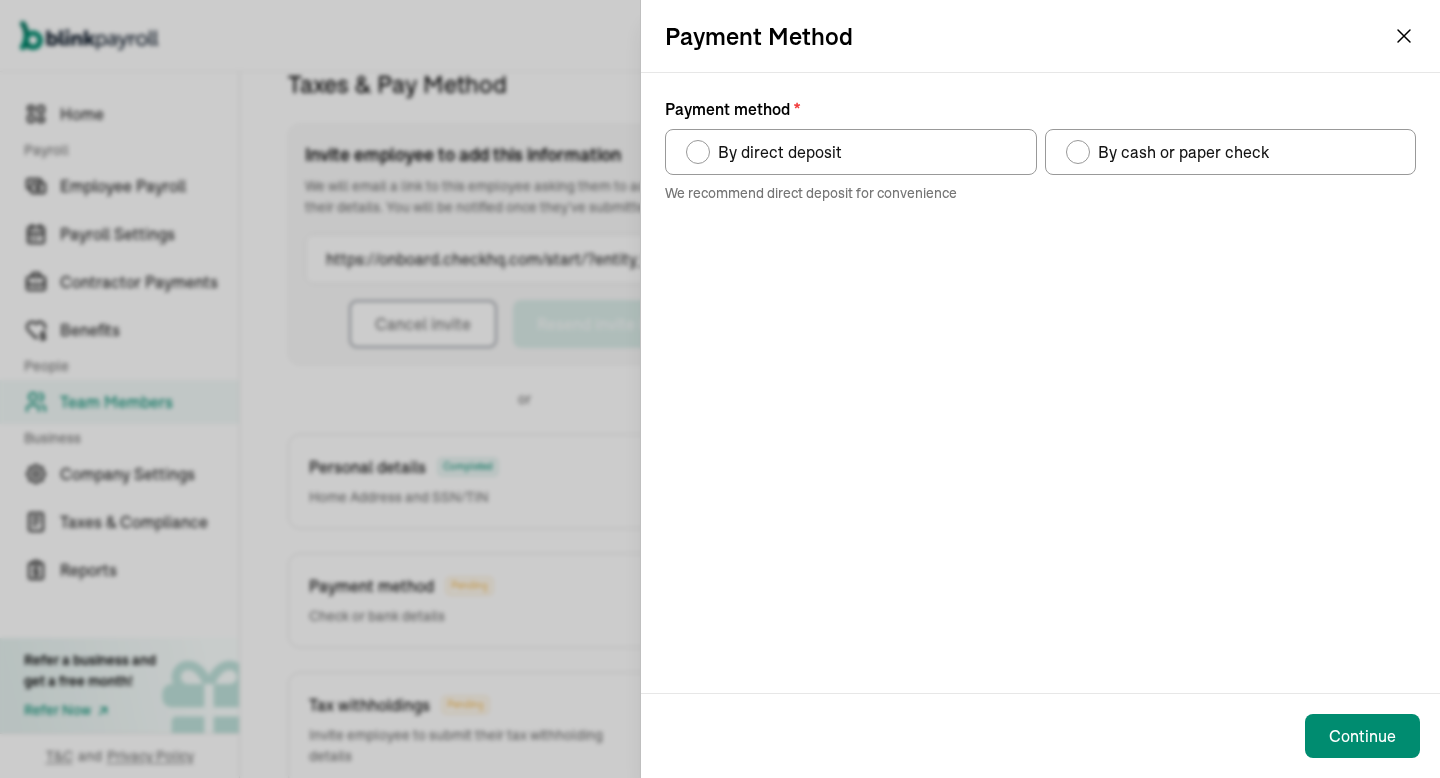 click on "By direct deposit" at bounding box center [851, 152] 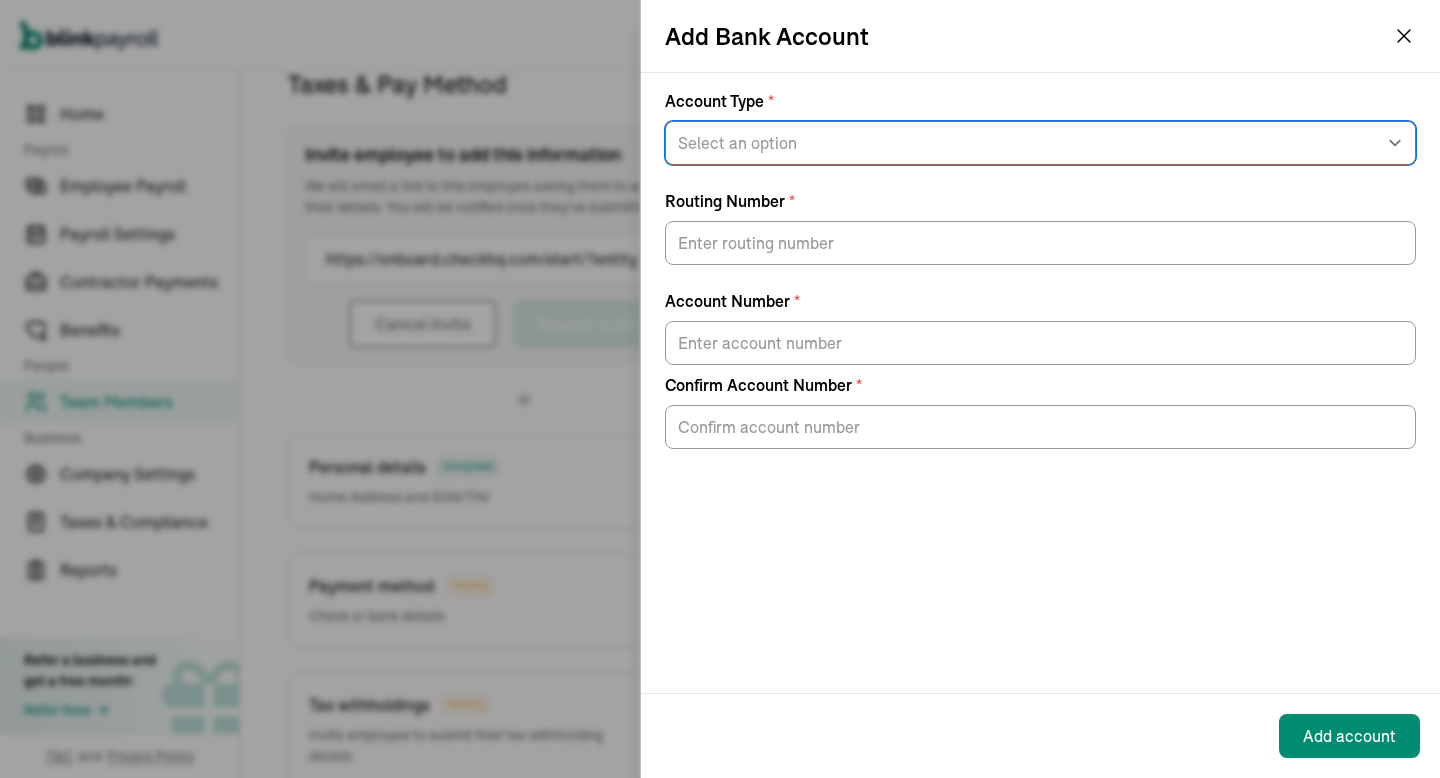 click on "Select an option Savings Checking" at bounding box center [1040, 143] 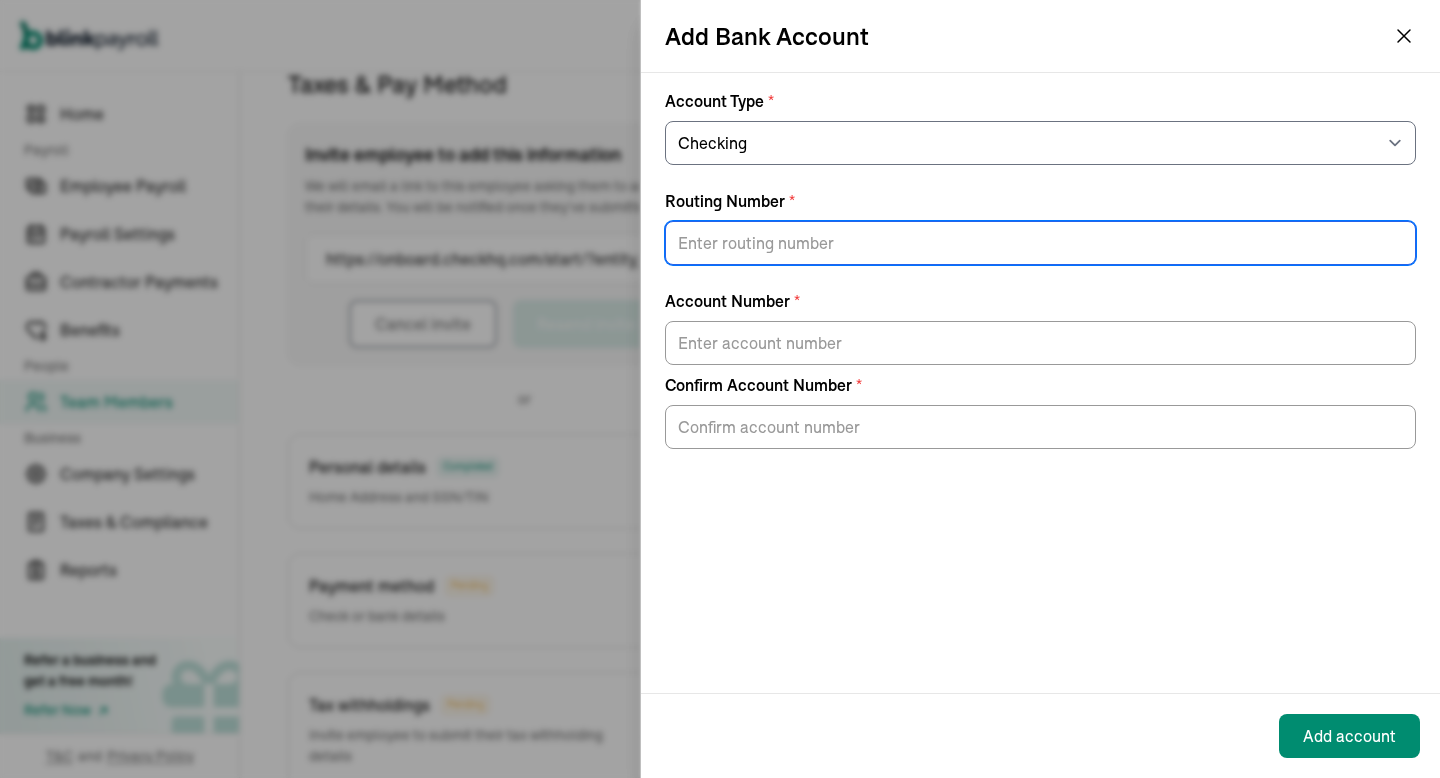 click on "Routing Number   *" at bounding box center (1040, 243) 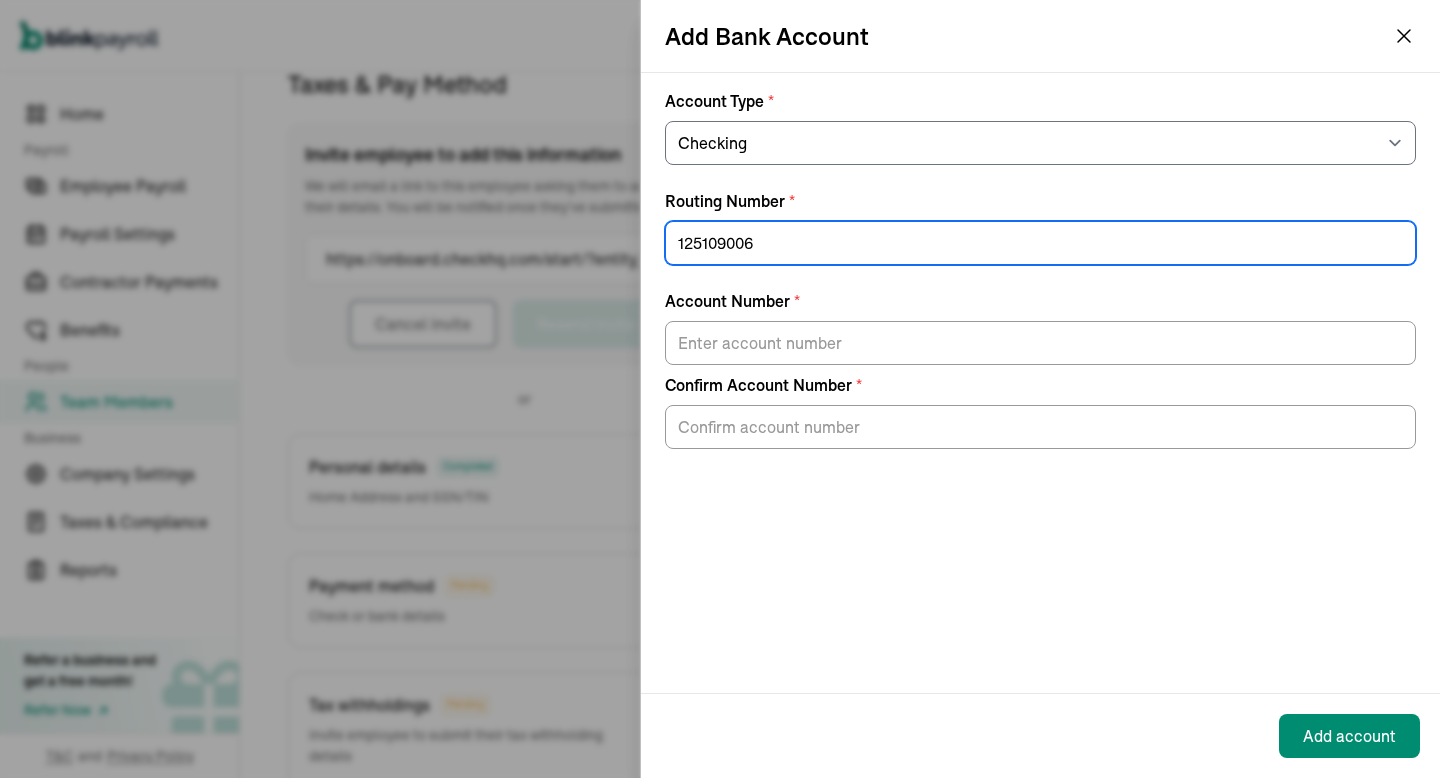 type on "125109006" 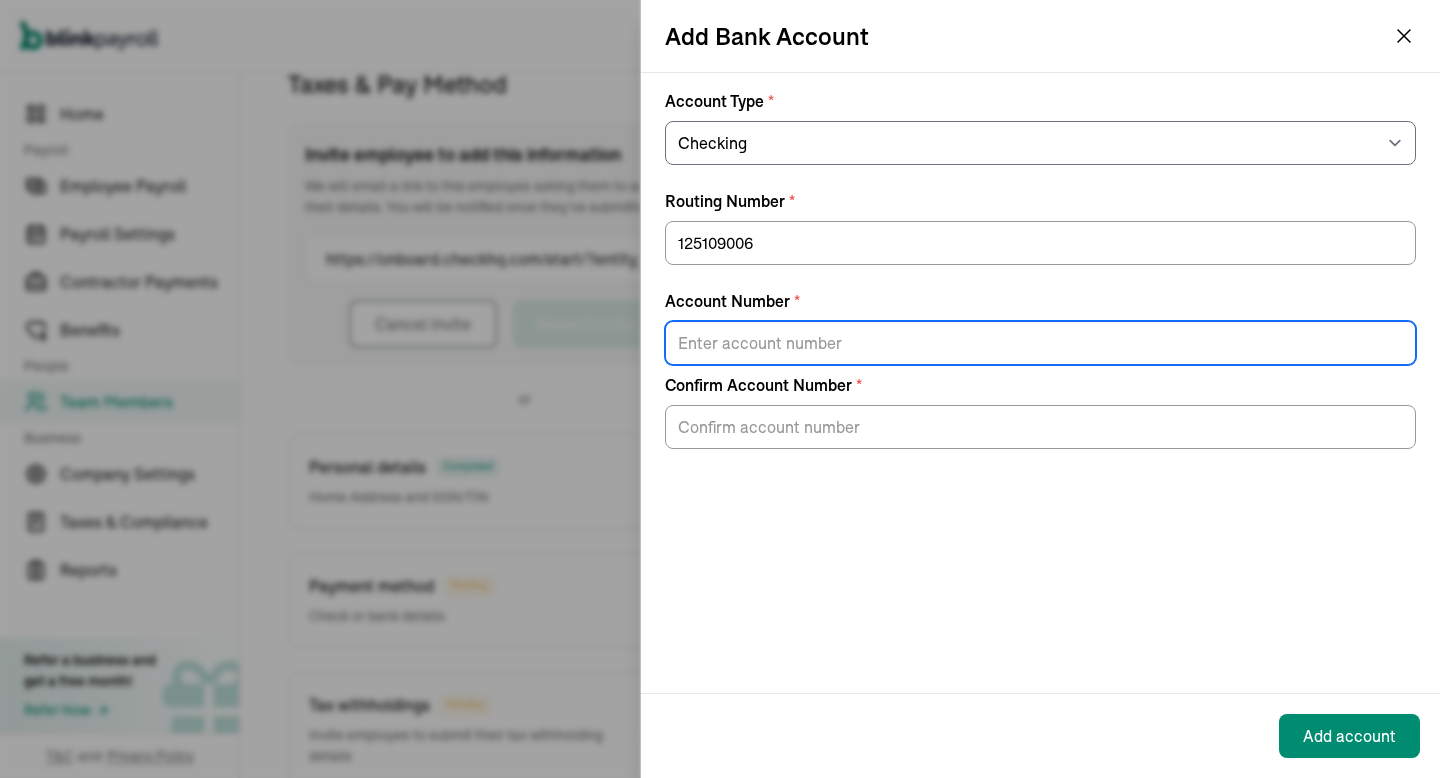 click on "Account Number   *" at bounding box center (1040, 343) 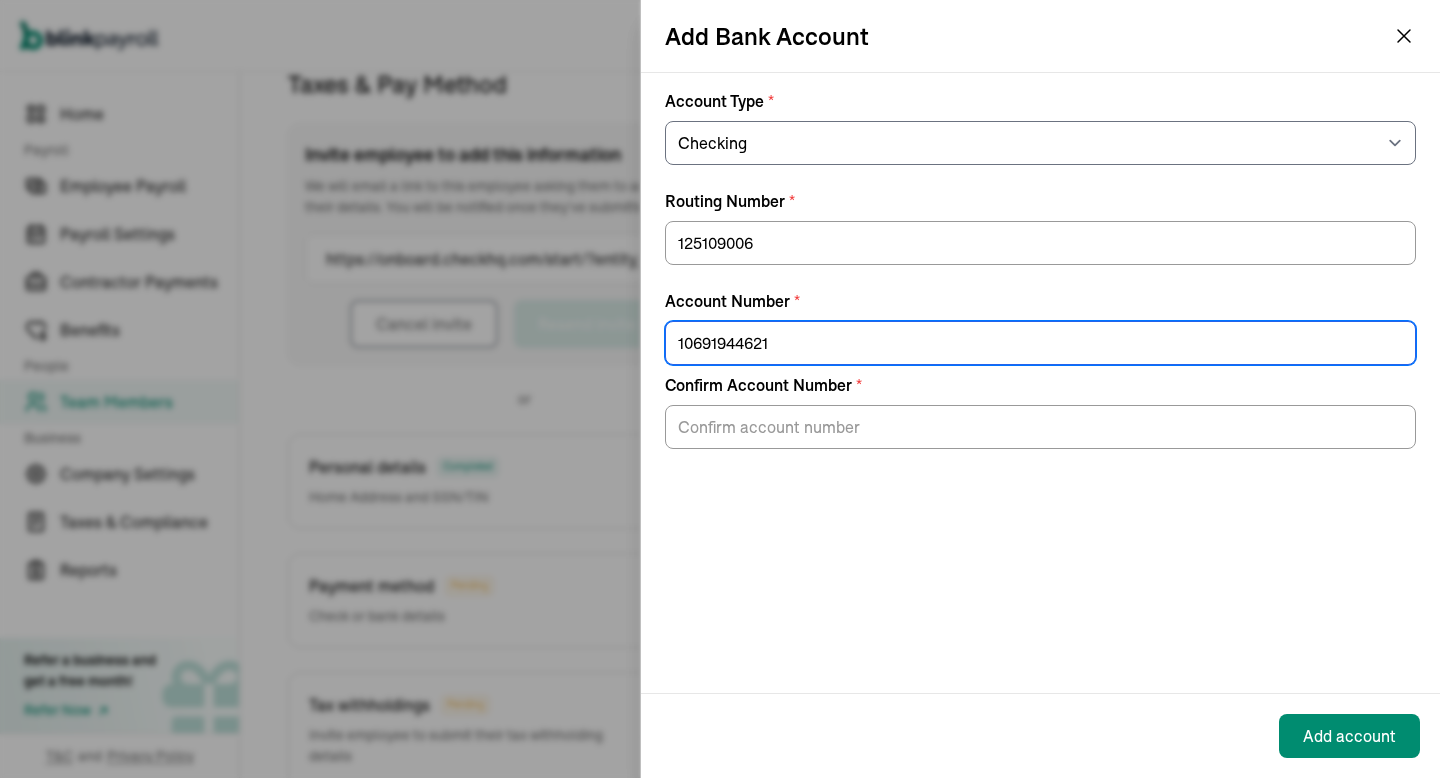 drag, startPoint x: 852, startPoint y: 354, endPoint x: 652, endPoint y: 358, distance: 200.04 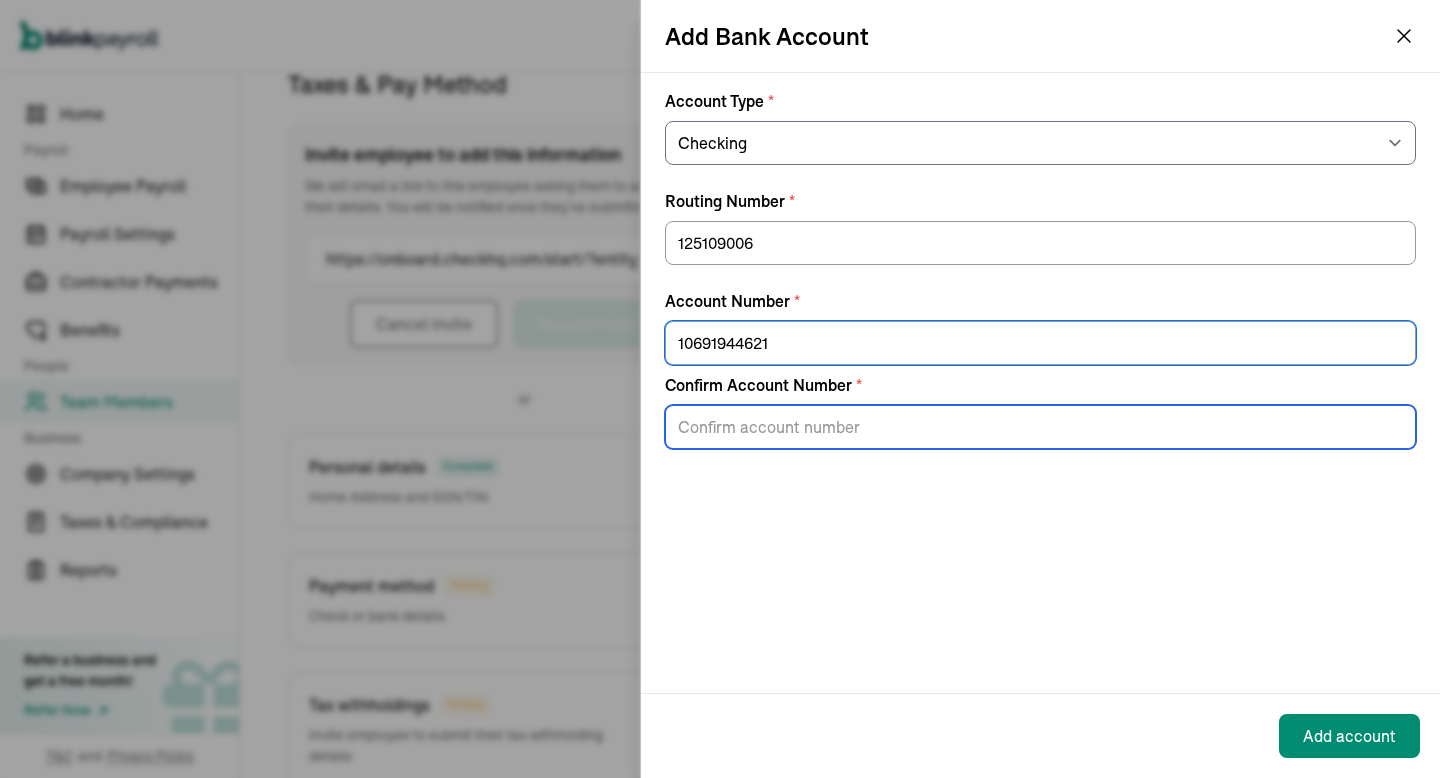 click on "Confirm Account Number   *" at bounding box center [1040, 427] 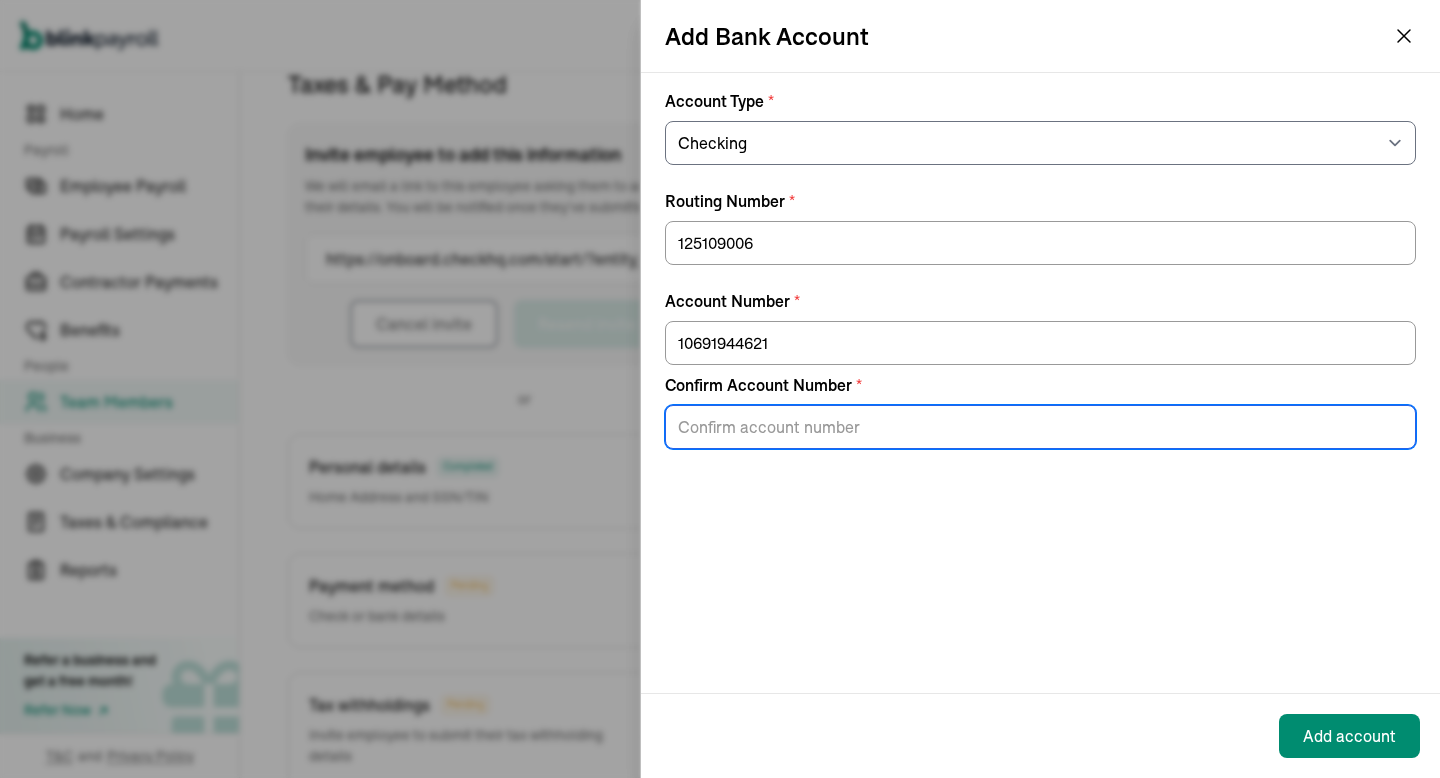 paste on "10691944621" 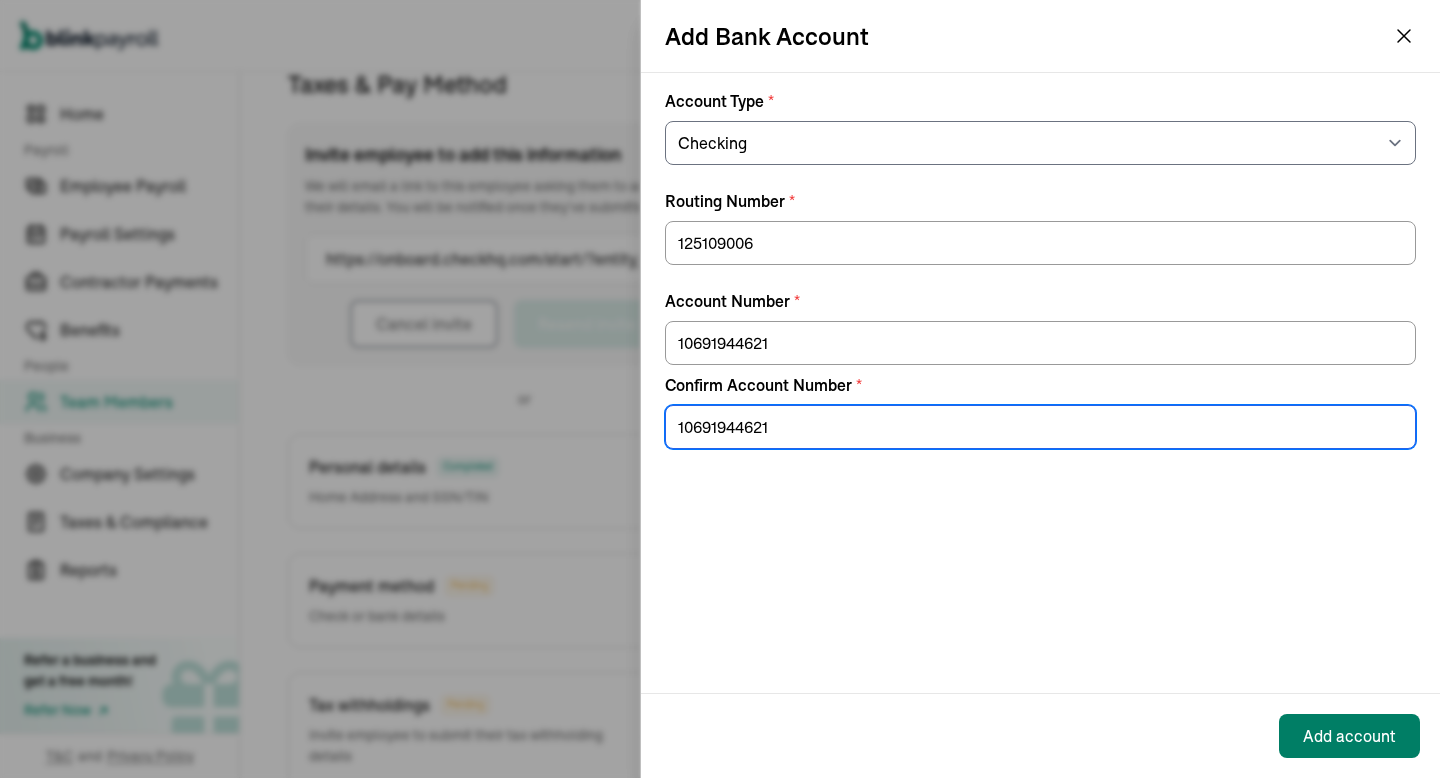 type on "10691944621" 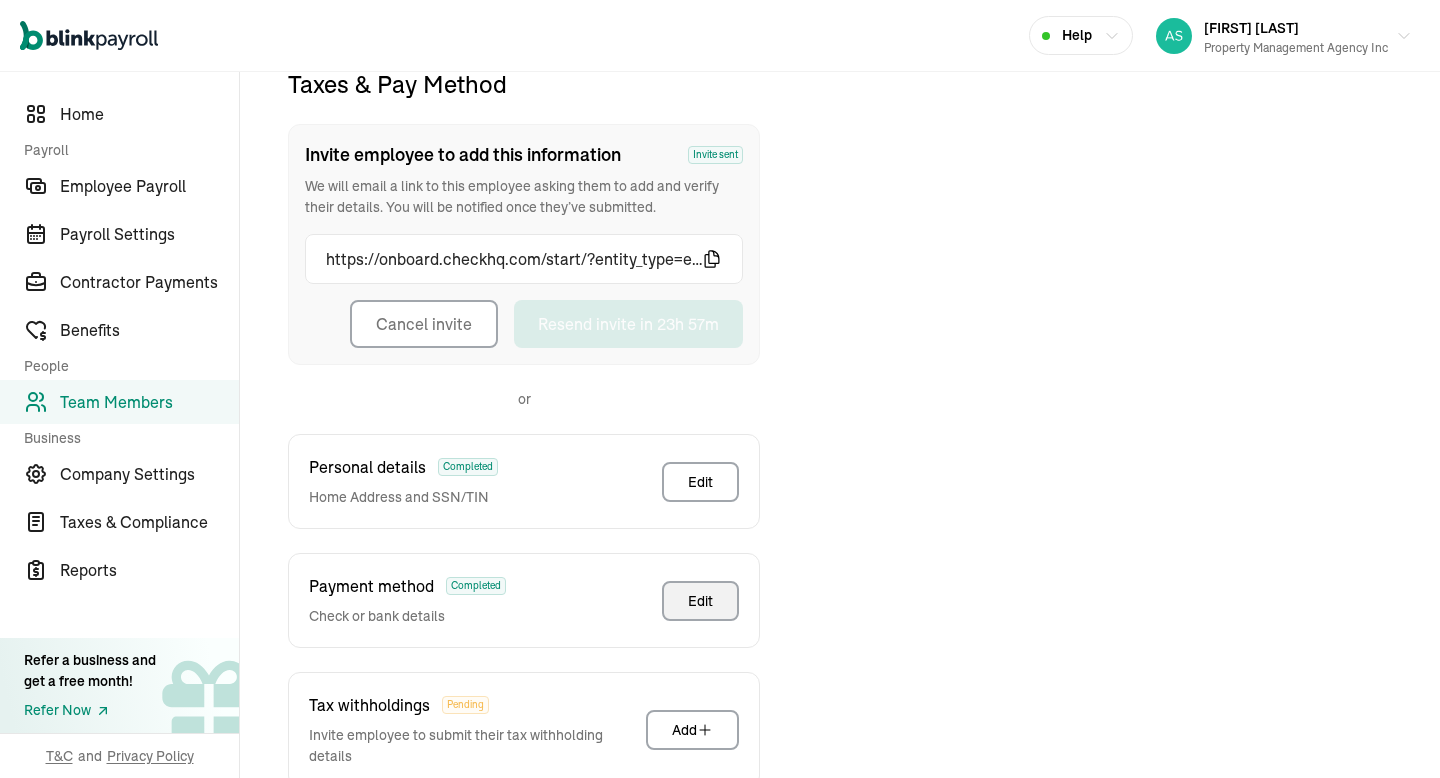 scroll, scrollTop: 0, scrollLeft: 0, axis: both 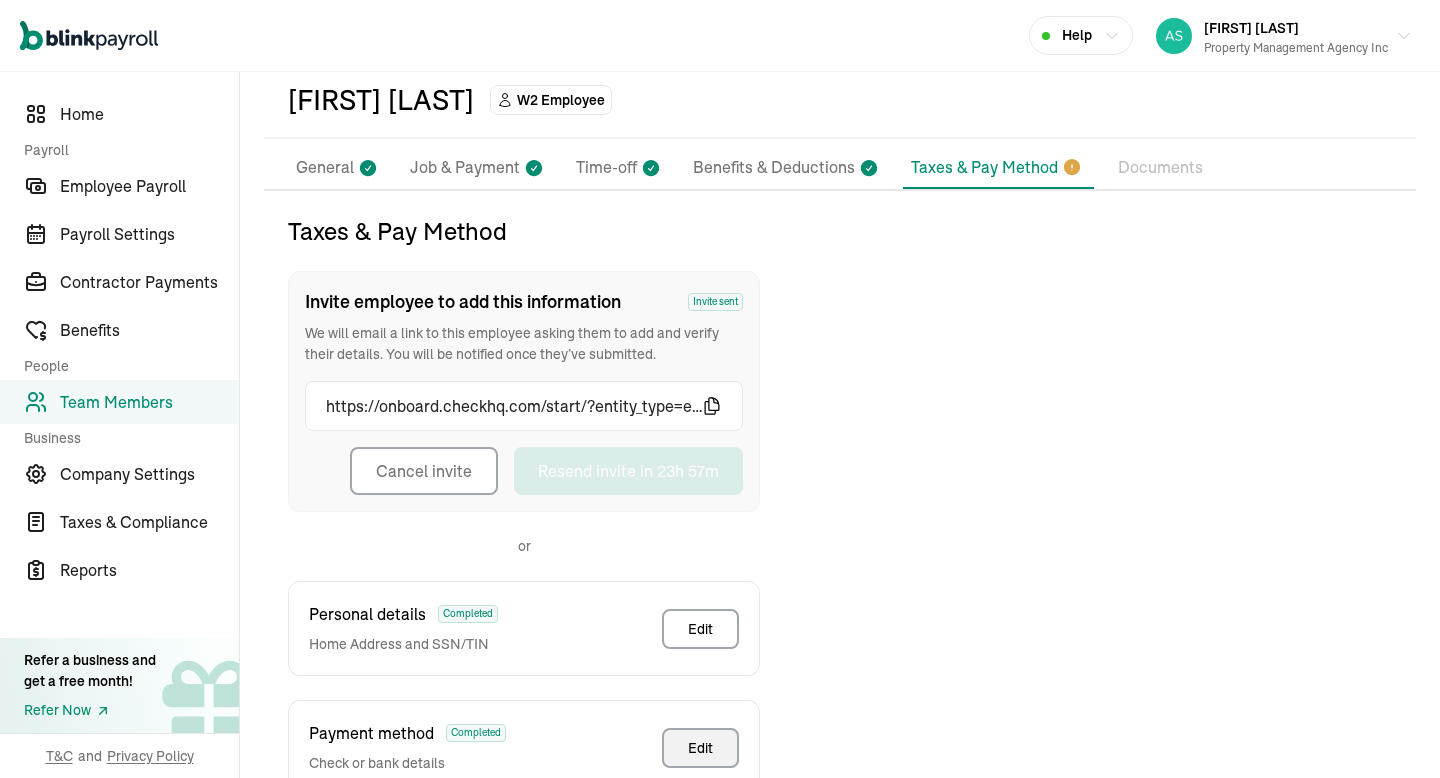click on "General" at bounding box center (325, 168) 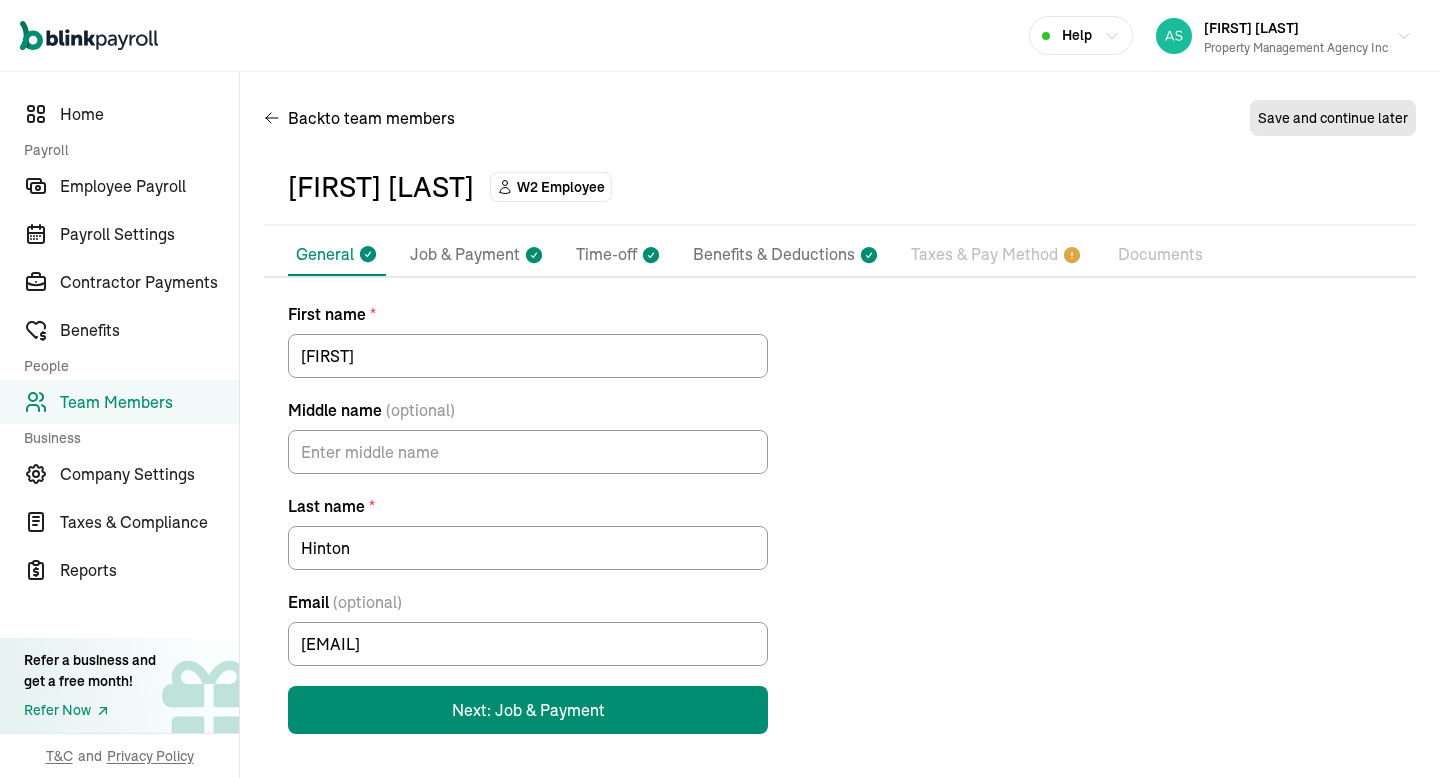 scroll, scrollTop: 2, scrollLeft: 0, axis: vertical 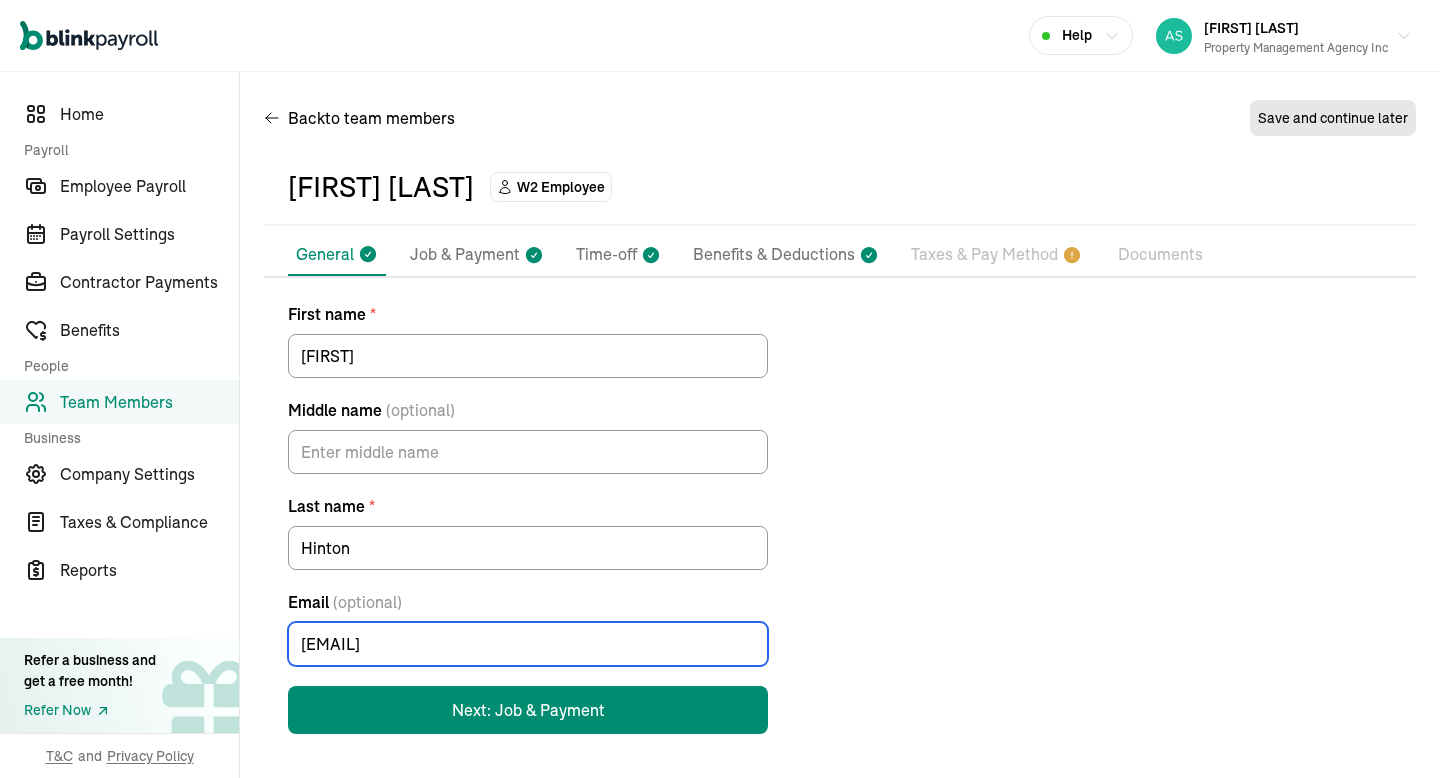 click on "marcilla@propertymanagementagency.con" at bounding box center (528, 644) 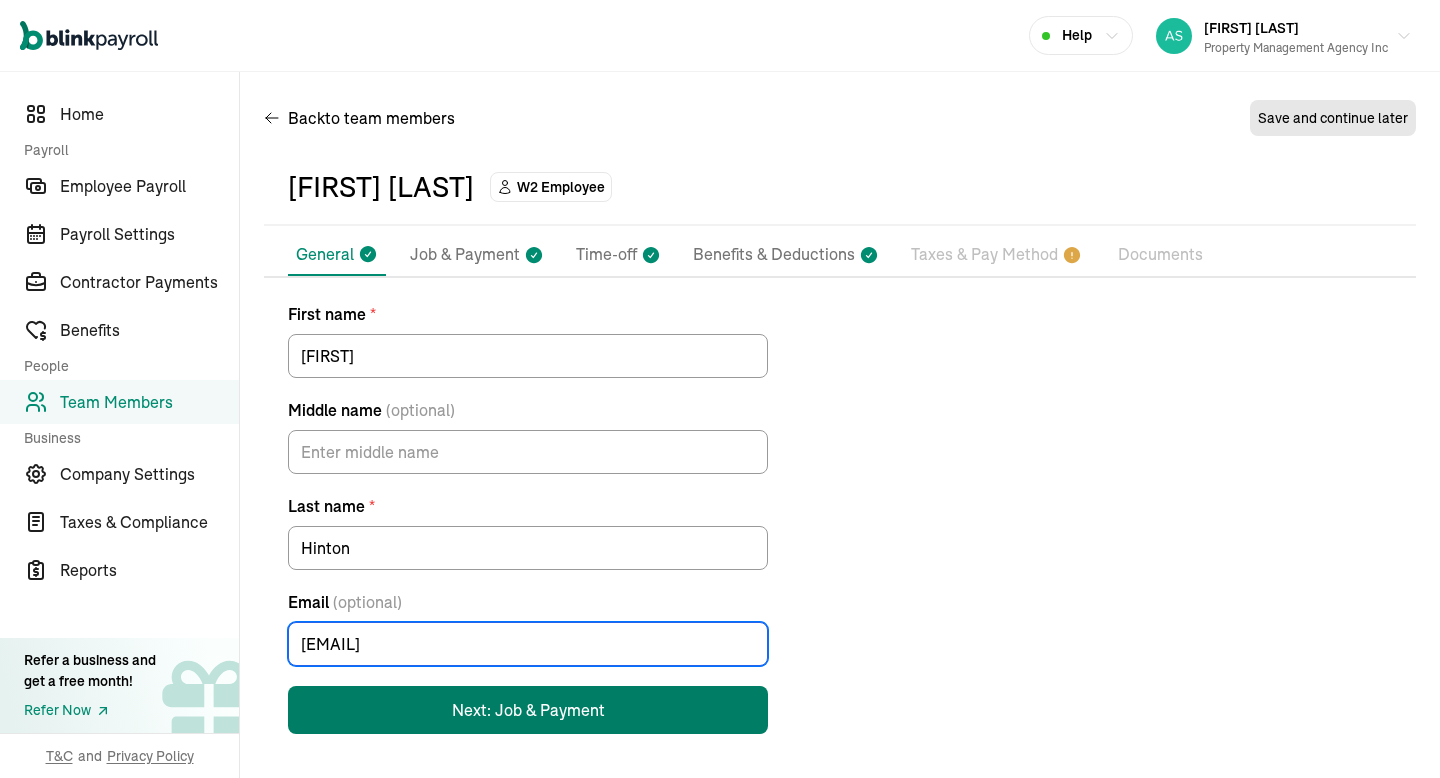 type on "marcilla@propertymanagementagency.com" 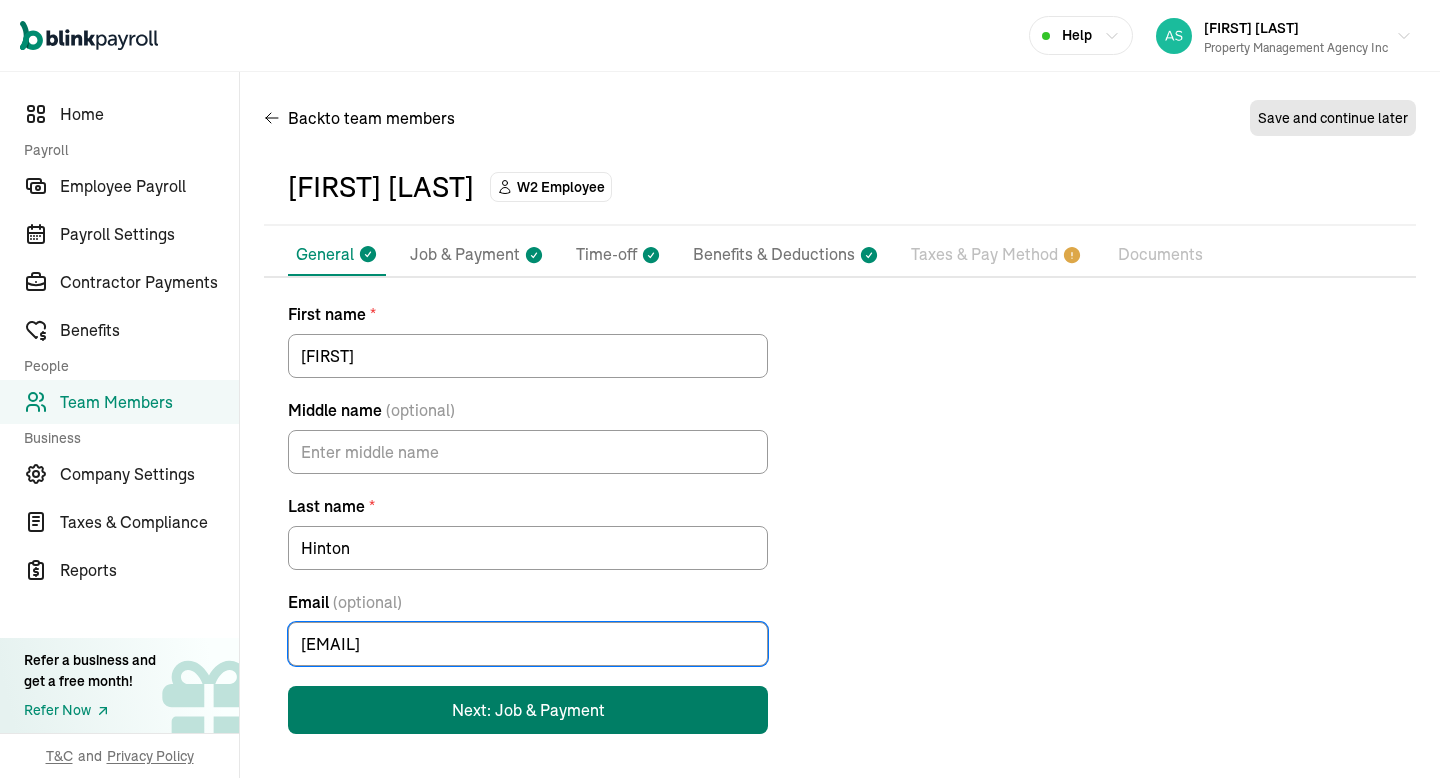 click on "Next: Job & Payment" at bounding box center (528, 710) 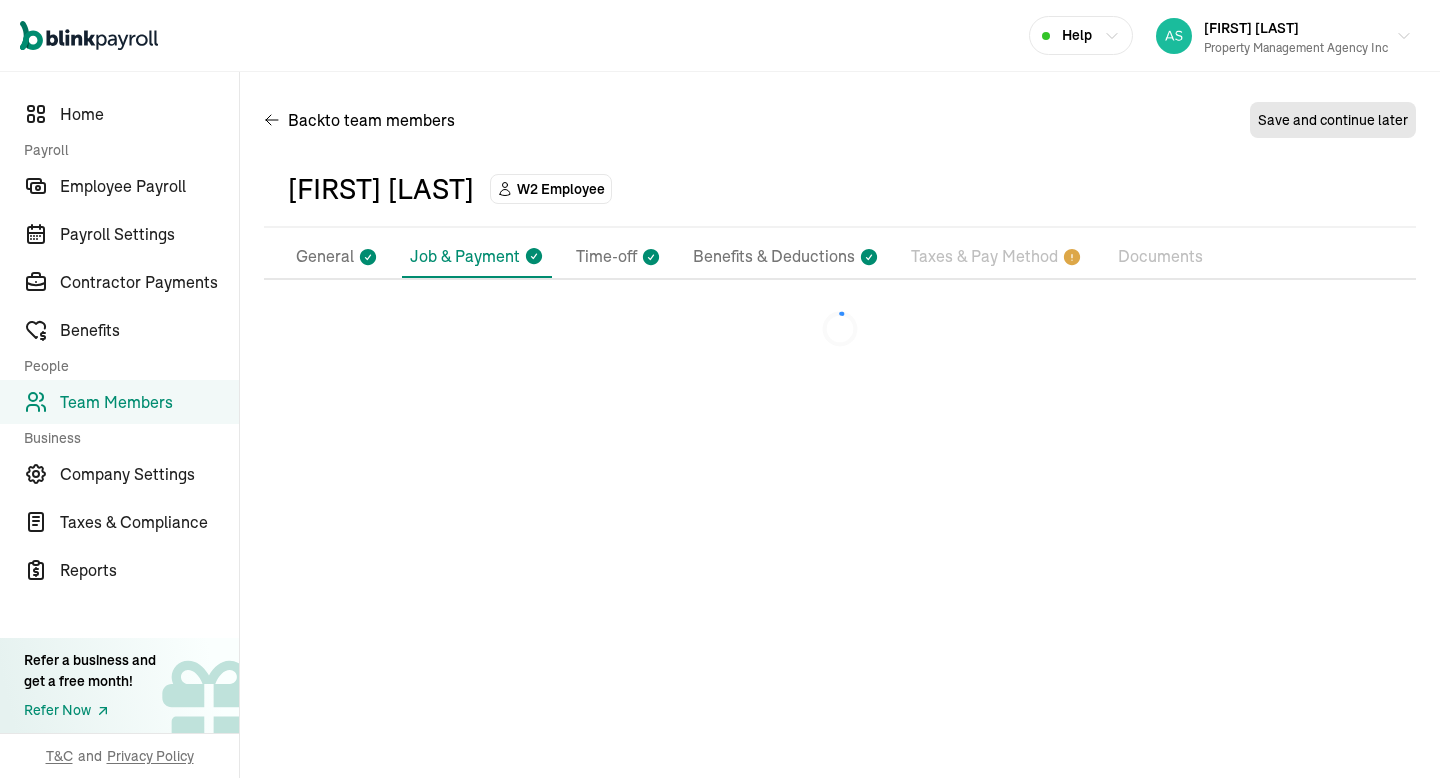 scroll, scrollTop: 0, scrollLeft: 0, axis: both 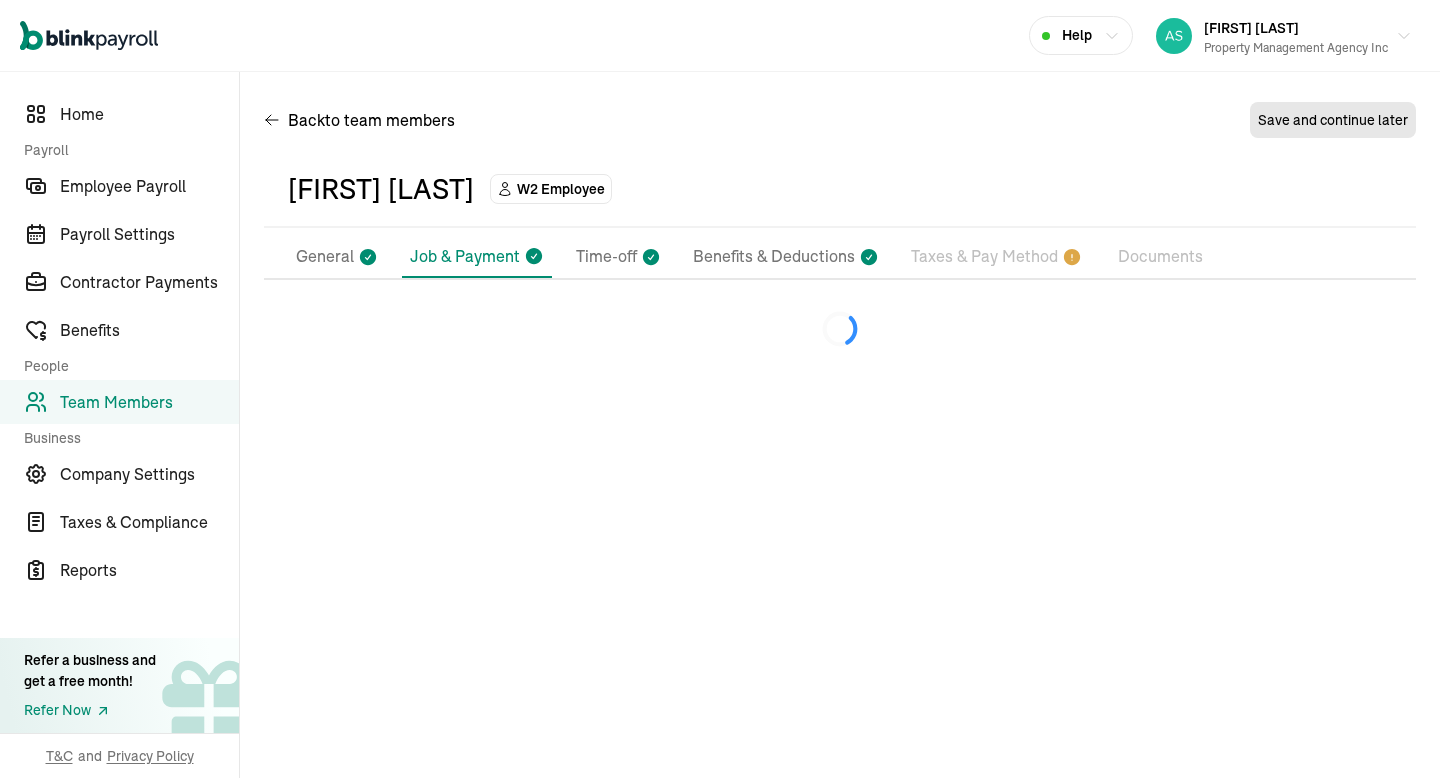 select on "[NUMBER] [STREET]" 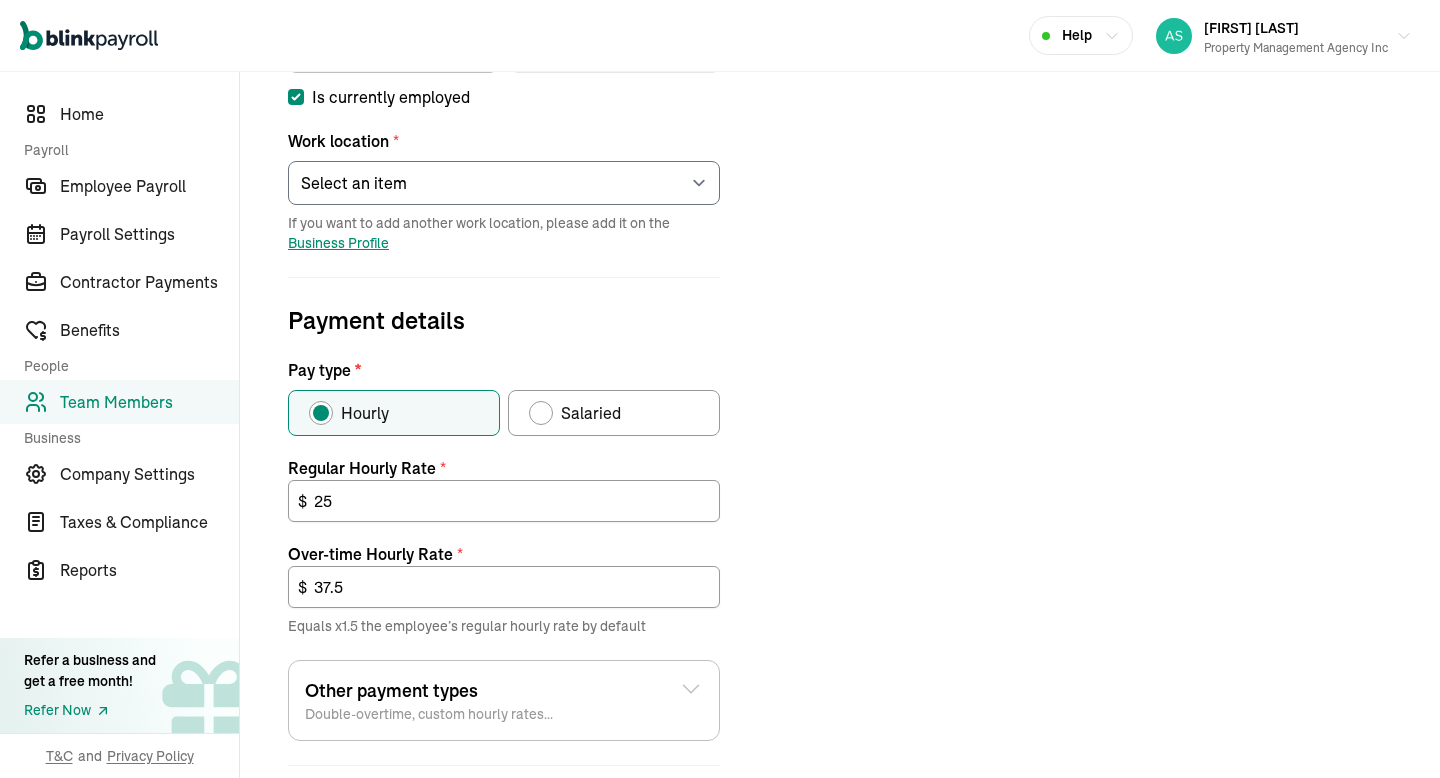 scroll, scrollTop: 720, scrollLeft: 0, axis: vertical 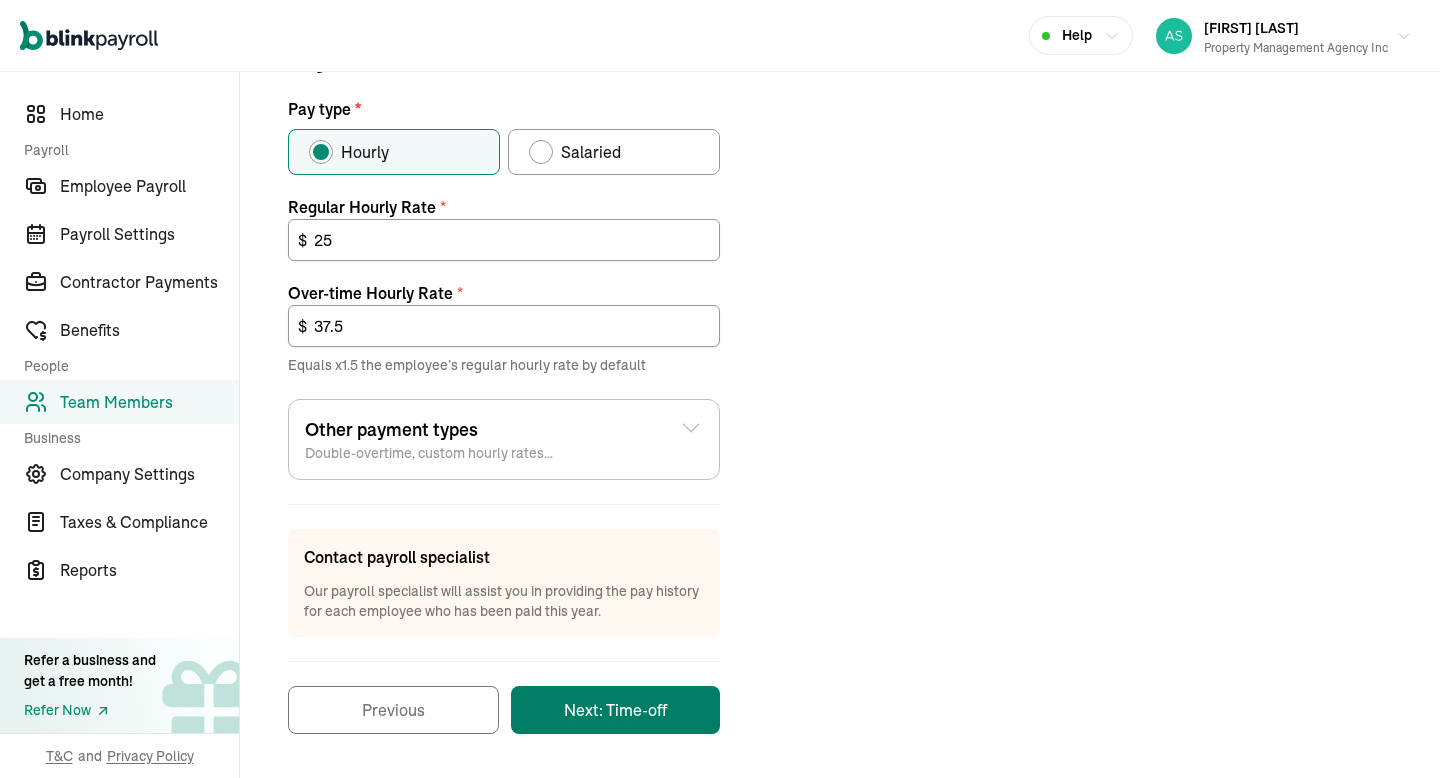 click on "Next: Time-off" at bounding box center (615, 710) 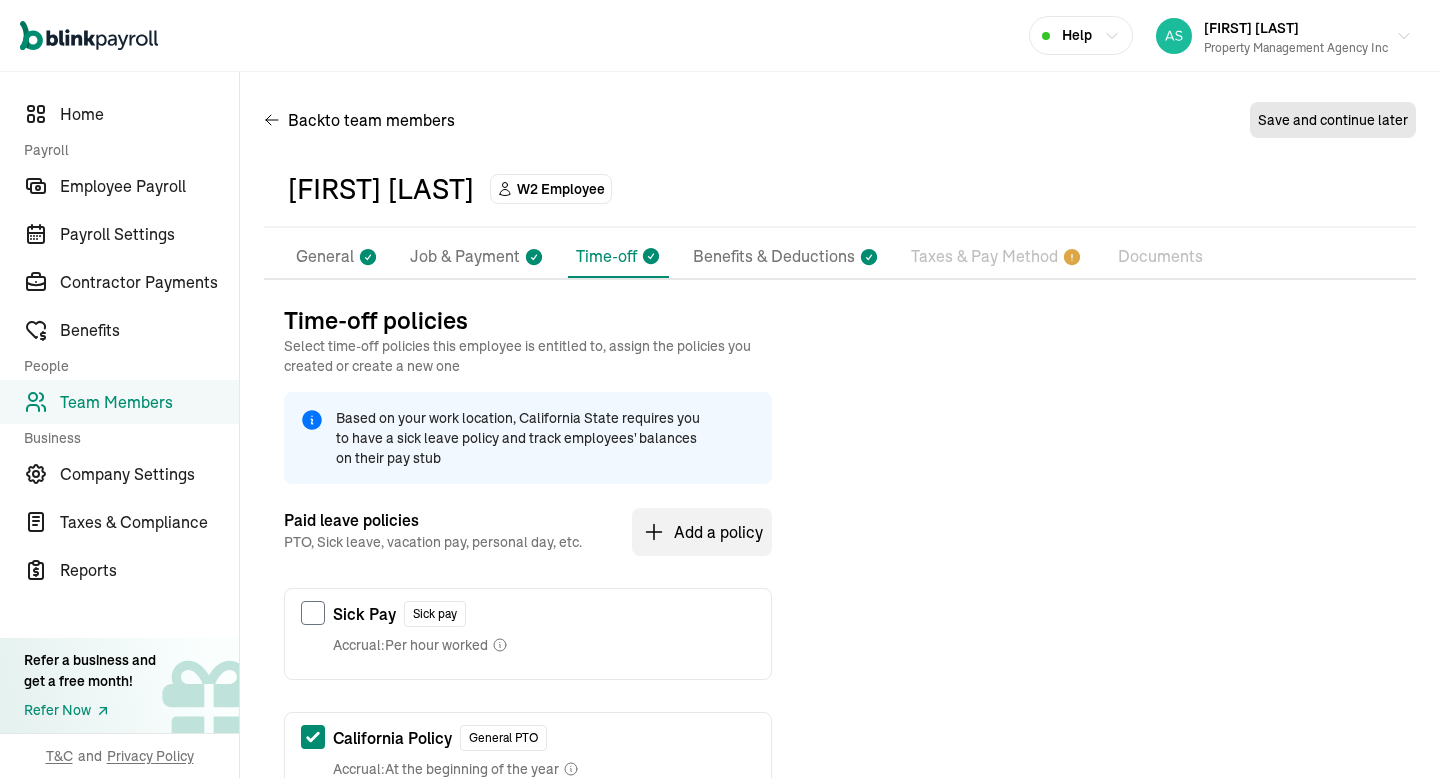 scroll, scrollTop: 252, scrollLeft: 0, axis: vertical 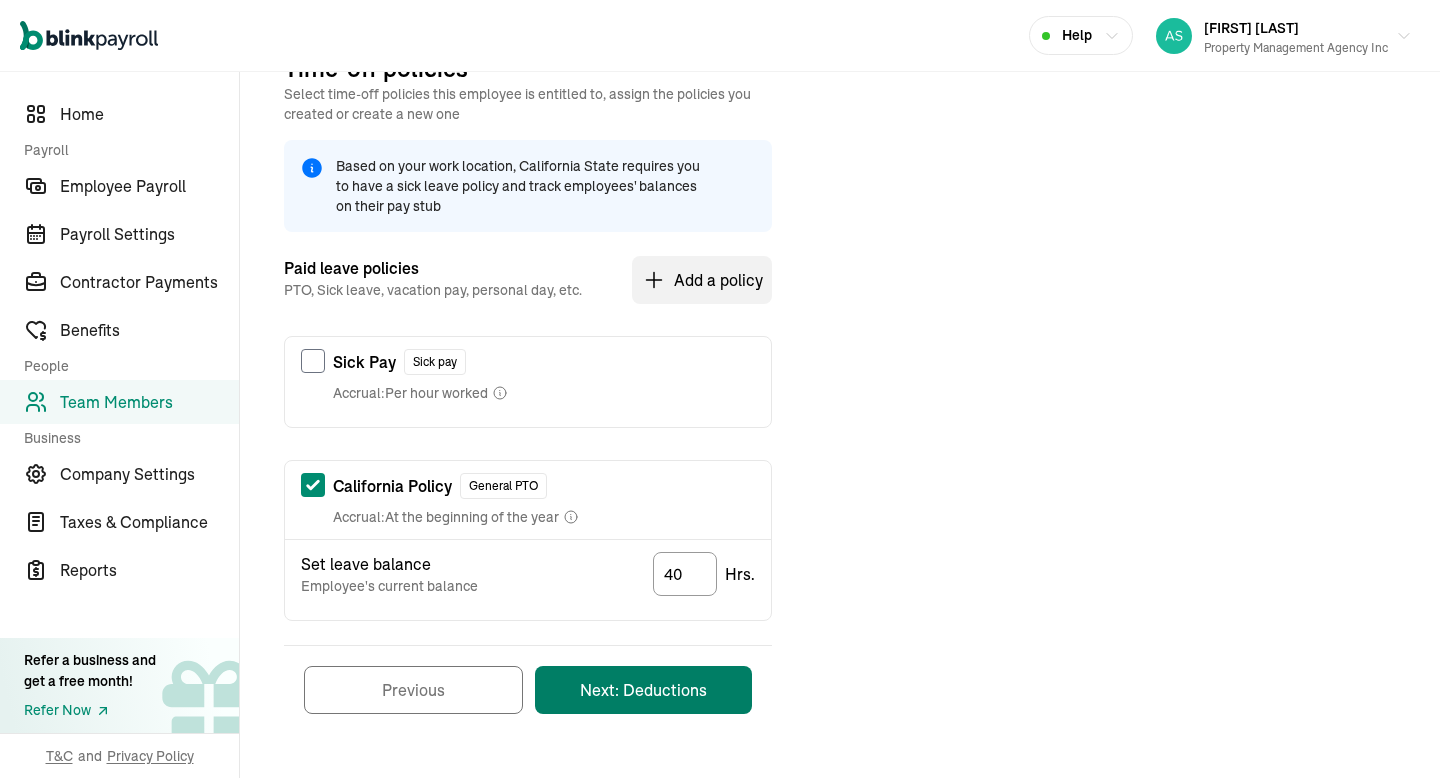 click on "Next: Deductions" at bounding box center (643, 690) 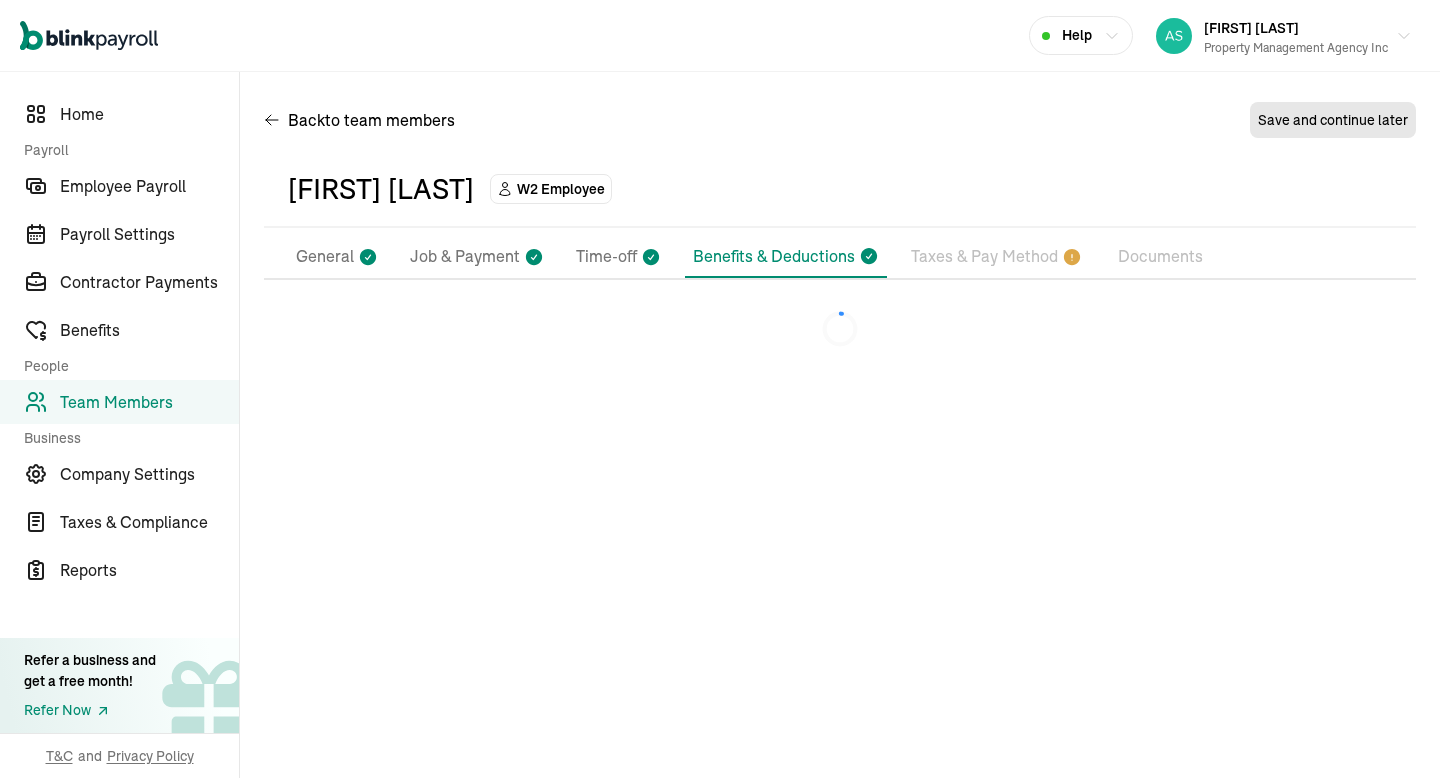 scroll, scrollTop: 0, scrollLeft: 0, axis: both 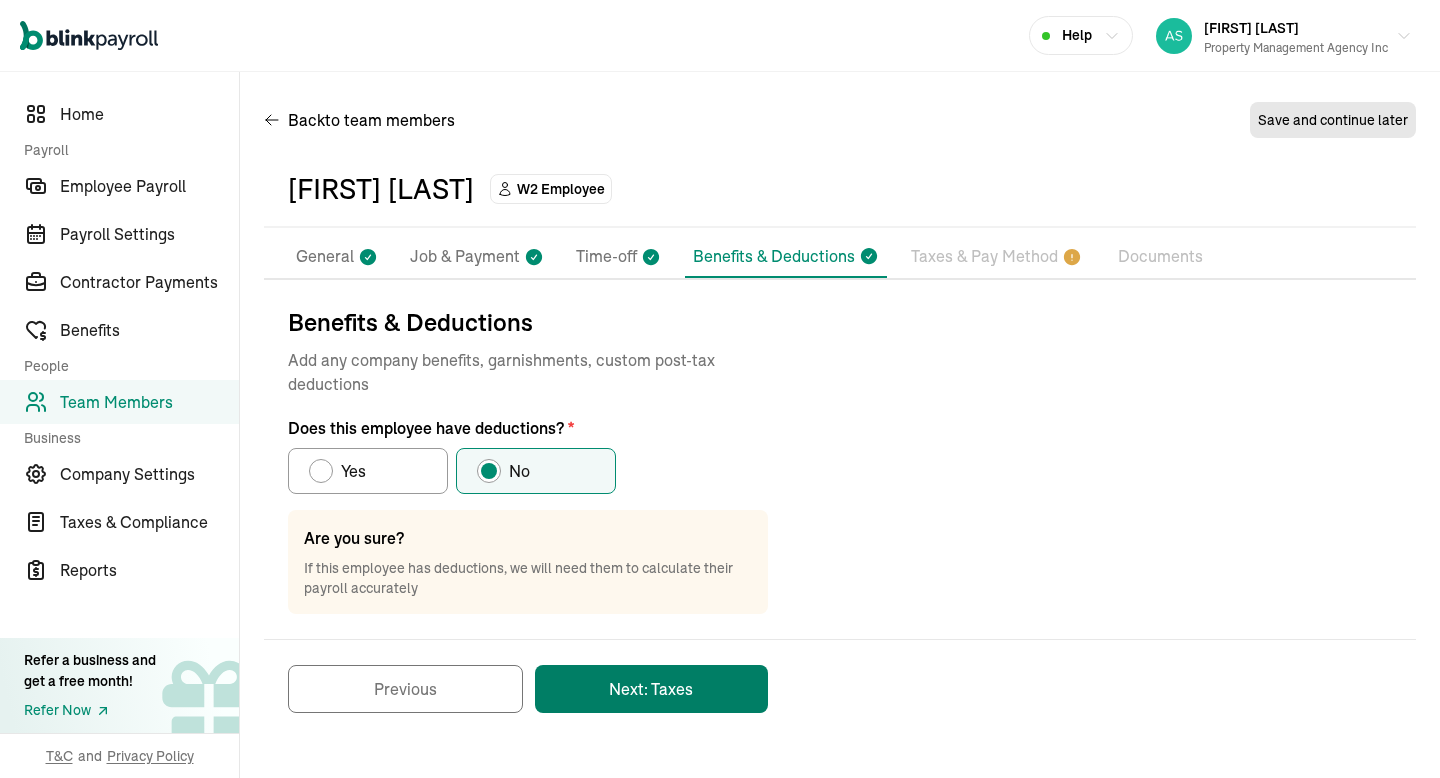 click on "Next: Taxes" at bounding box center [651, 689] 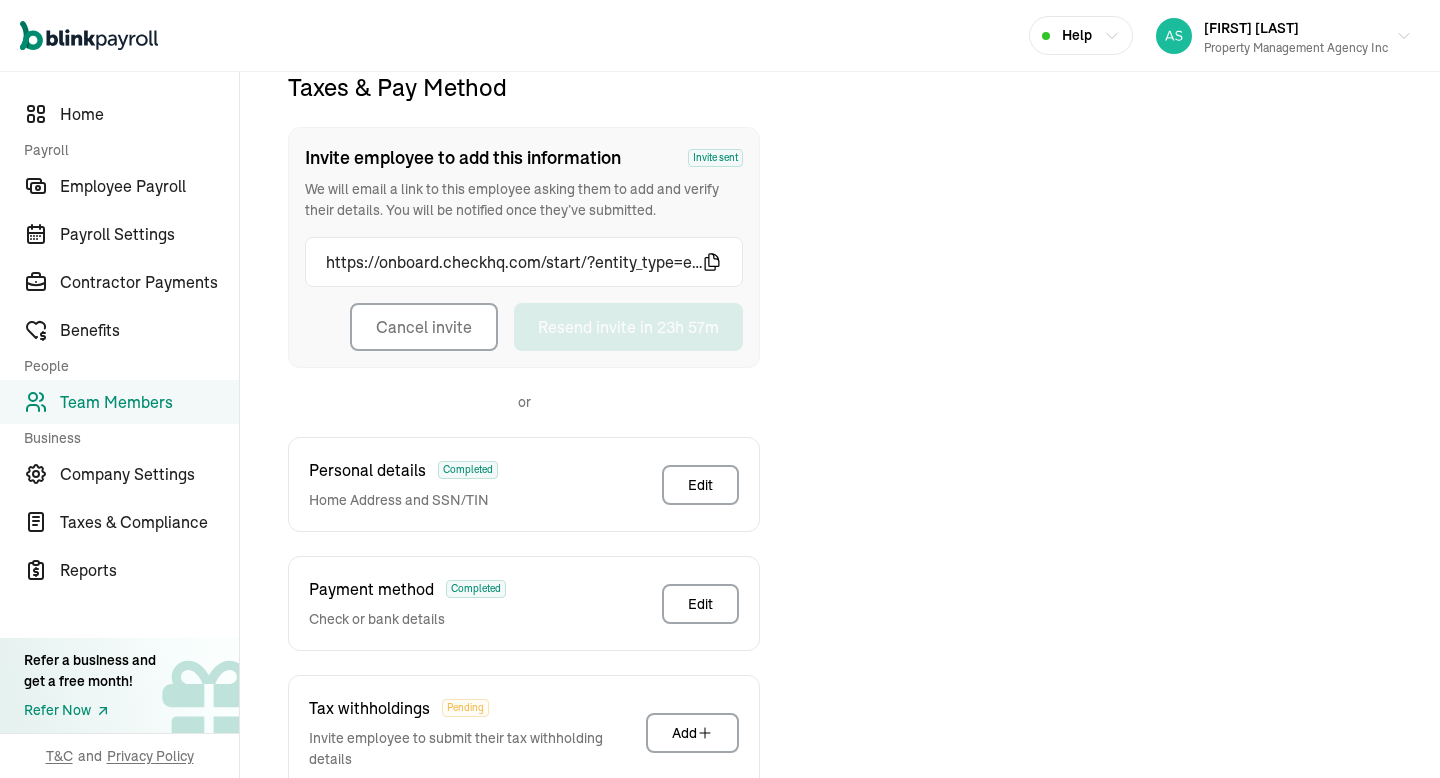 scroll, scrollTop: 236, scrollLeft: 0, axis: vertical 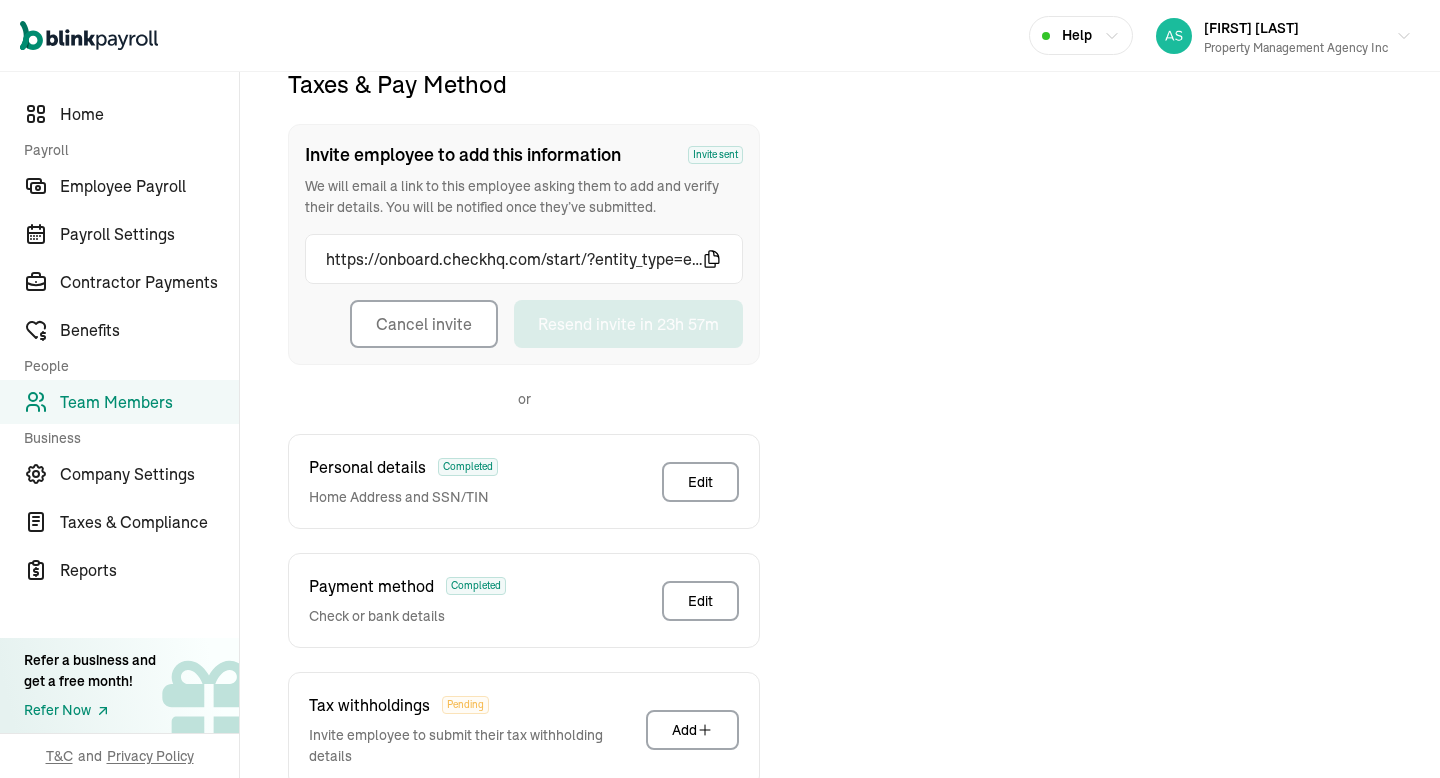 click on "Cancel invite" at bounding box center [424, 324] 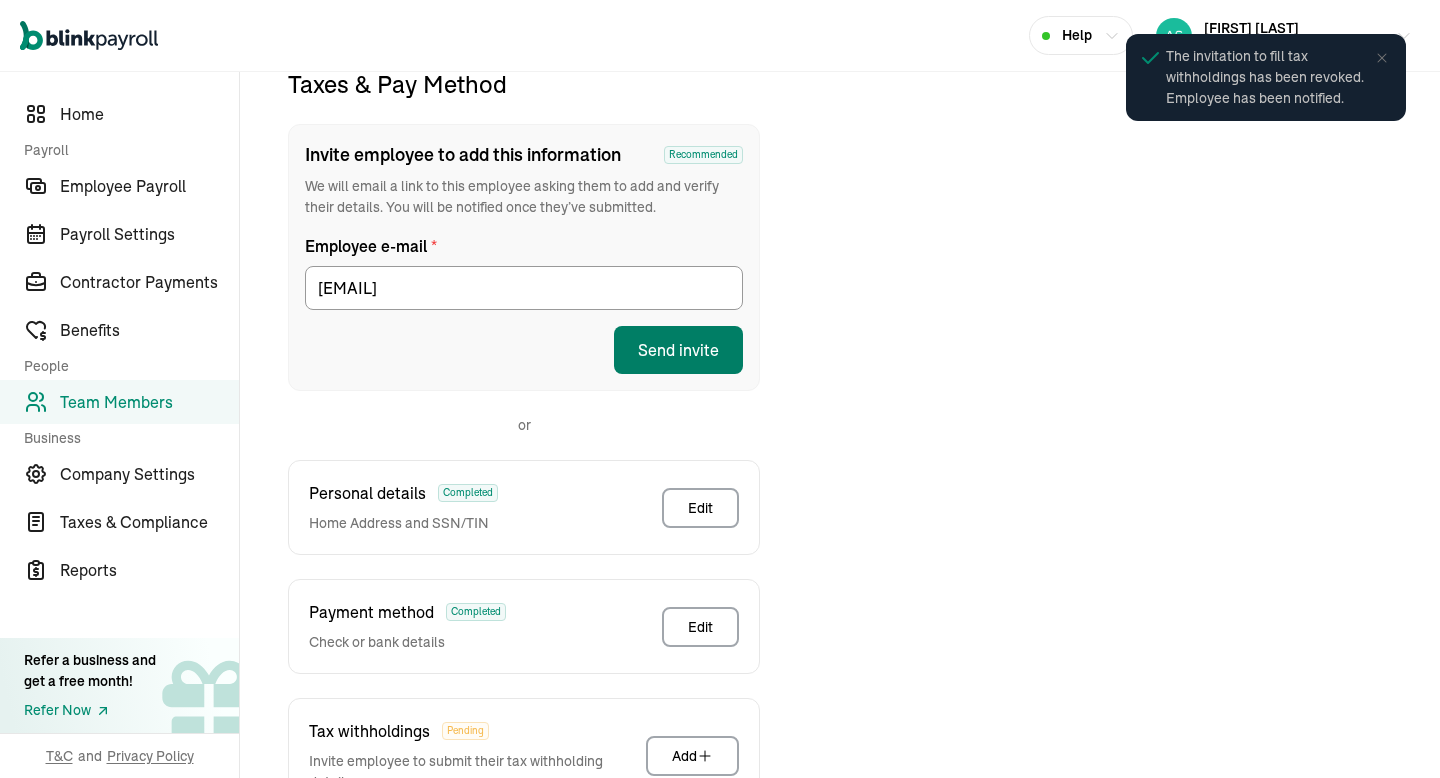 click on "Send invite" at bounding box center (678, 350) 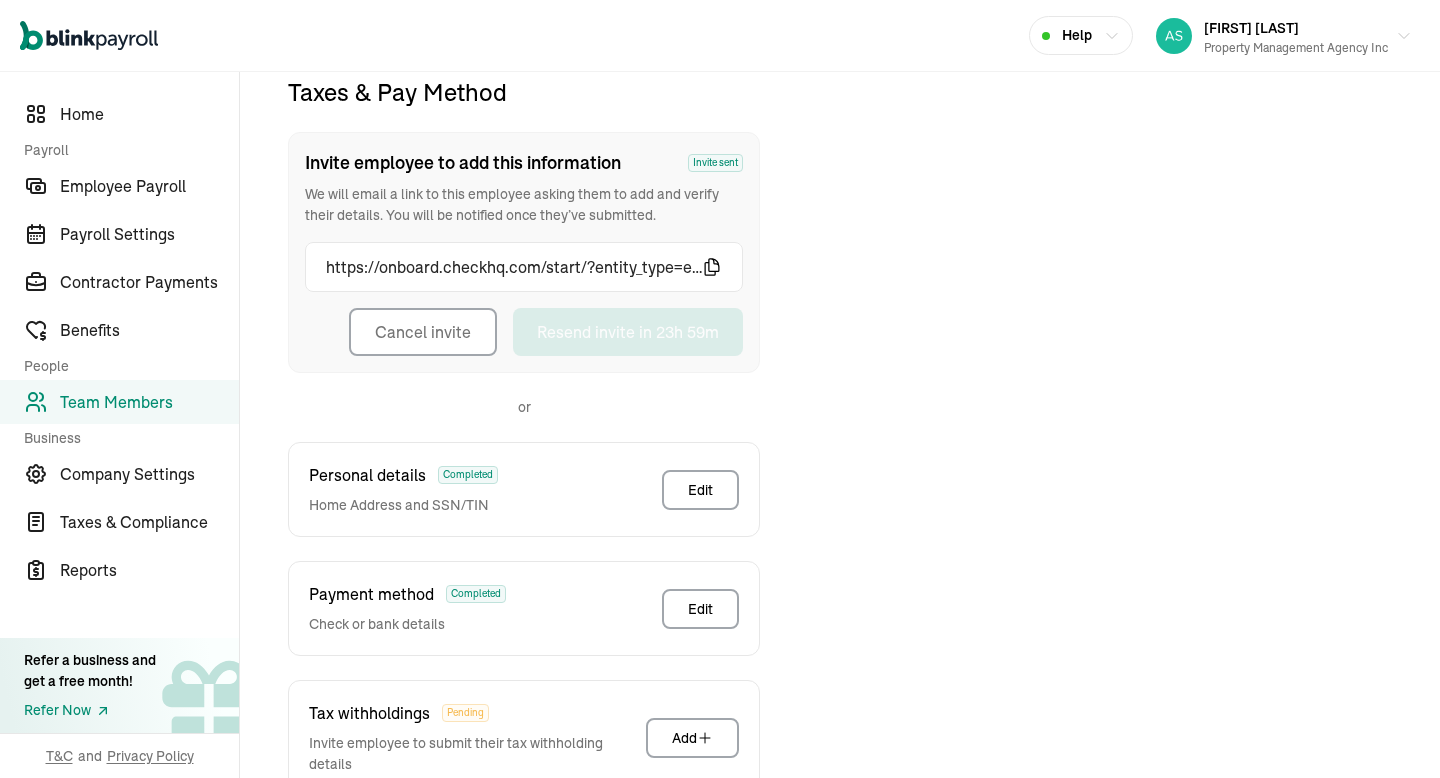 scroll, scrollTop: 358, scrollLeft: 0, axis: vertical 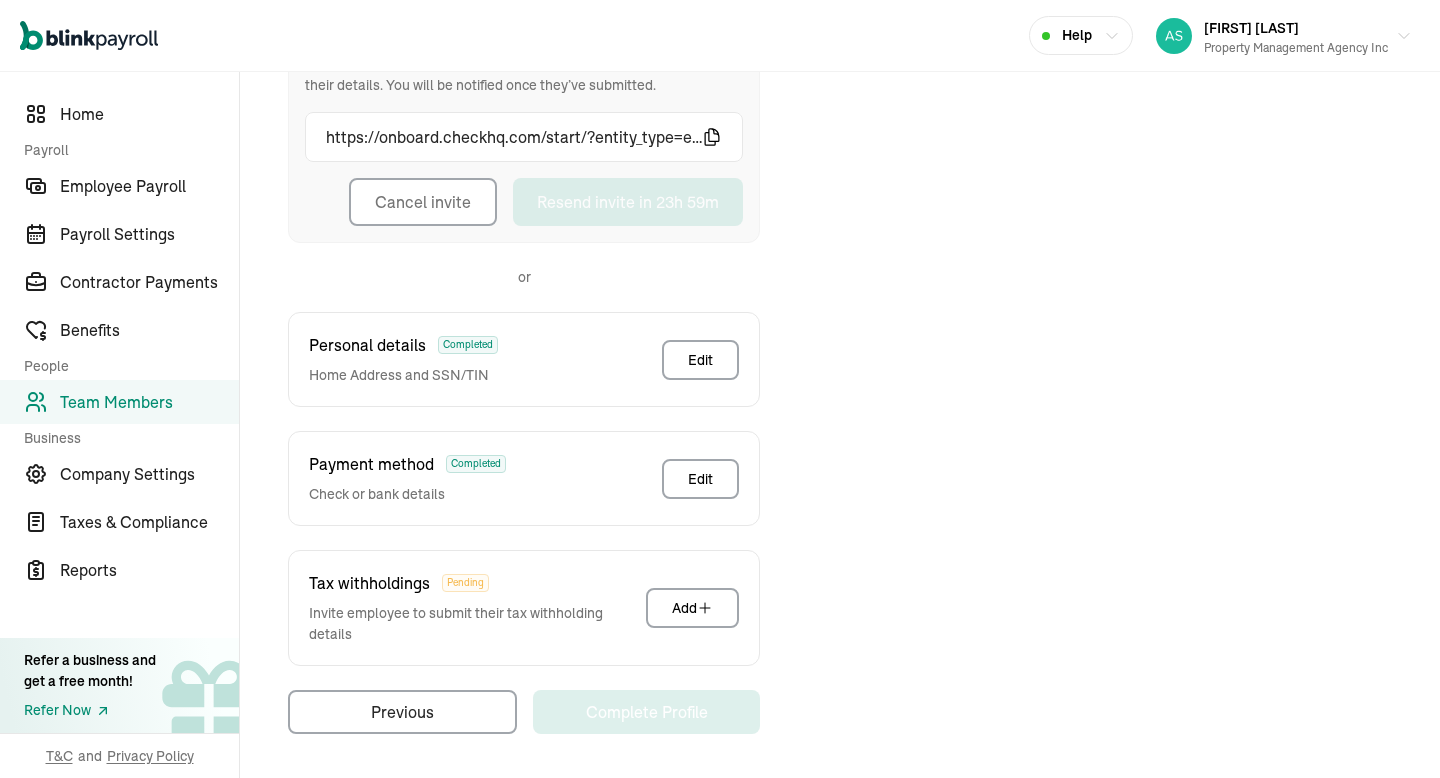 click on "Team Members" at bounding box center [119, 402] 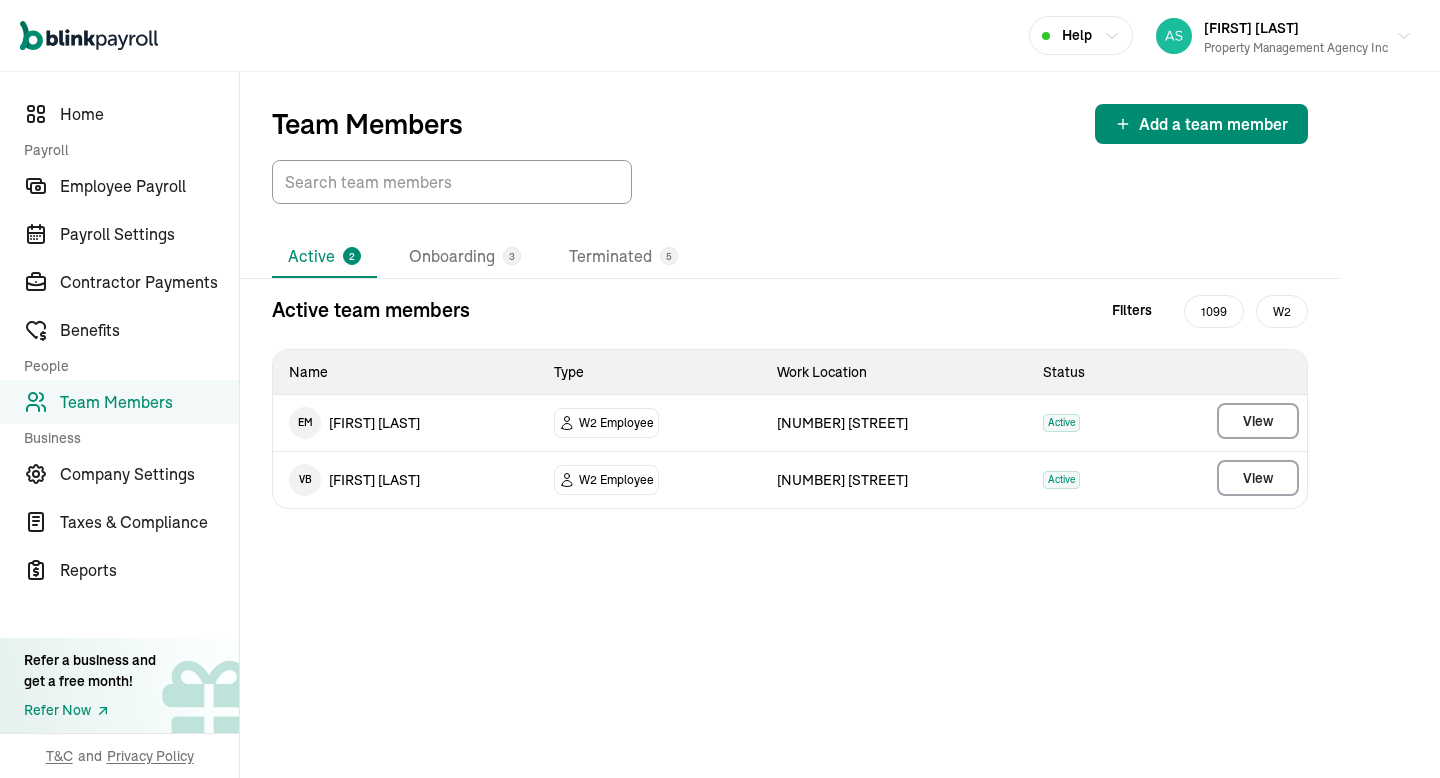 scroll, scrollTop: 0, scrollLeft: 0, axis: both 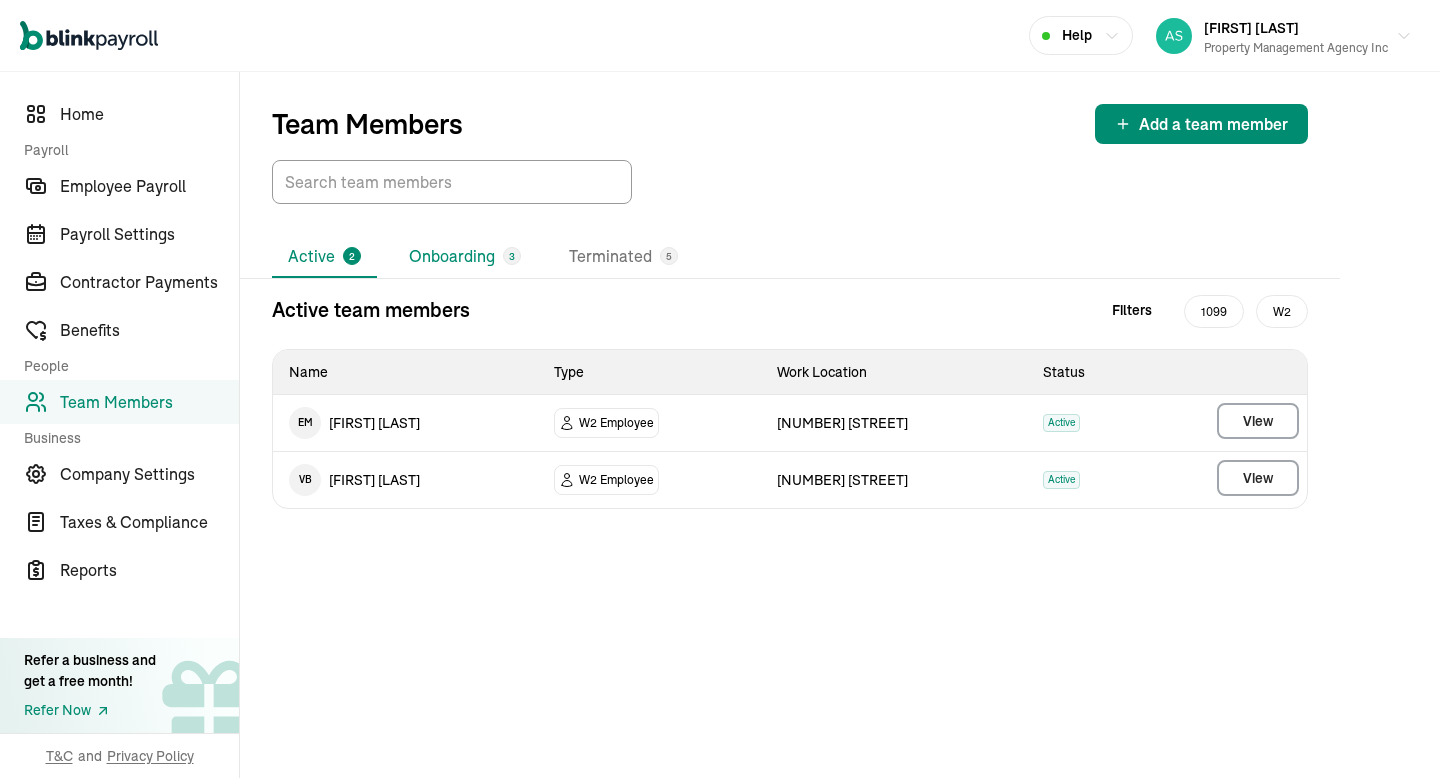 click on "Onboarding 3" at bounding box center (465, 257) 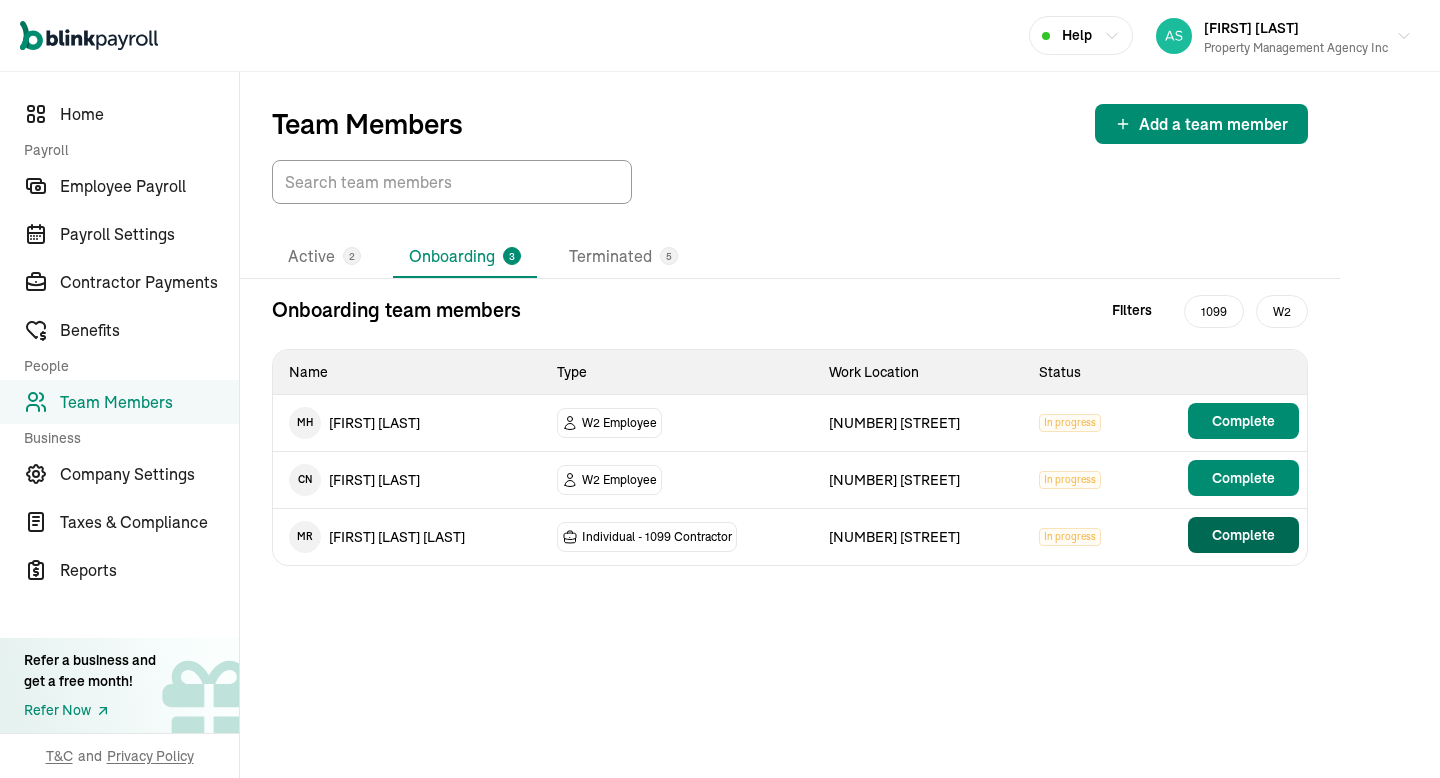 click on "Complete" at bounding box center [1243, 535] 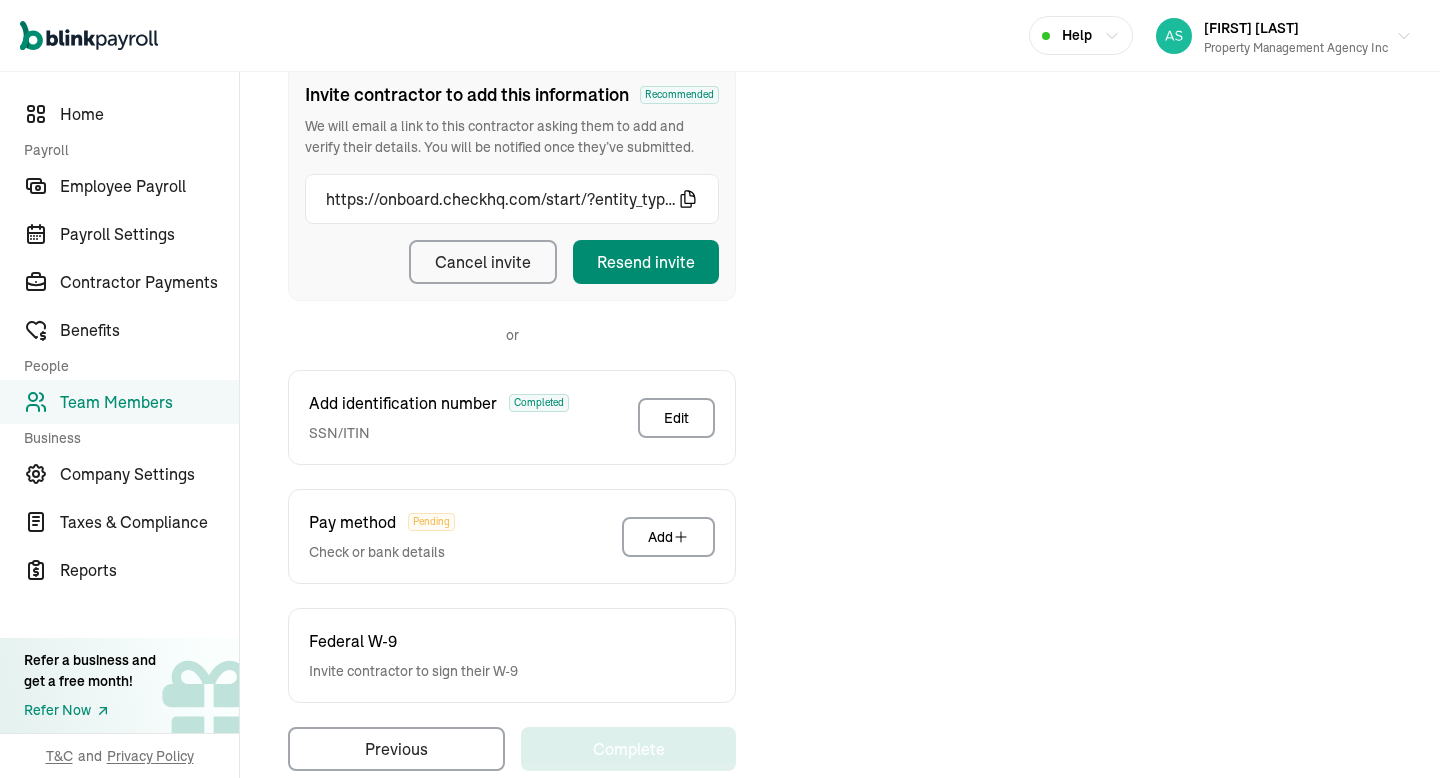 scroll, scrollTop: 243, scrollLeft: 0, axis: vertical 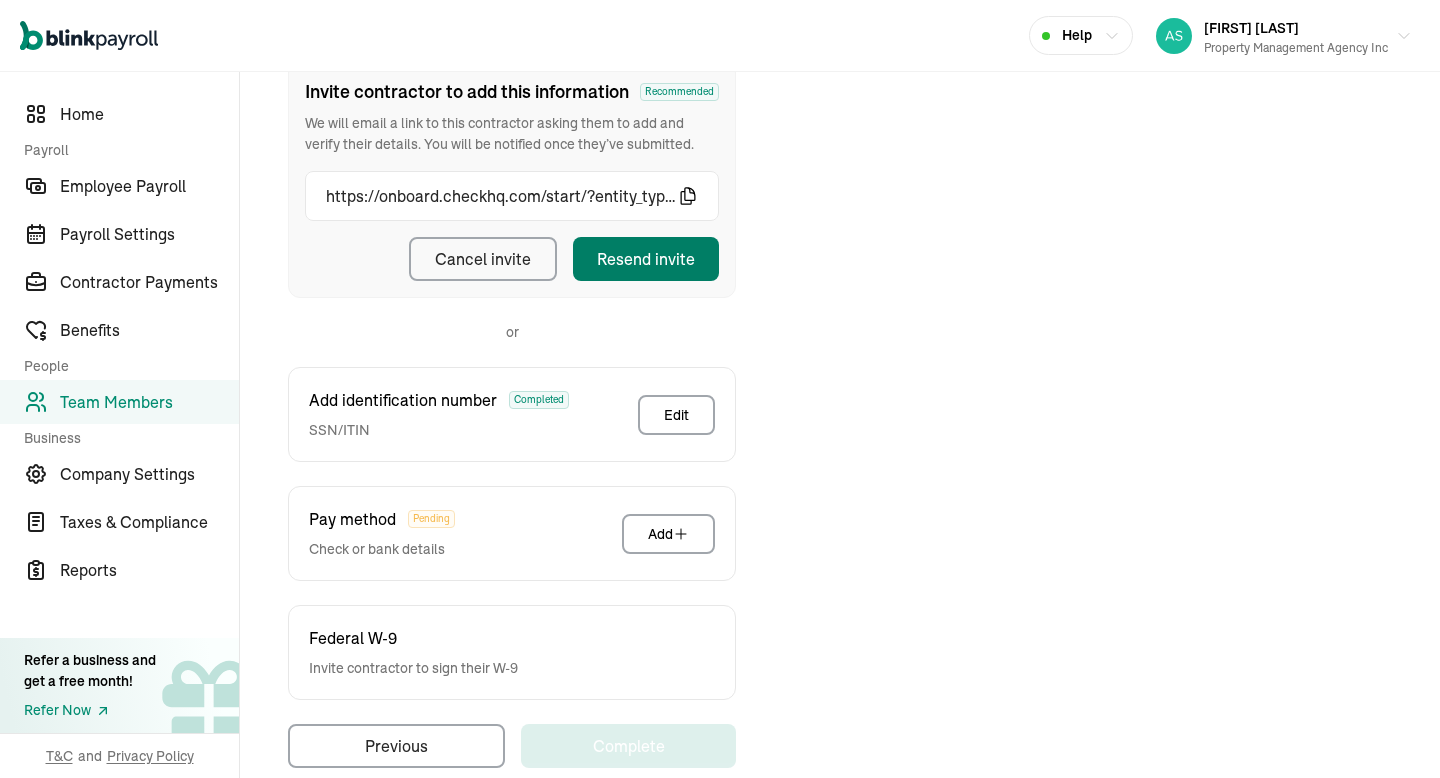 click on "Resend invite" at bounding box center [646, 259] 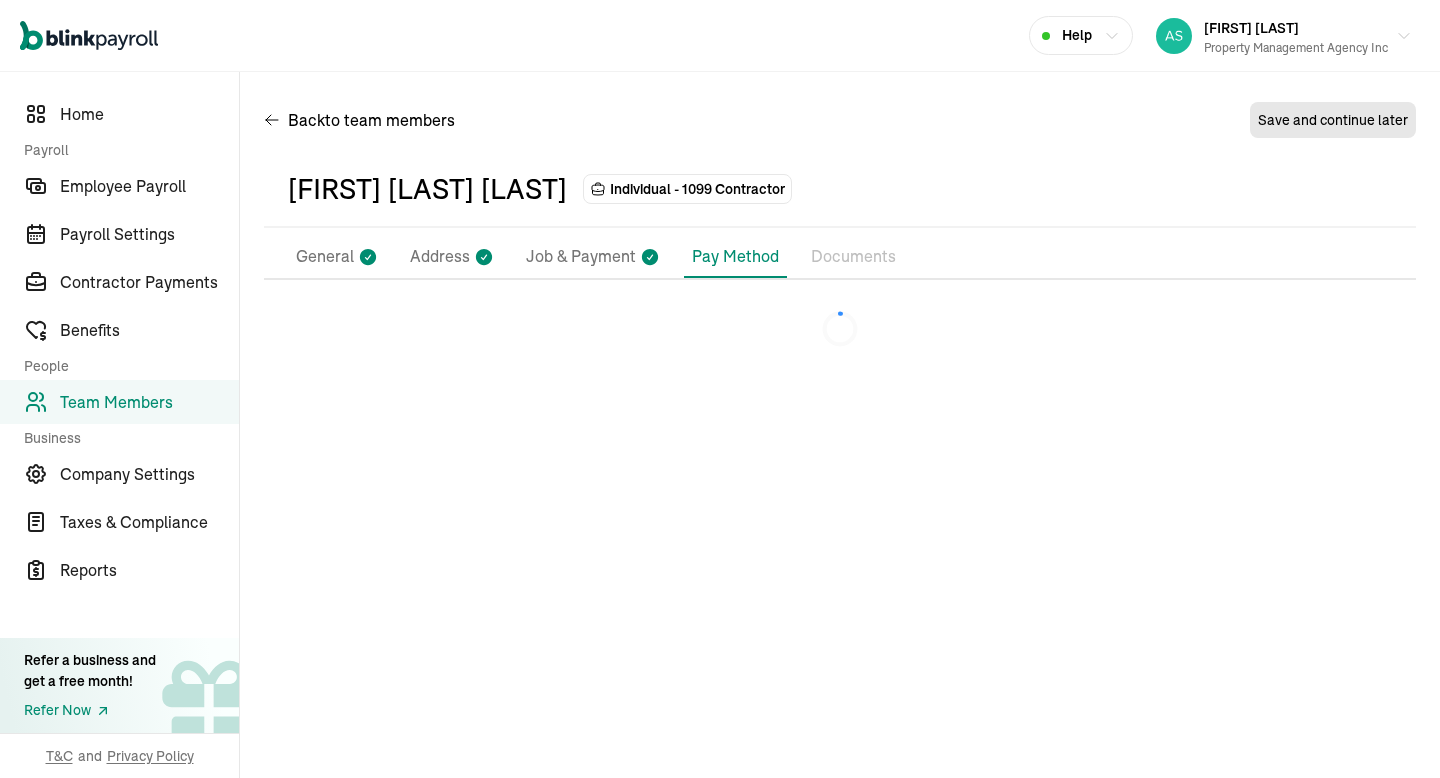 scroll, scrollTop: 0, scrollLeft: 0, axis: both 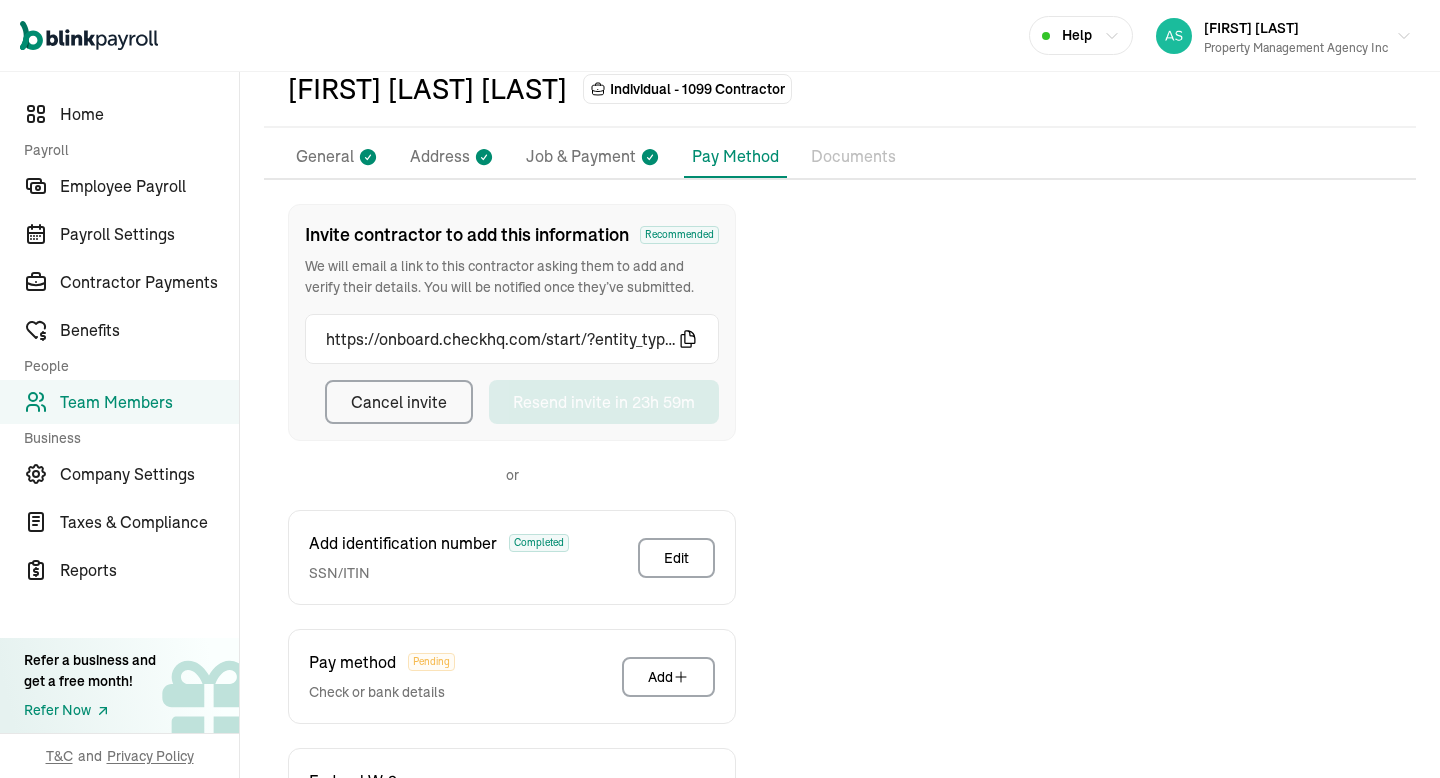 click on "General" at bounding box center (325, 157) 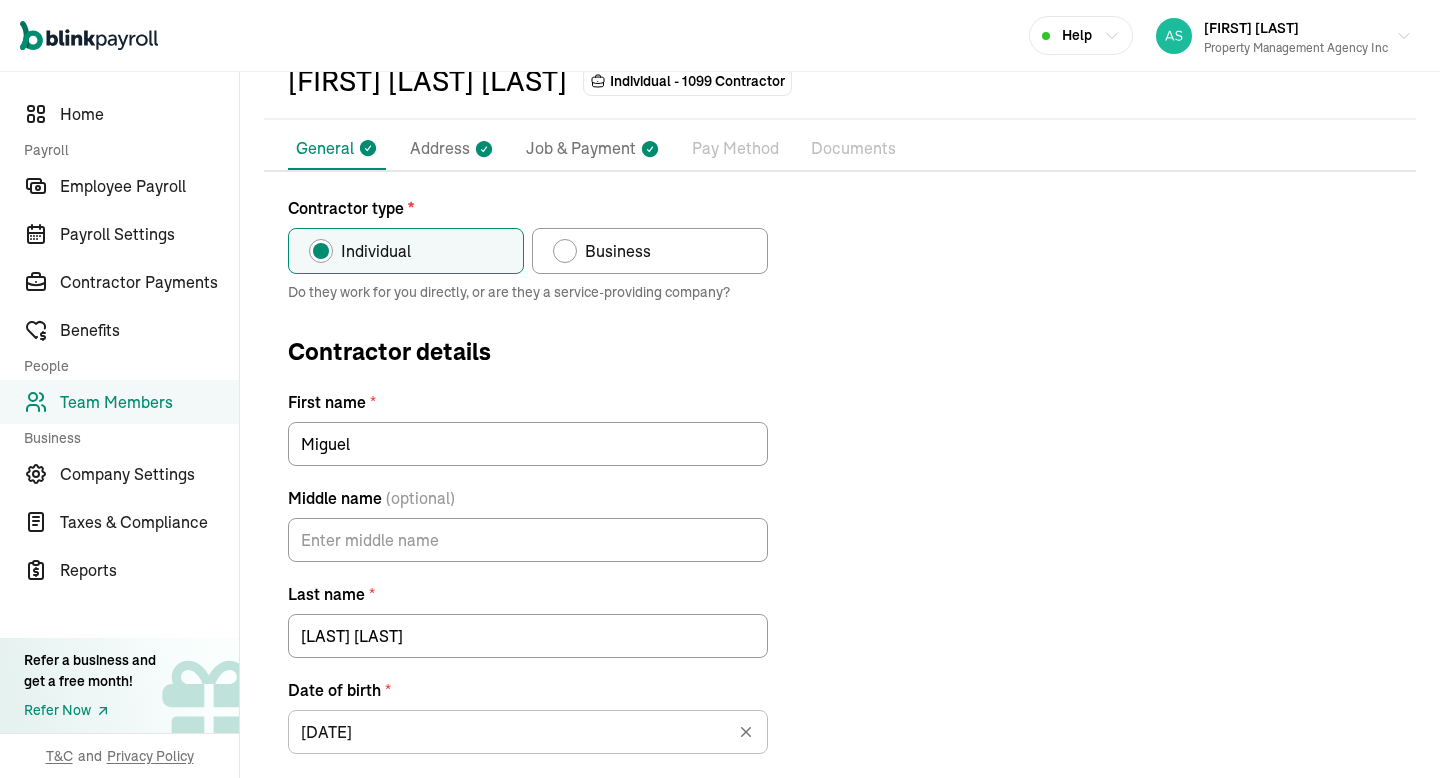 scroll, scrollTop: 321, scrollLeft: 0, axis: vertical 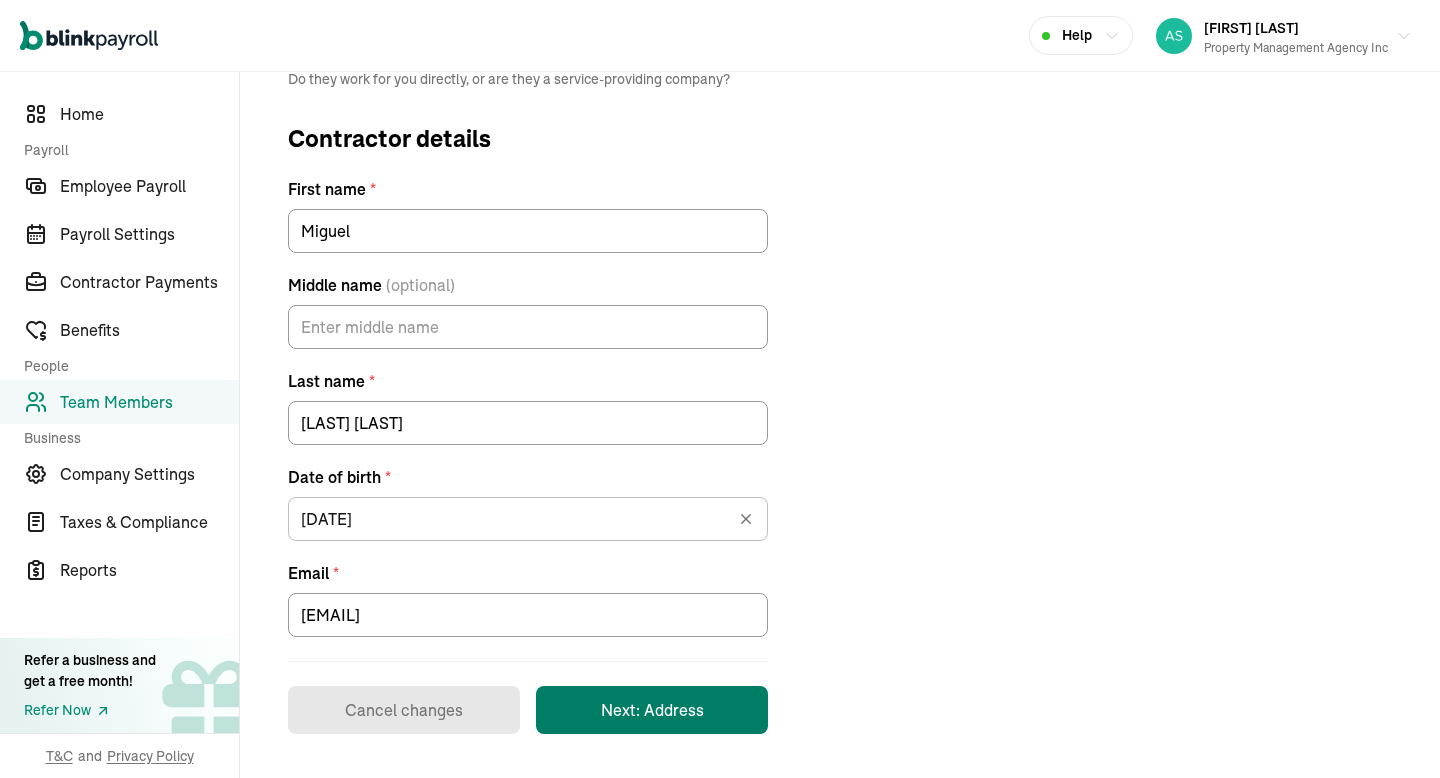 click on "Next: Address" at bounding box center (652, 710) 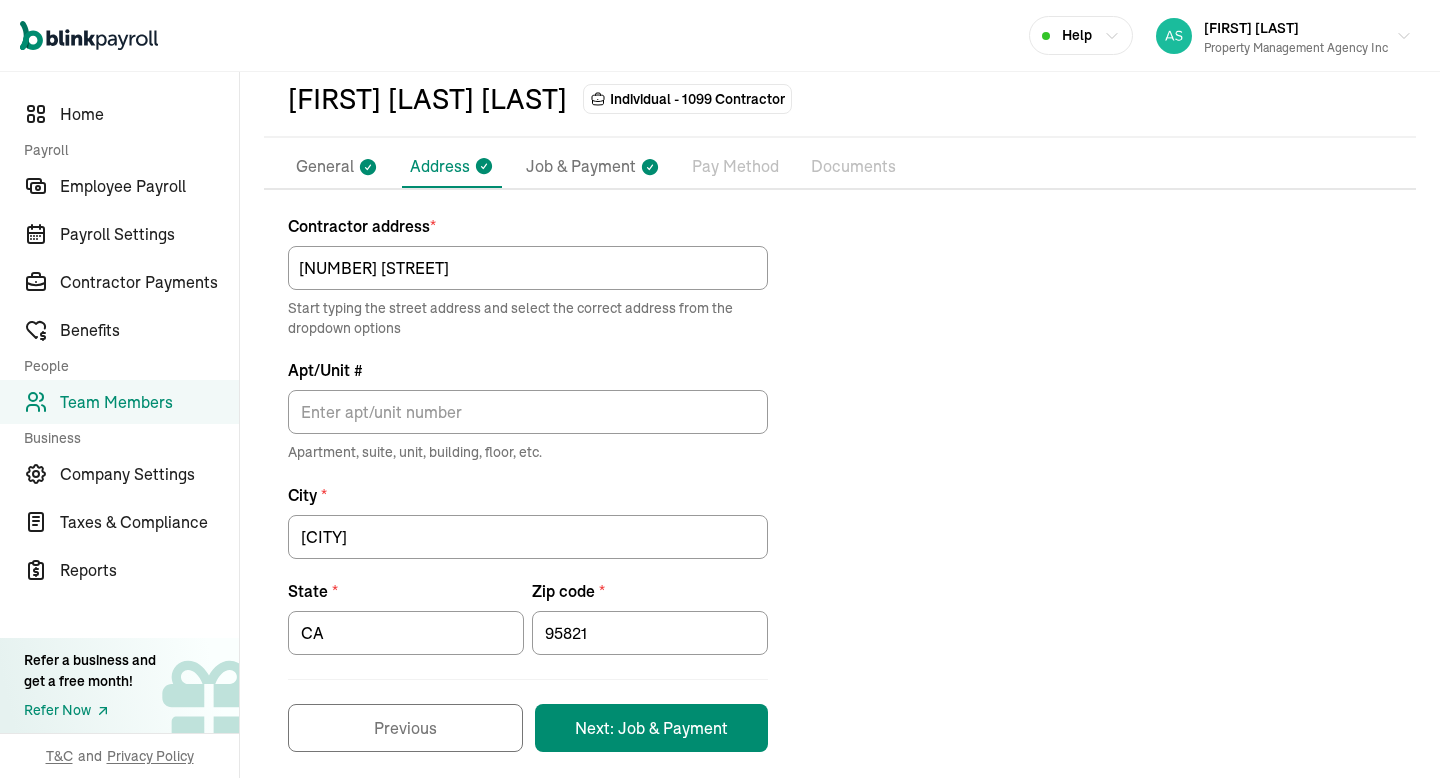 scroll, scrollTop: 108, scrollLeft: 0, axis: vertical 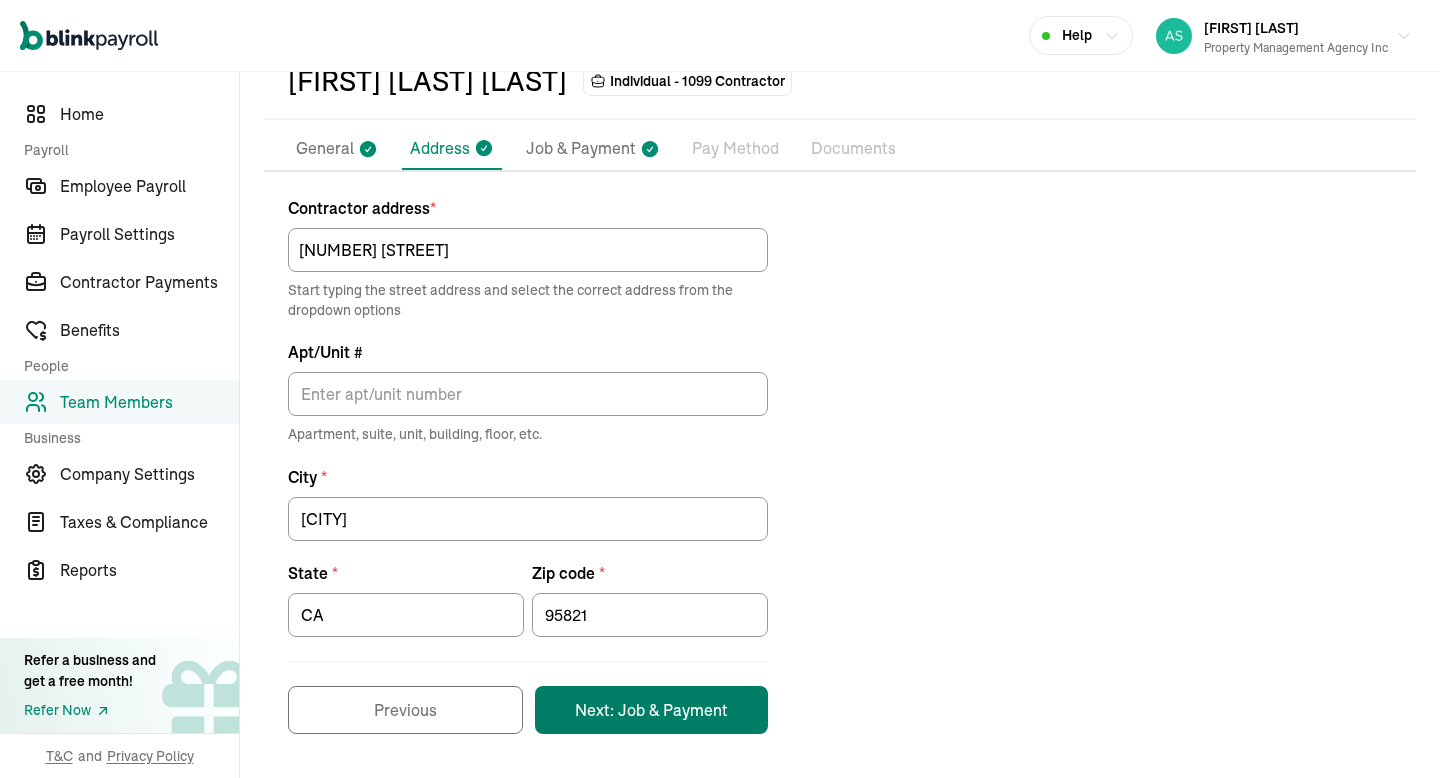click on "Next: Job & Payment" at bounding box center (651, 710) 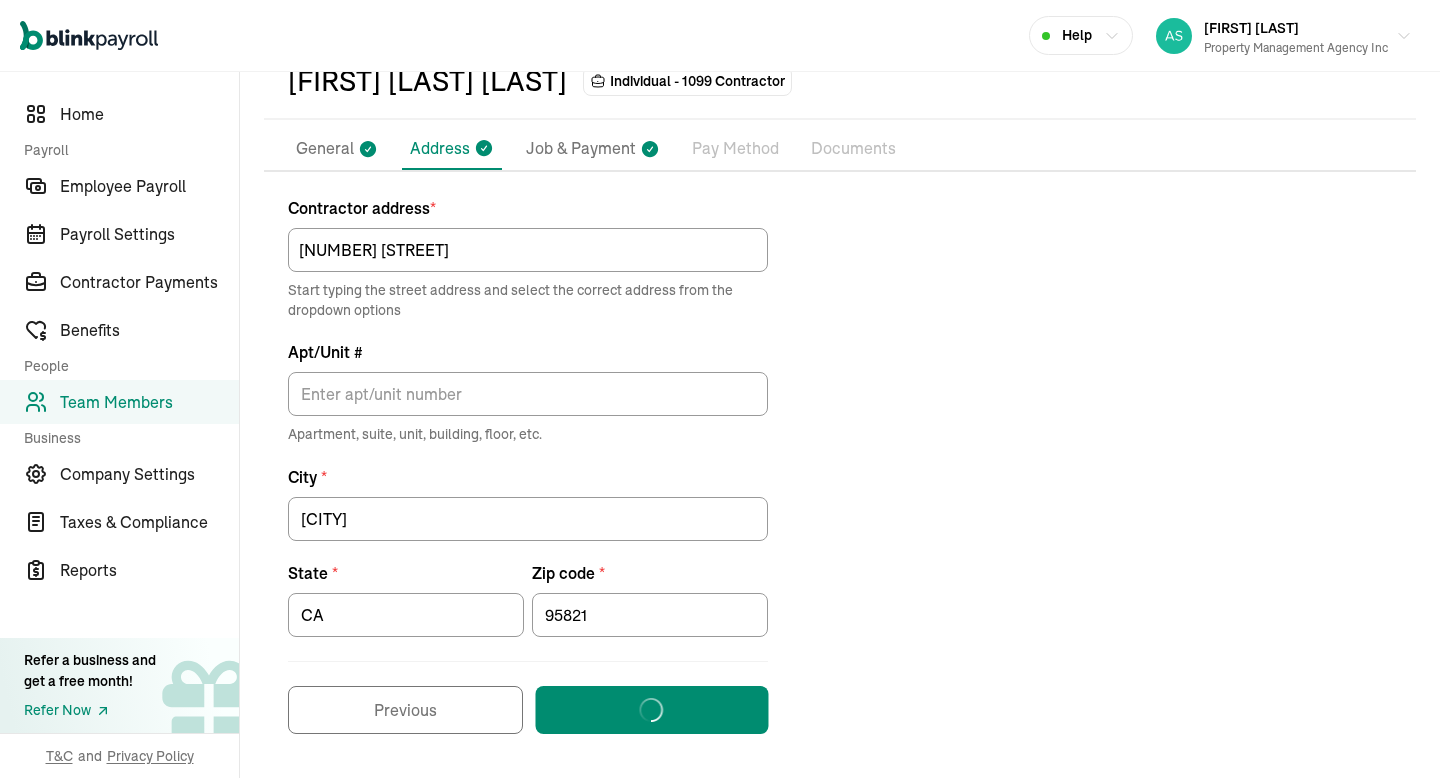 select on "[NUMBER] [STREET]" 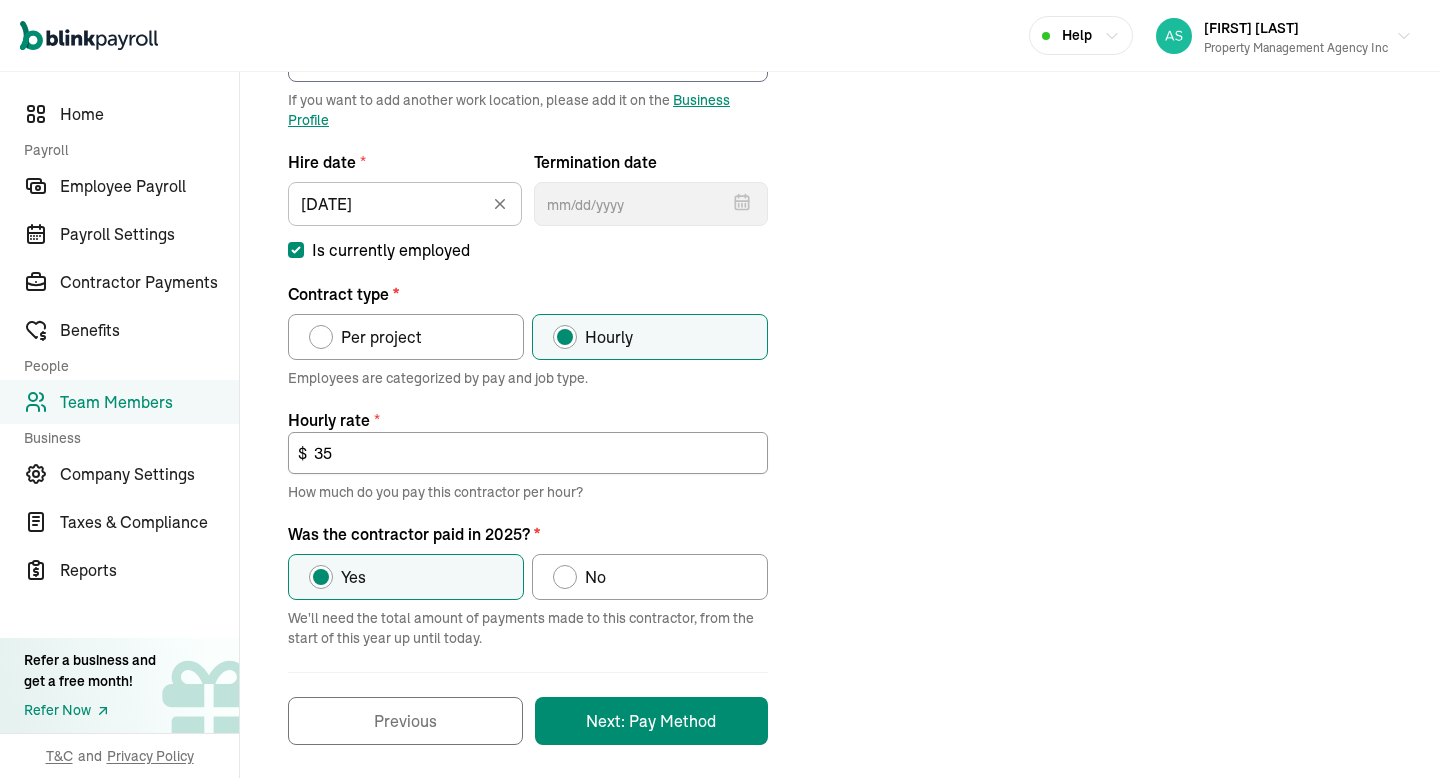 scroll, scrollTop: 329, scrollLeft: 0, axis: vertical 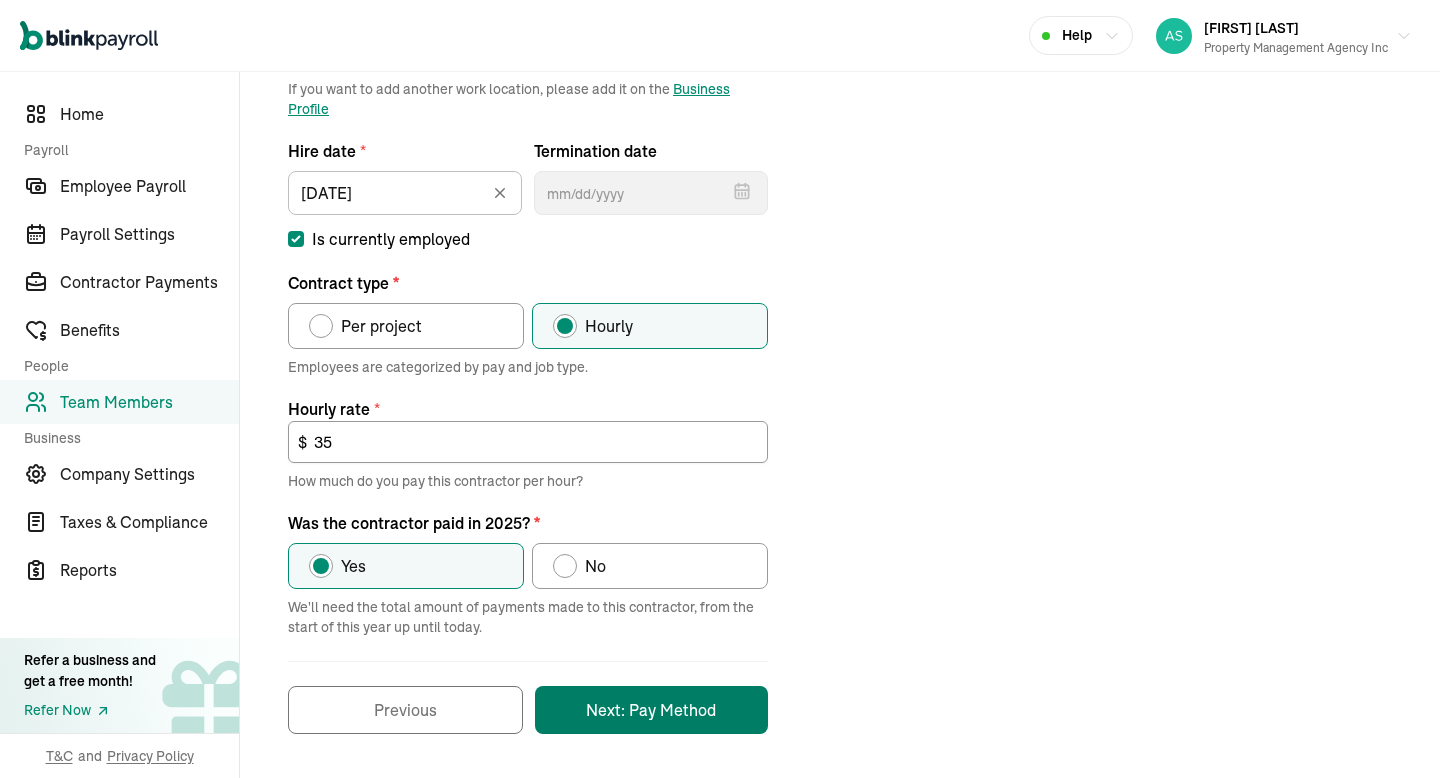click on "Next: Pay Method" at bounding box center [651, 710] 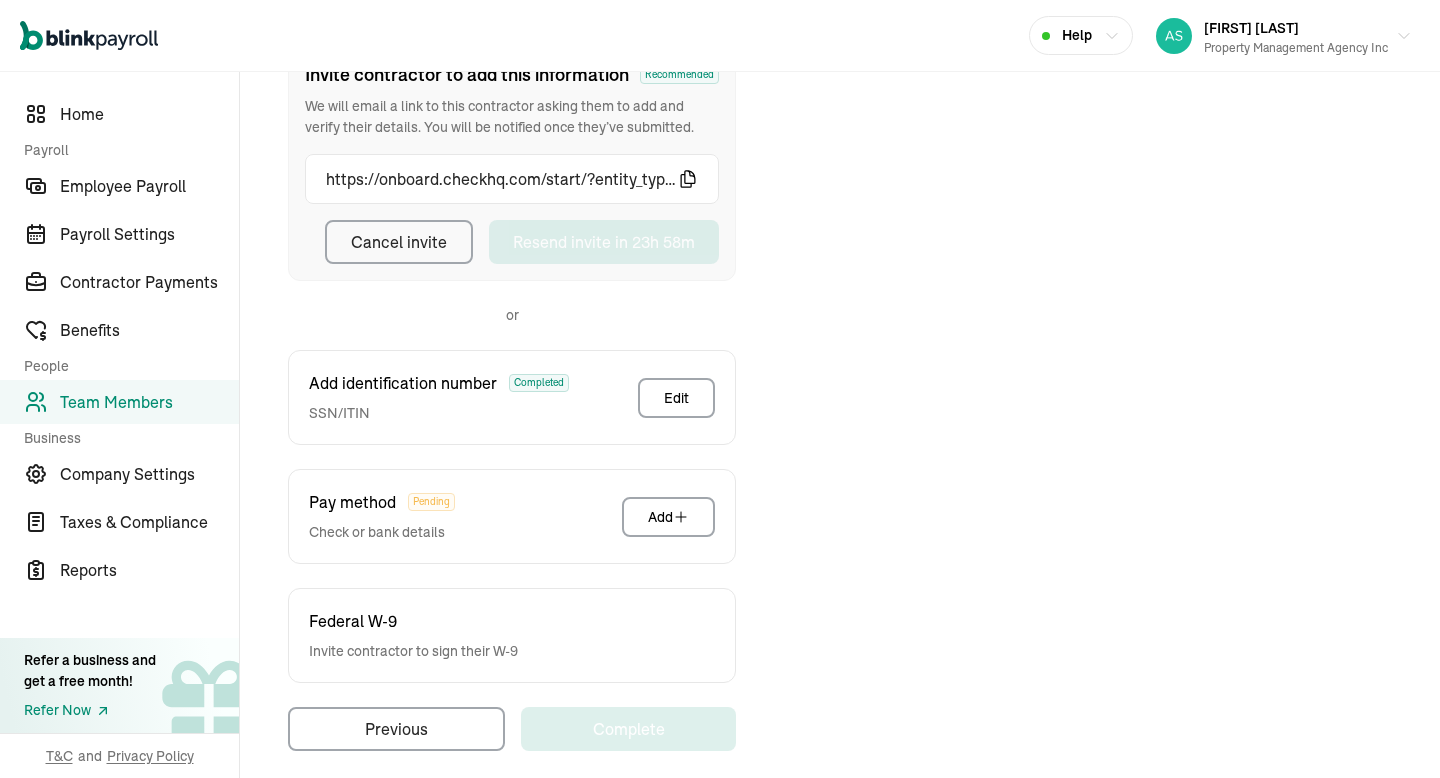 scroll, scrollTop: 277, scrollLeft: 0, axis: vertical 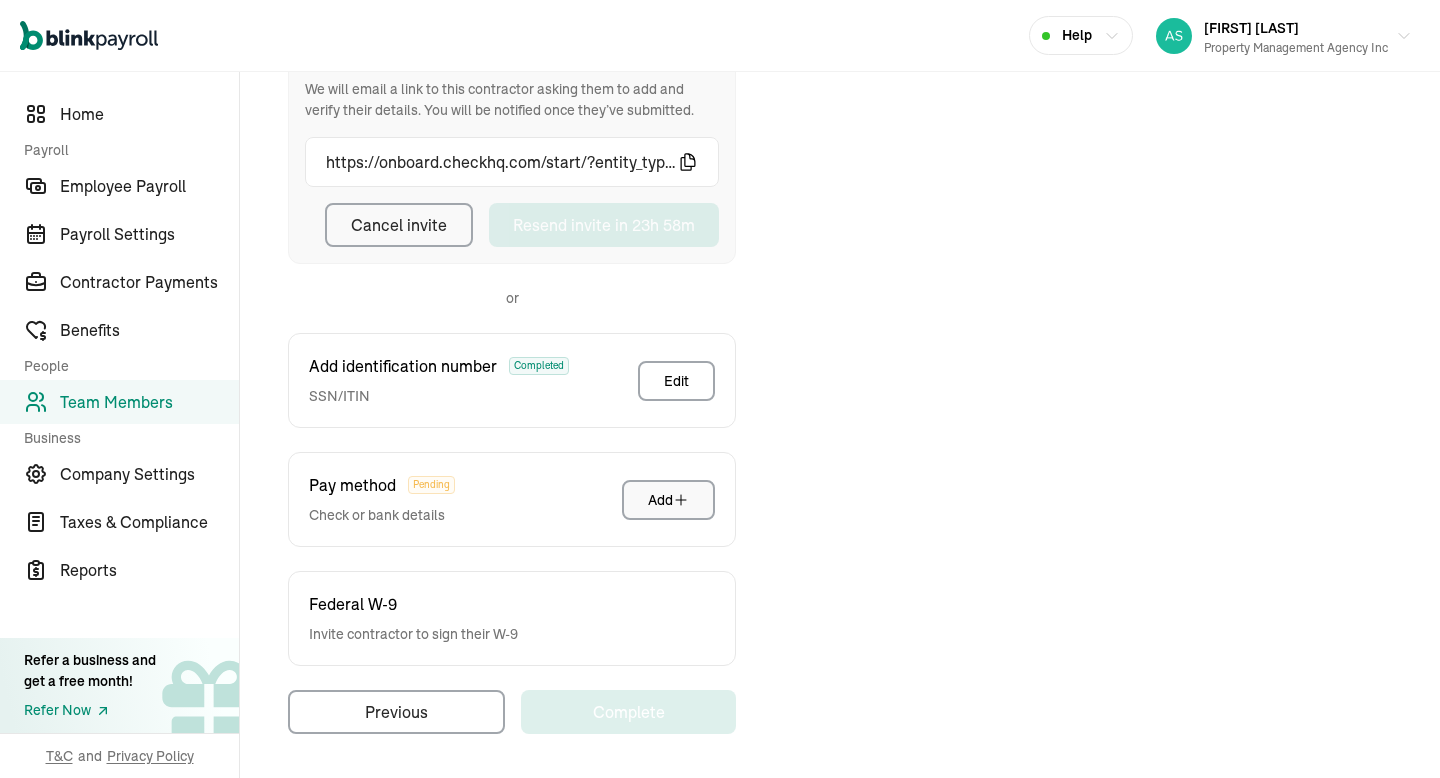 click on "Add" at bounding box center (668, 500) 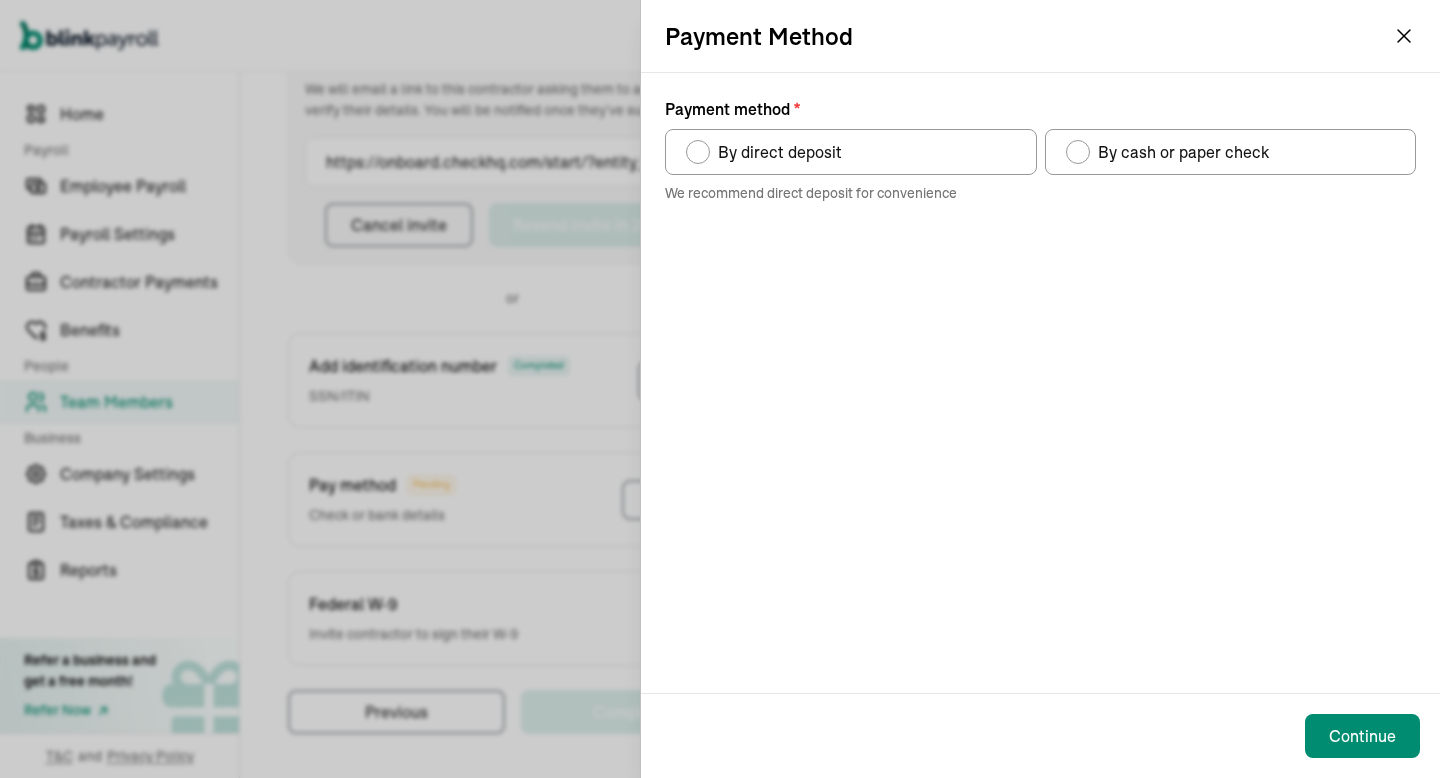 click at bounding box center [1078, 152] 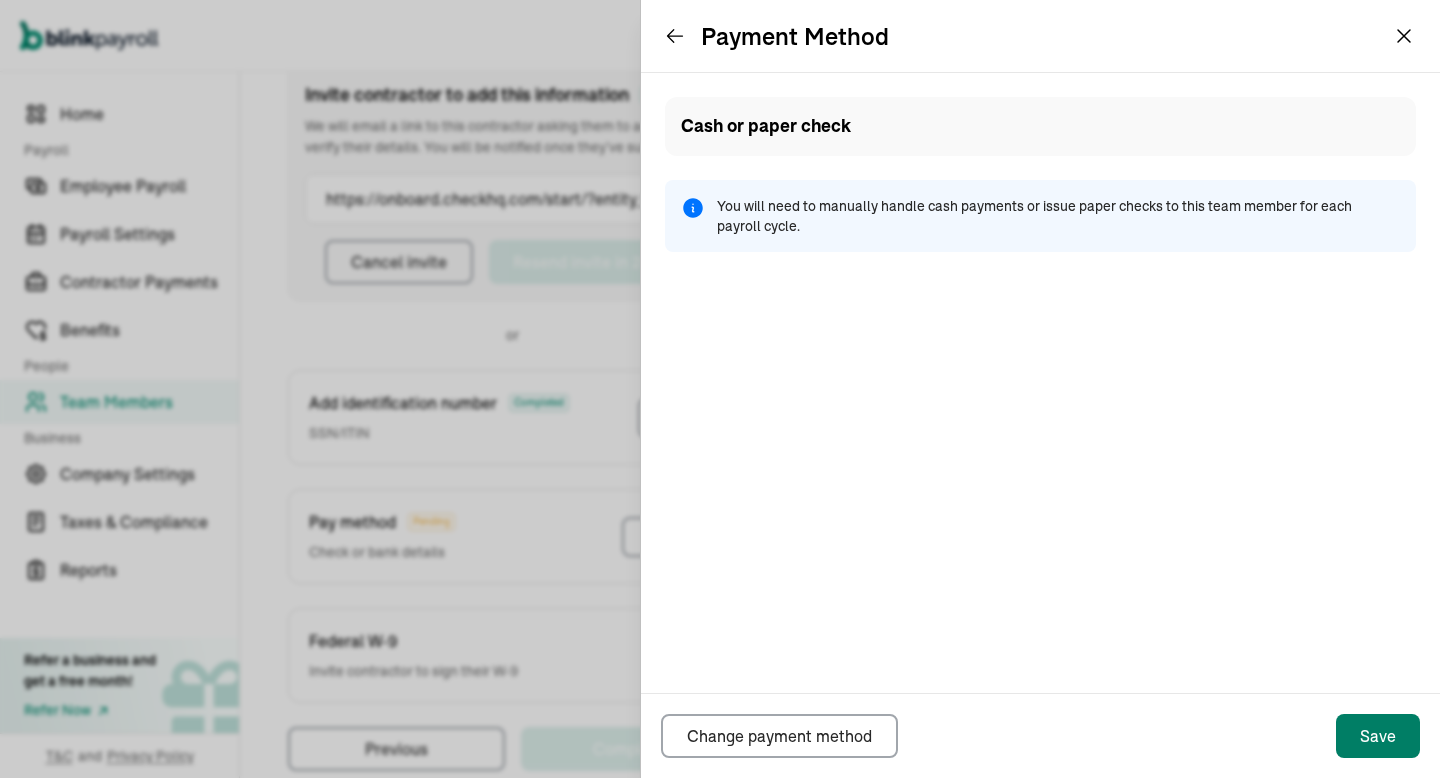 scroll, scrollTop: 236, scrollLeft: 0, axis: vertical 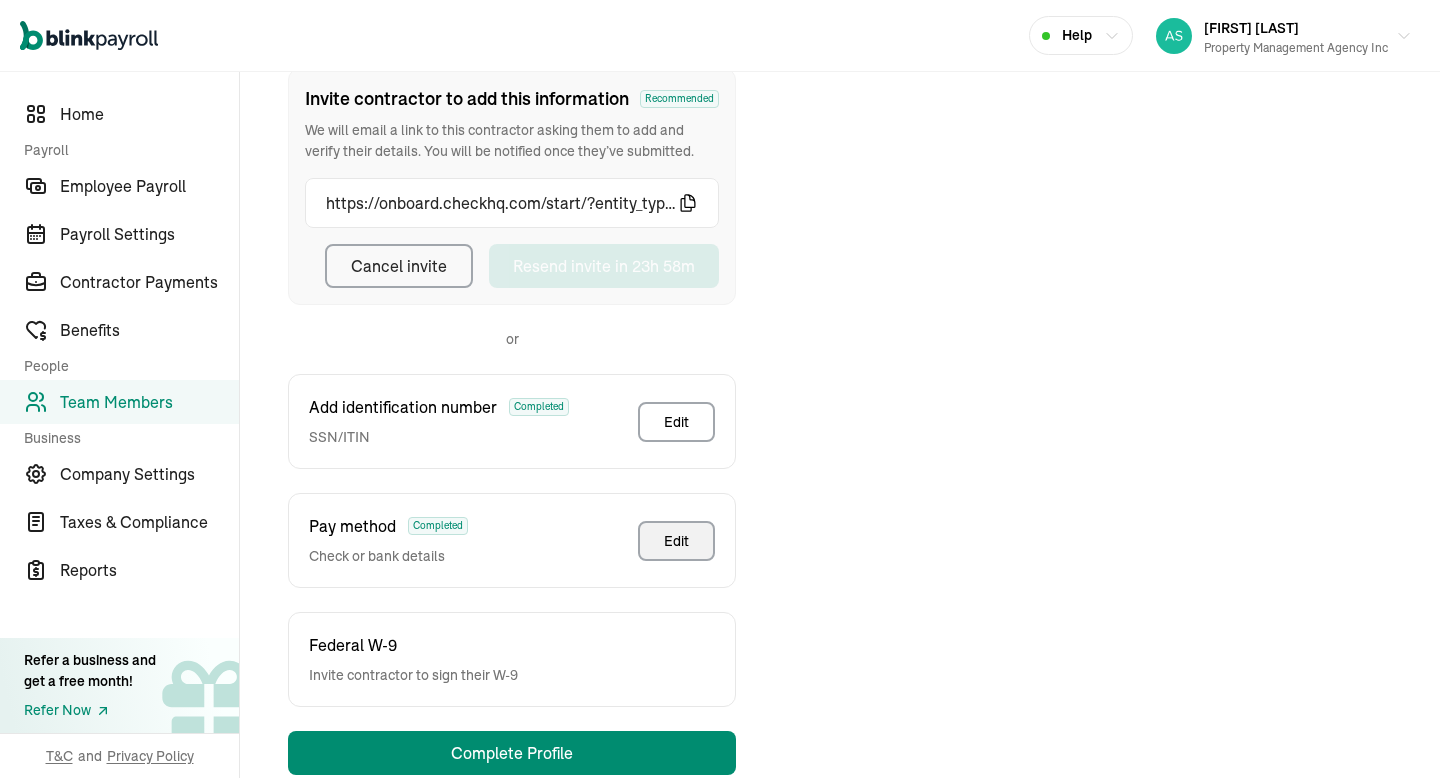 click on "https://onboard.checkhq.com/start/?entity_type=contractor&entity_id=ctr_hw6HGsNkB1s9rjUYLnFu&code=GeFME56CVW8HQ3ZfAuZS48Ac0sgeKX&api_host=api.checkhq.com&redirect_uri=https%3A%2F%2Fonboard.checkhq.com%2Fstart%2F Copied!" at bounding box center [512, 203] 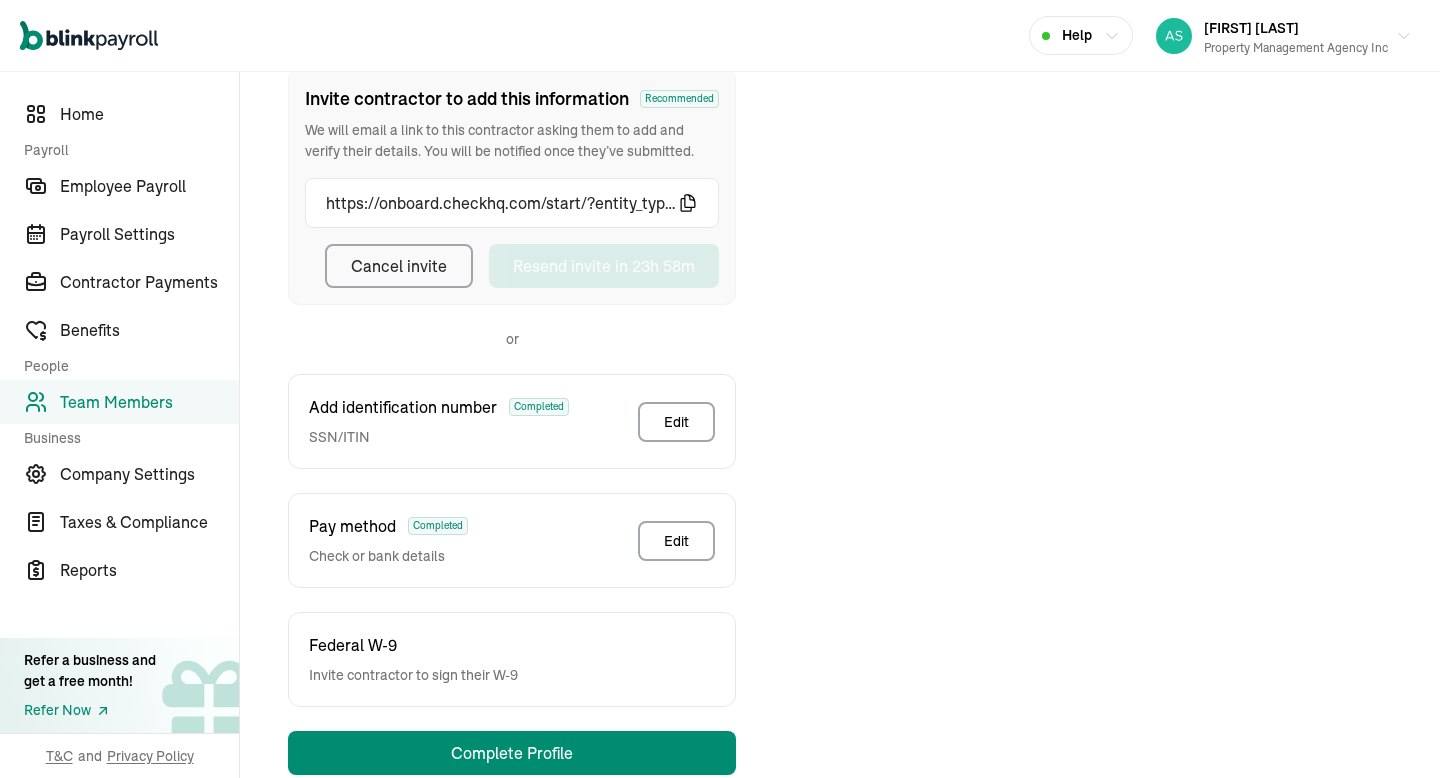 click 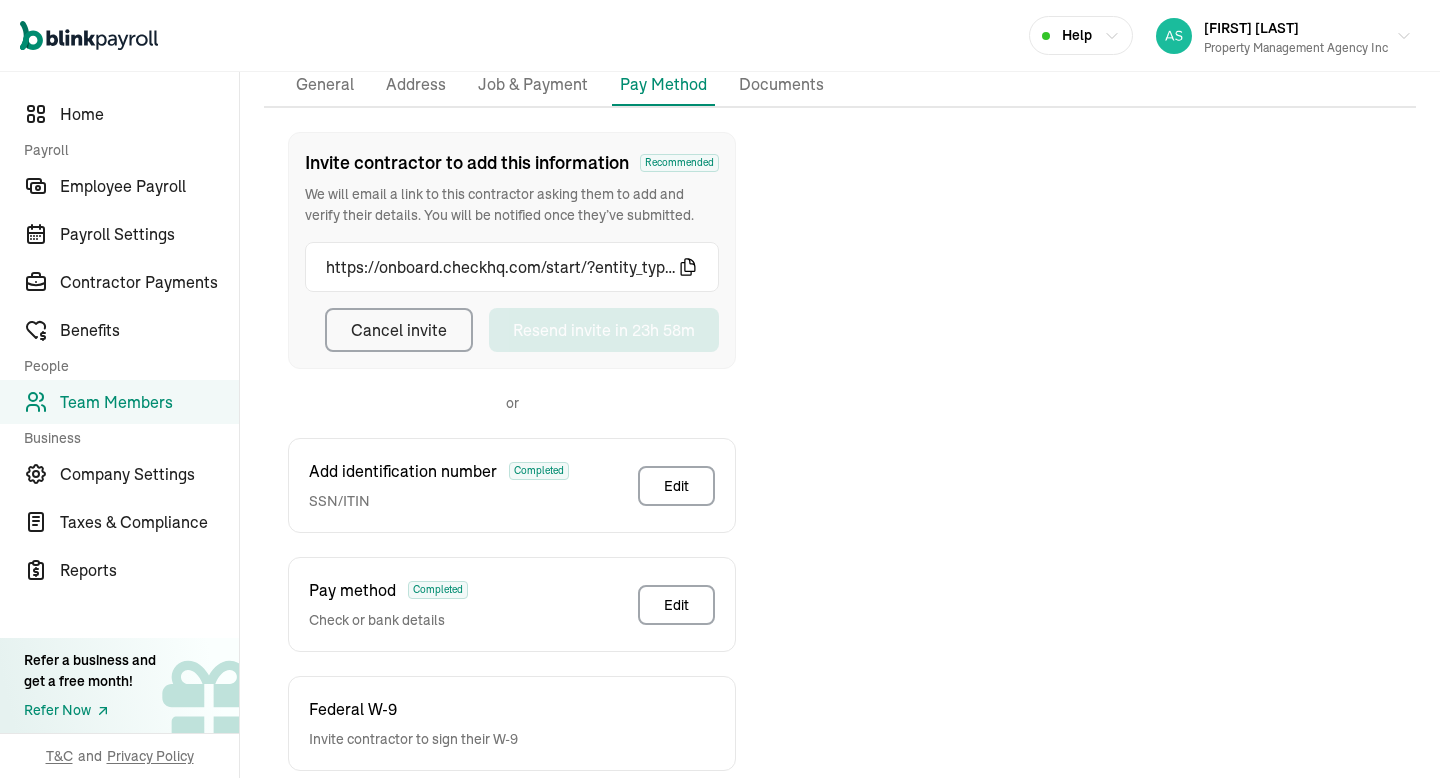 scroll, scrollTop: 51, scrollLeft: 0, axis: vertical 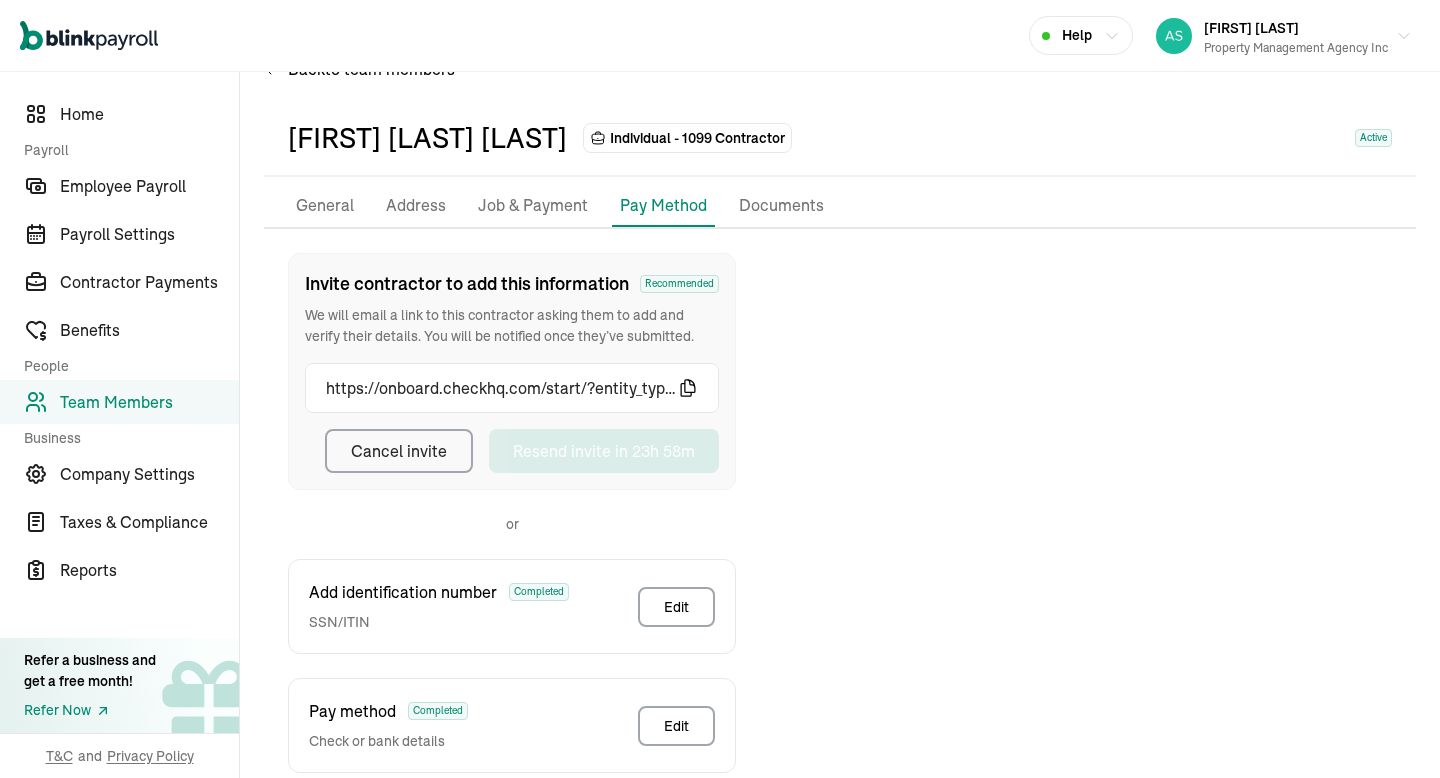 click on "Team Members" at bounding box center (119, 402) 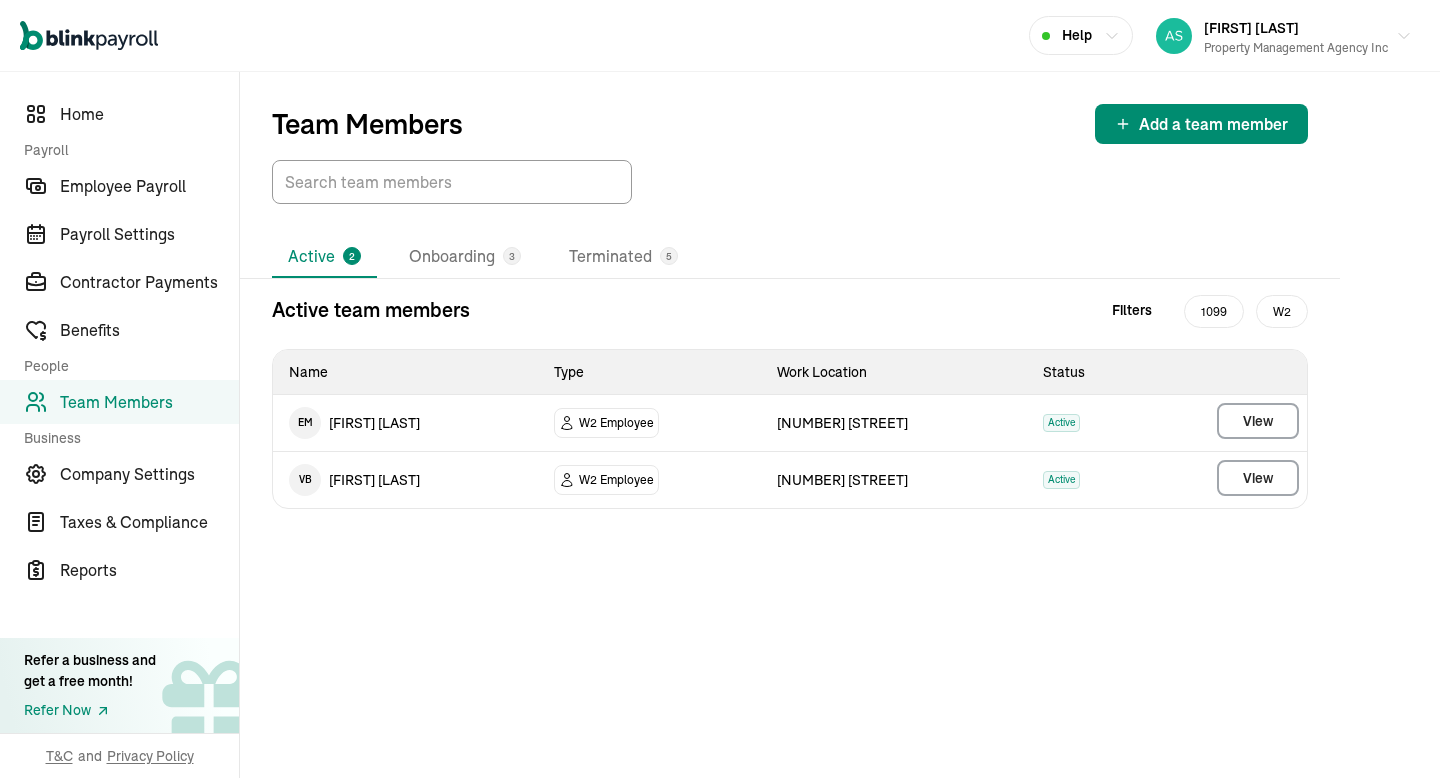 scroll, scrollTop: 0, scrollLeft: 0, axis: both 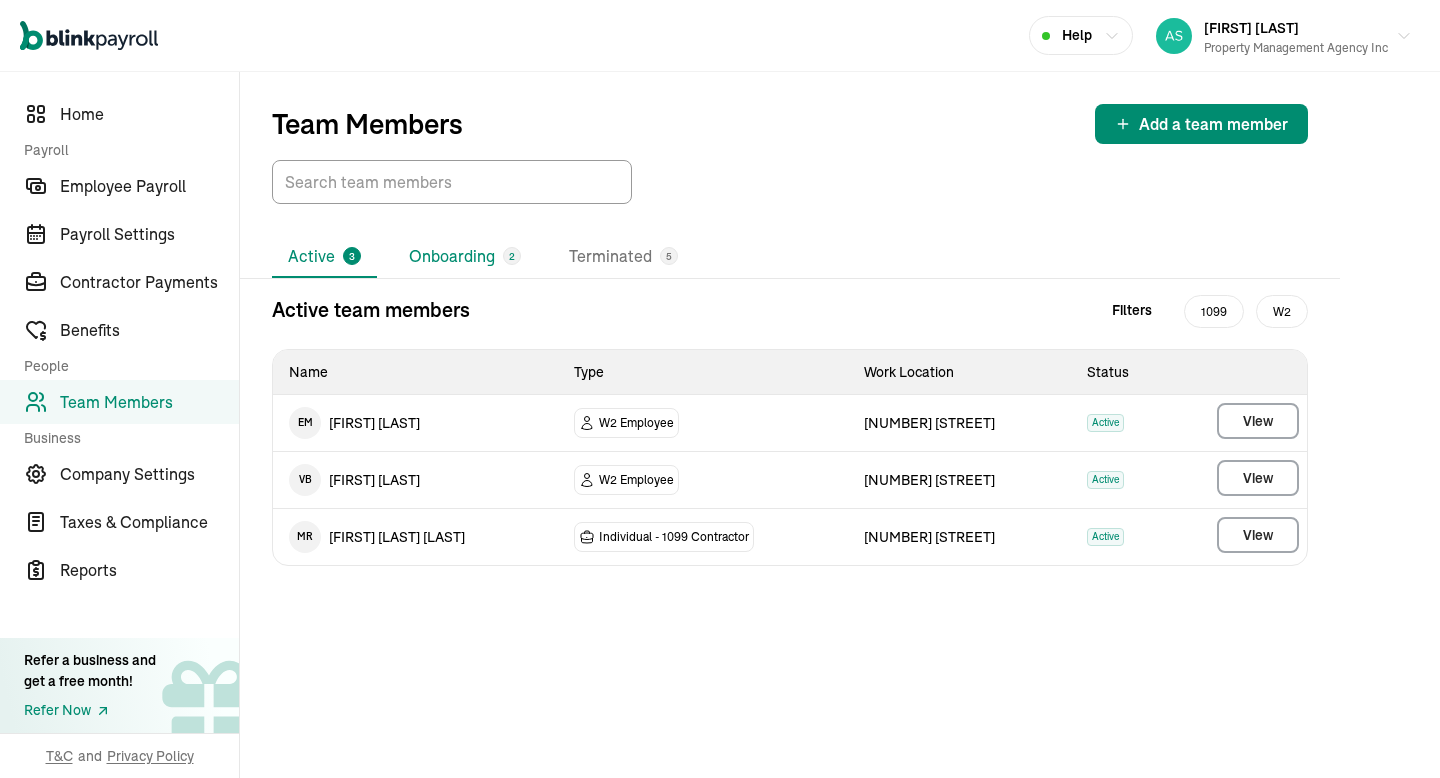 click on "Onboarding 2" at bounding box center (465, 257) 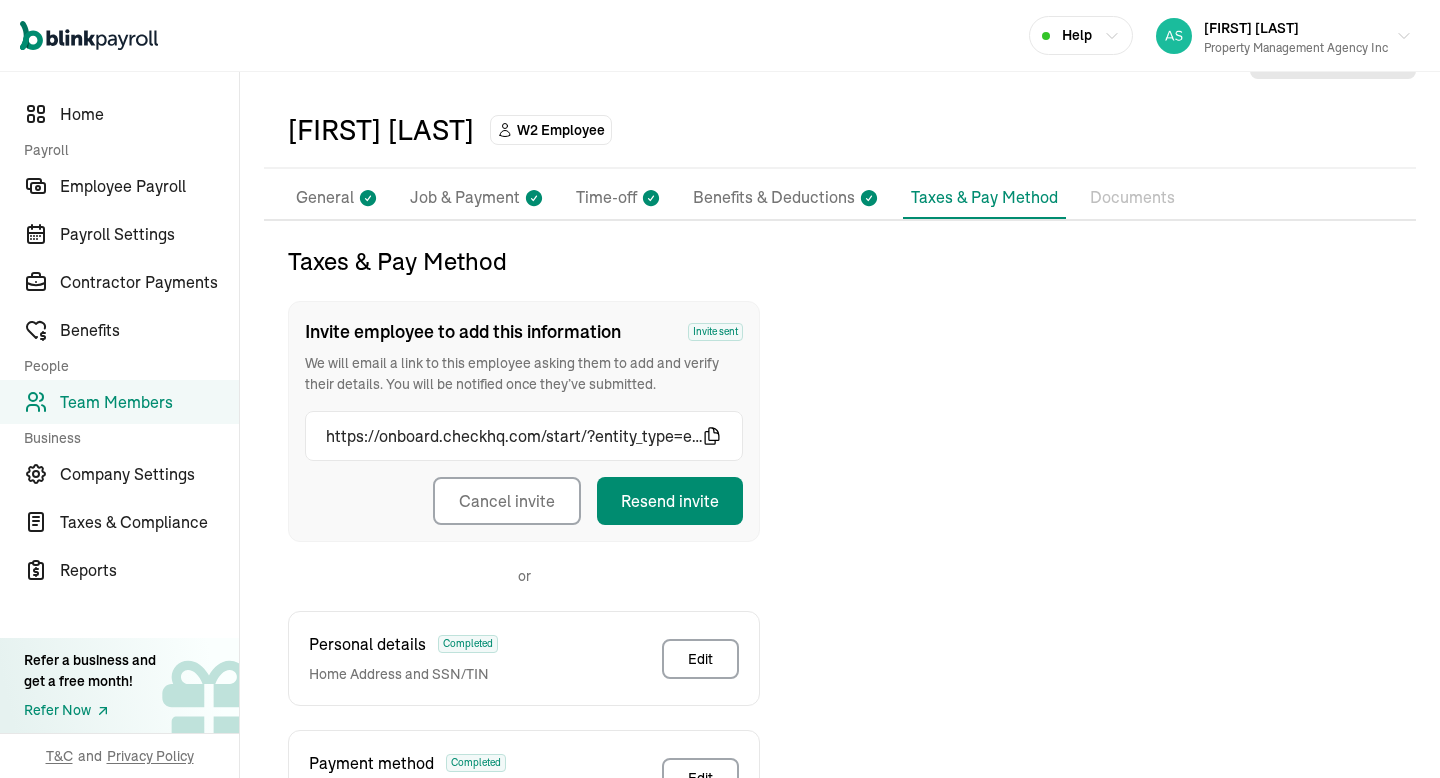 scroll, scrollTop: 0, scrollLeft: 0, axis: both 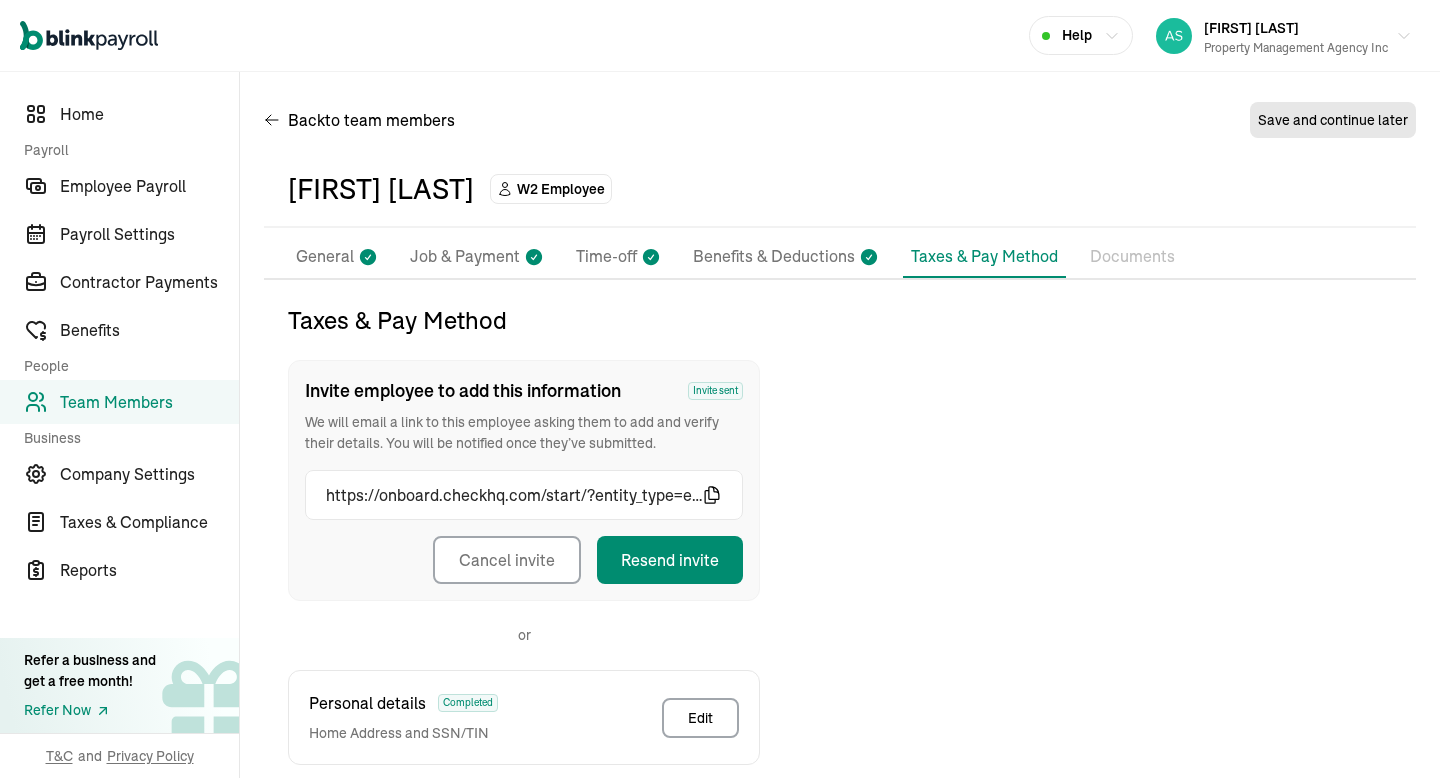 click on "General" at bounding box center [325, 257] 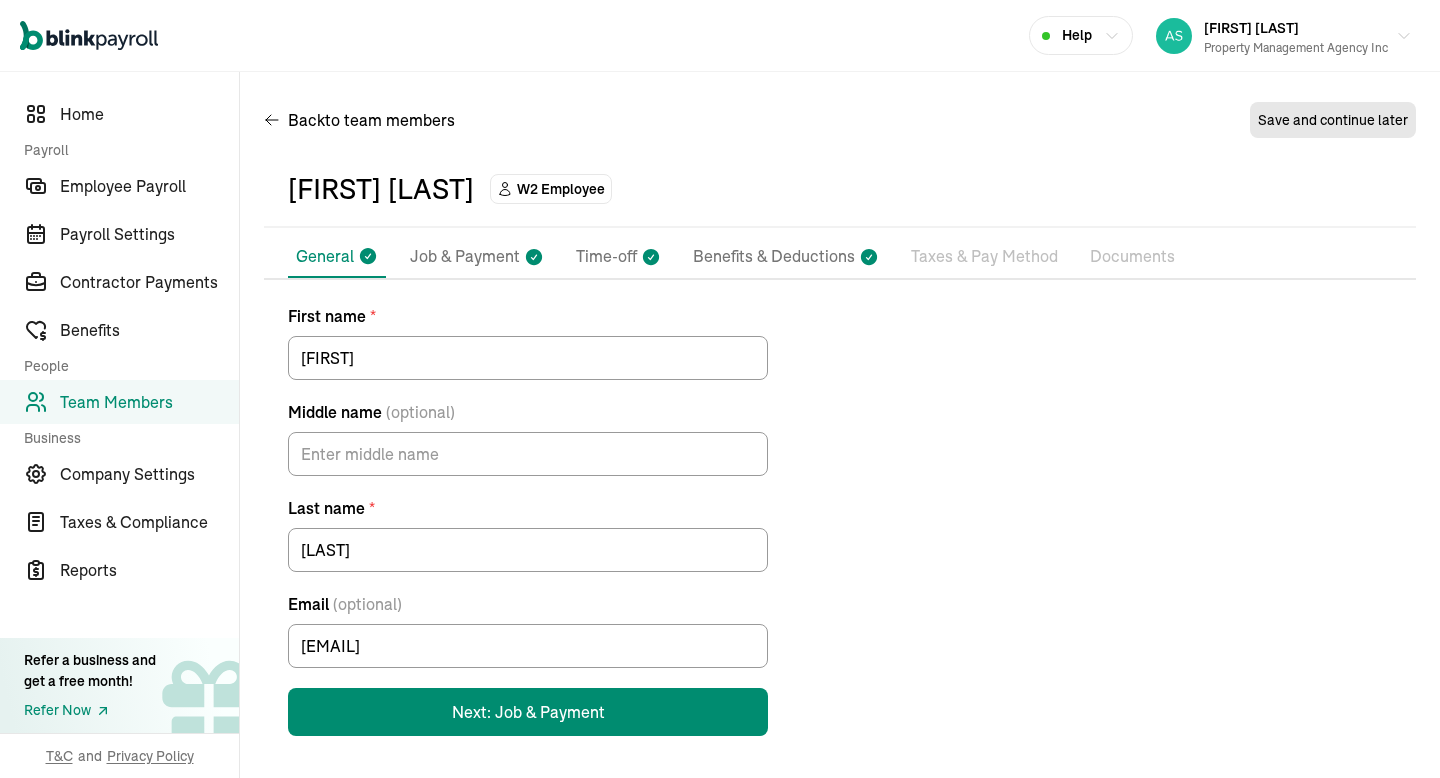 scroll, scrollTop: 2, scrollLeft: 0, axis: vertical 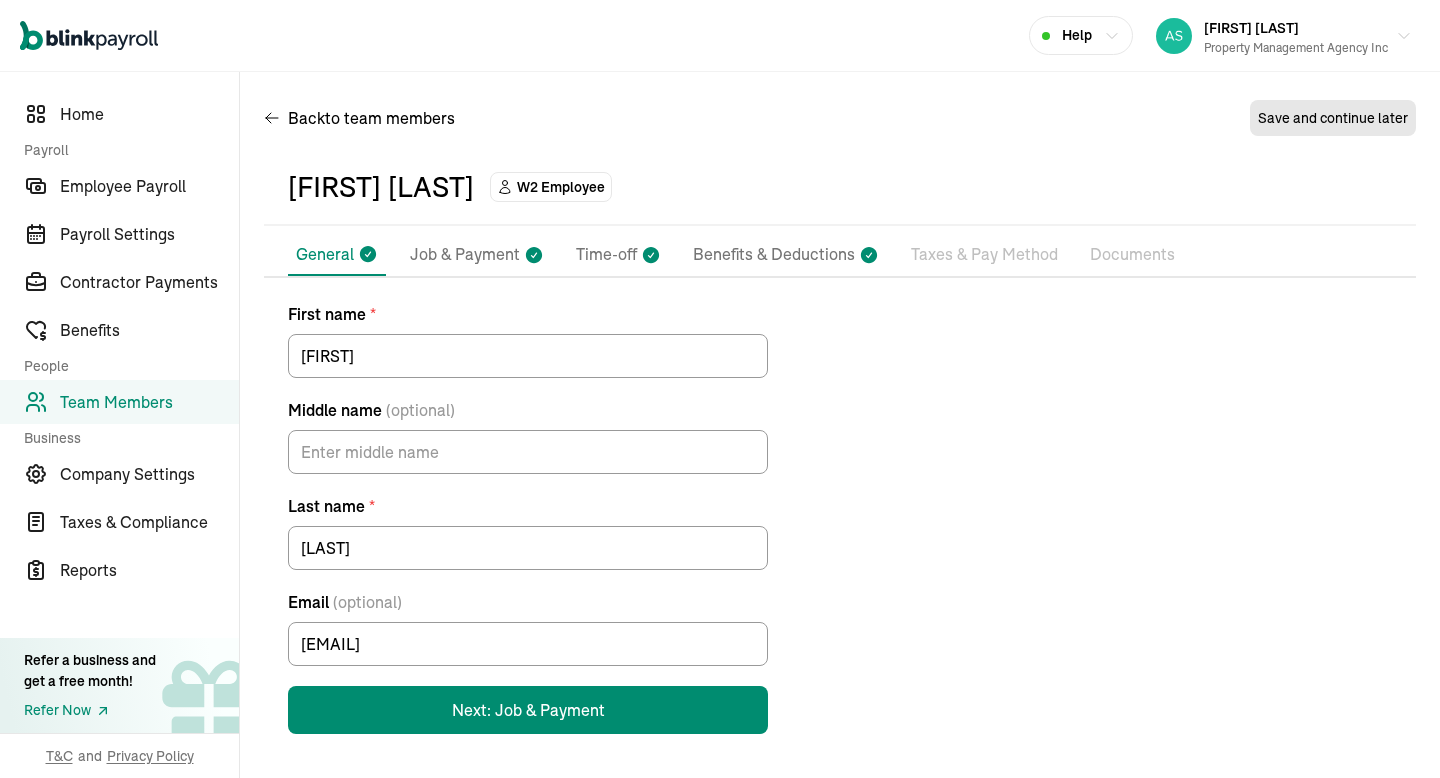 click on "Benefits & Deductions" at bounding box center (774, 255) 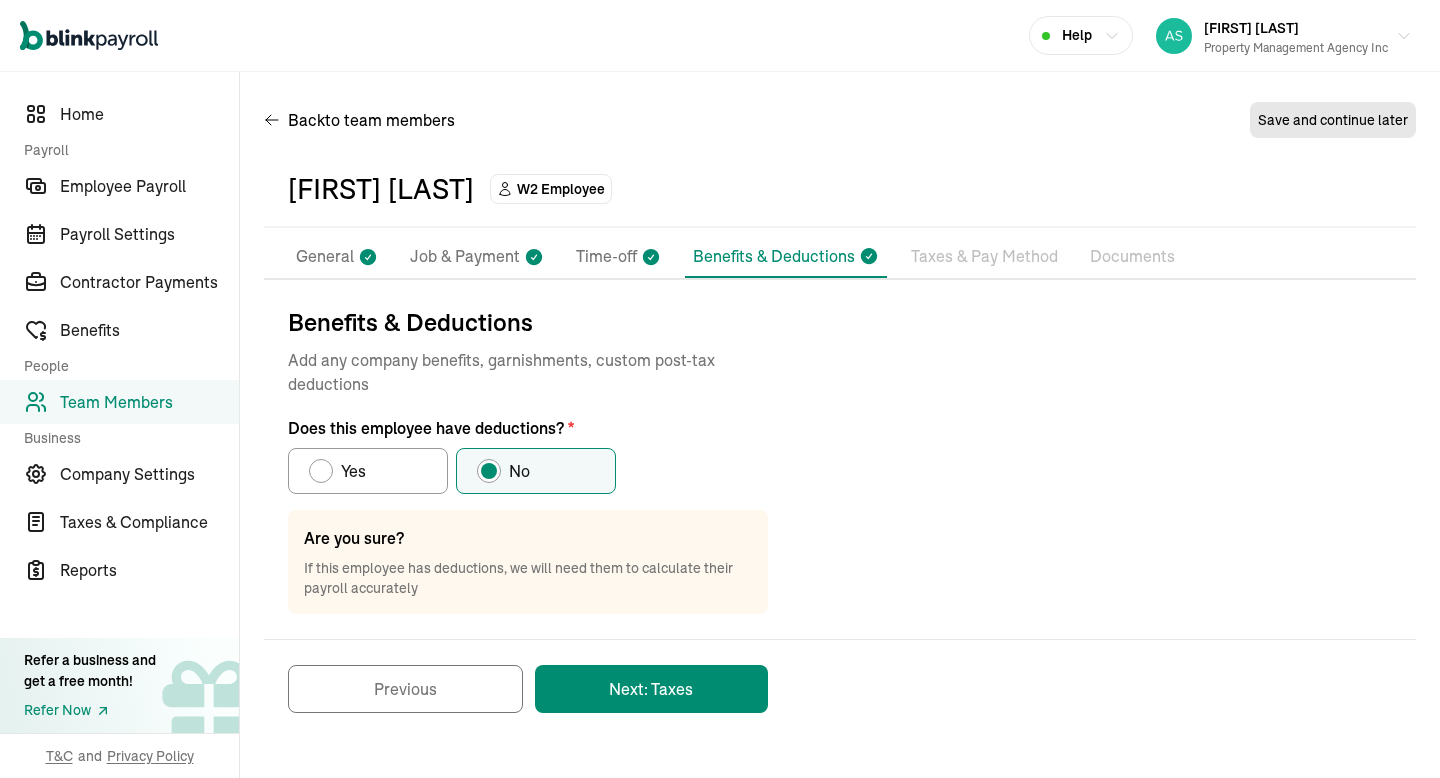 scroll, scrollTop: 0, scrollLeft: 0, axis: both 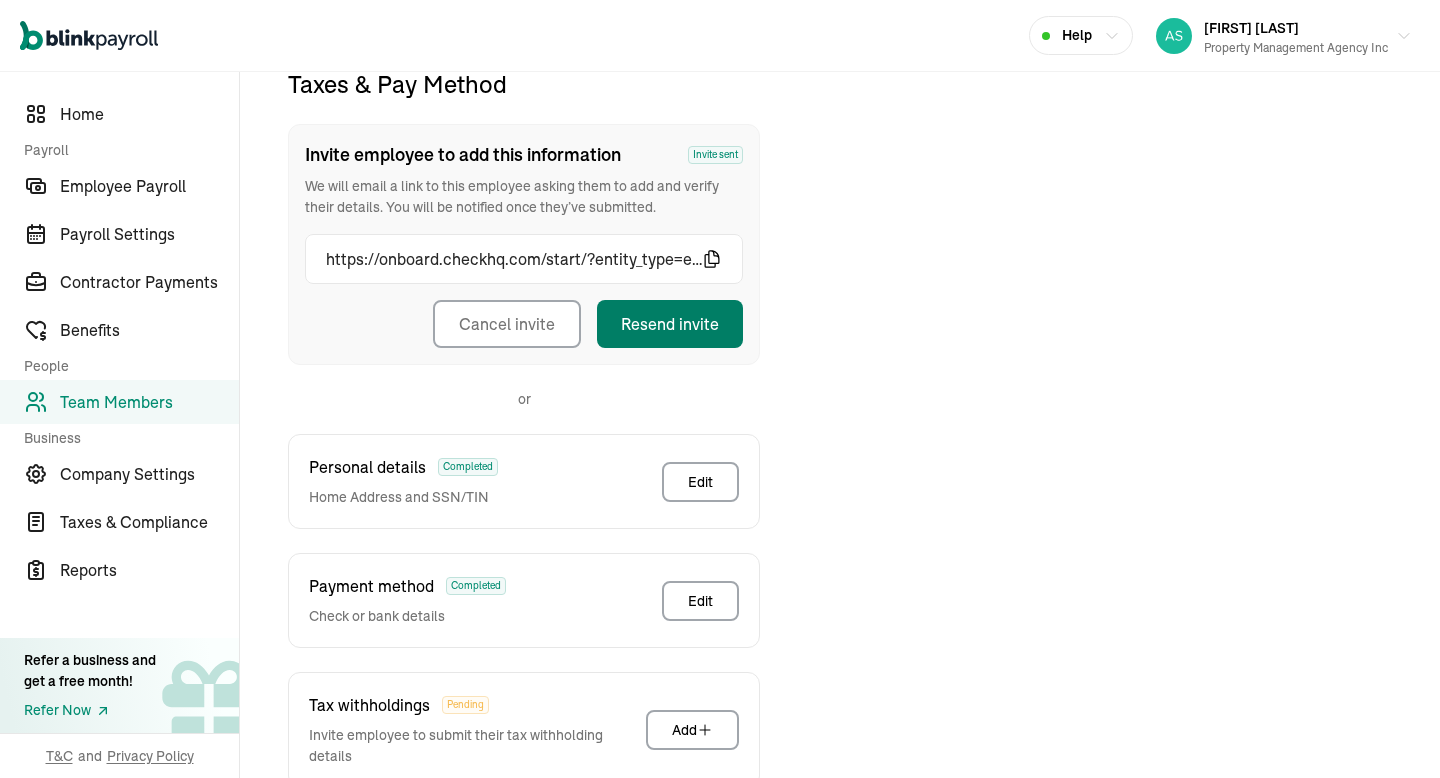 click on "Resend invite" at bounding box center [670, 324] 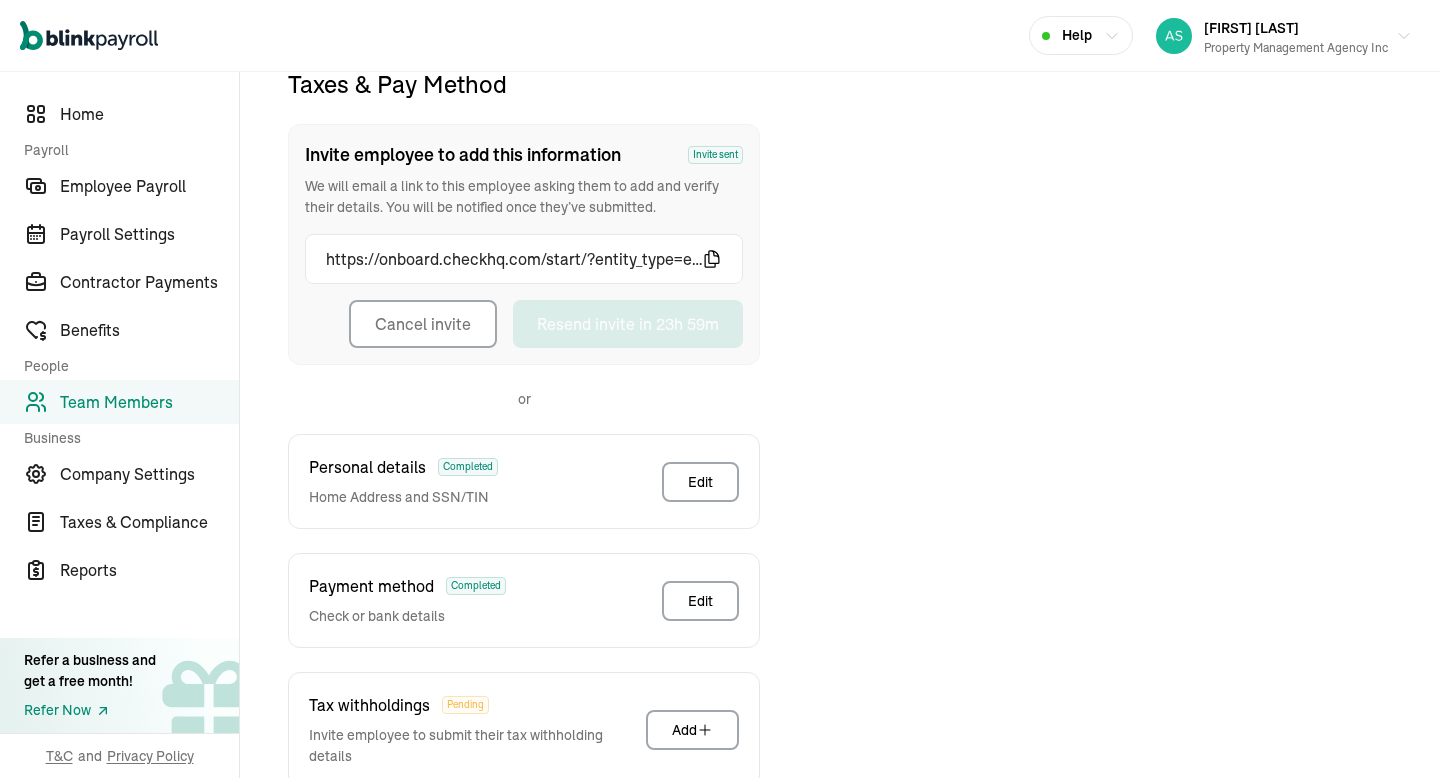 click on "Team Members" at bounding box center (149, 402) 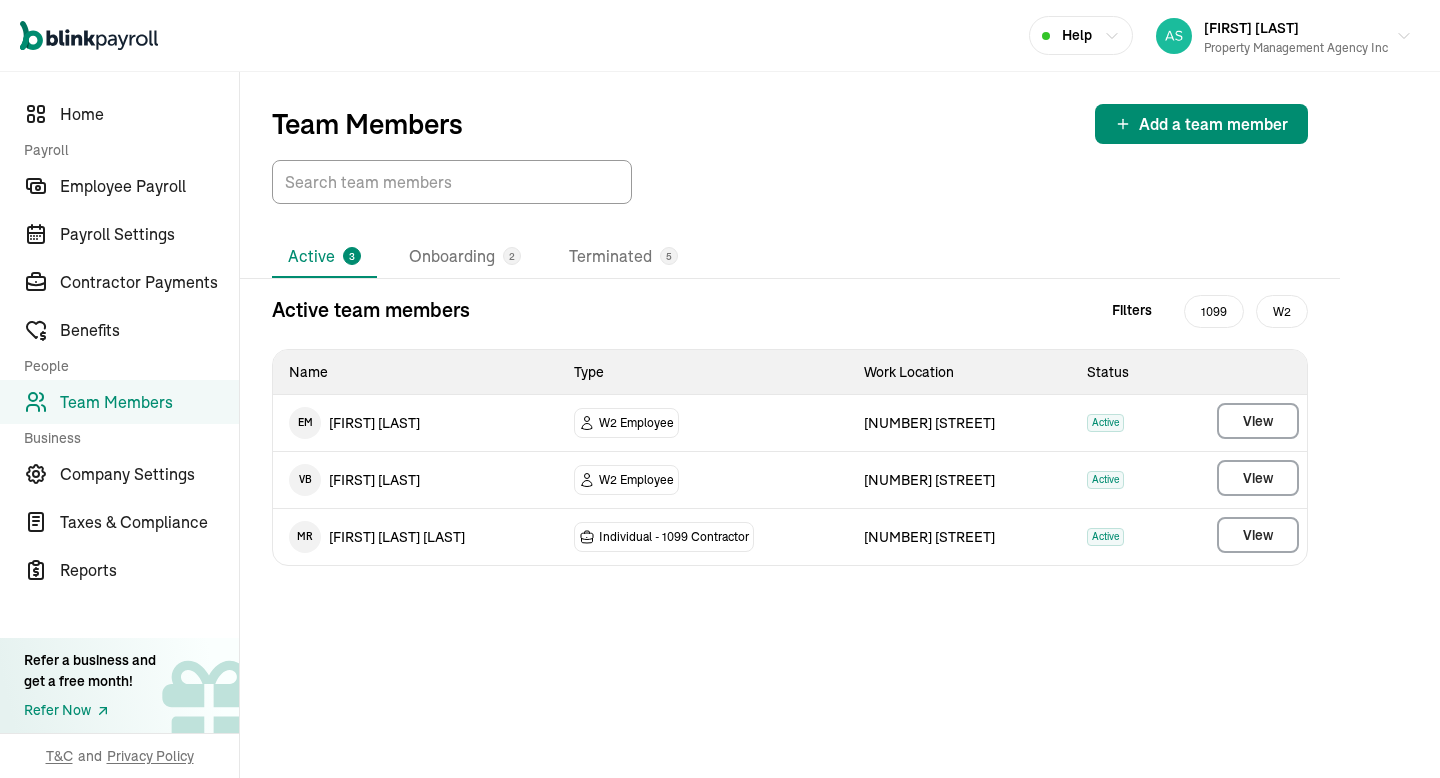 scroll, scrollTop: 0, scrollLeft: 0, axis: both 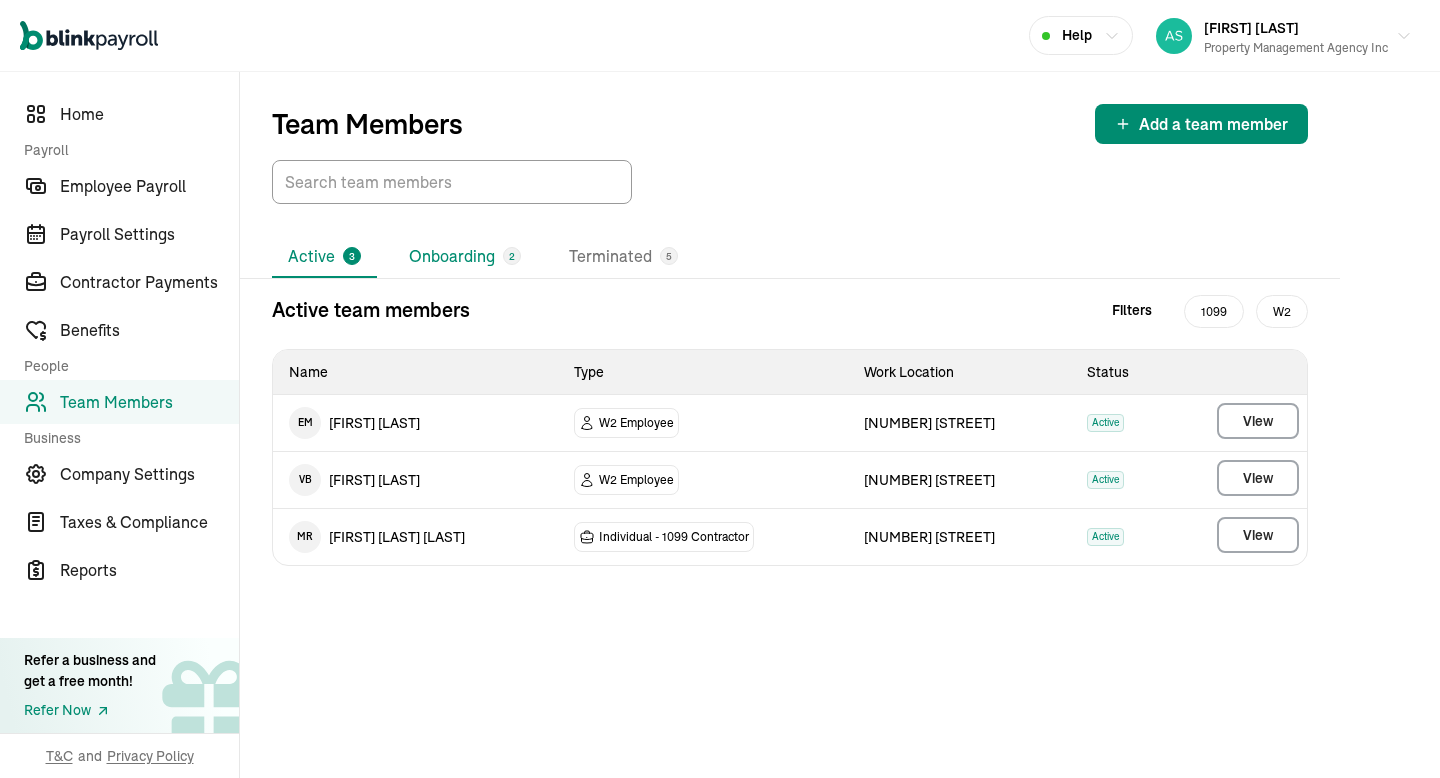click on "Onboarding 2" at bounding box center (465, 257) 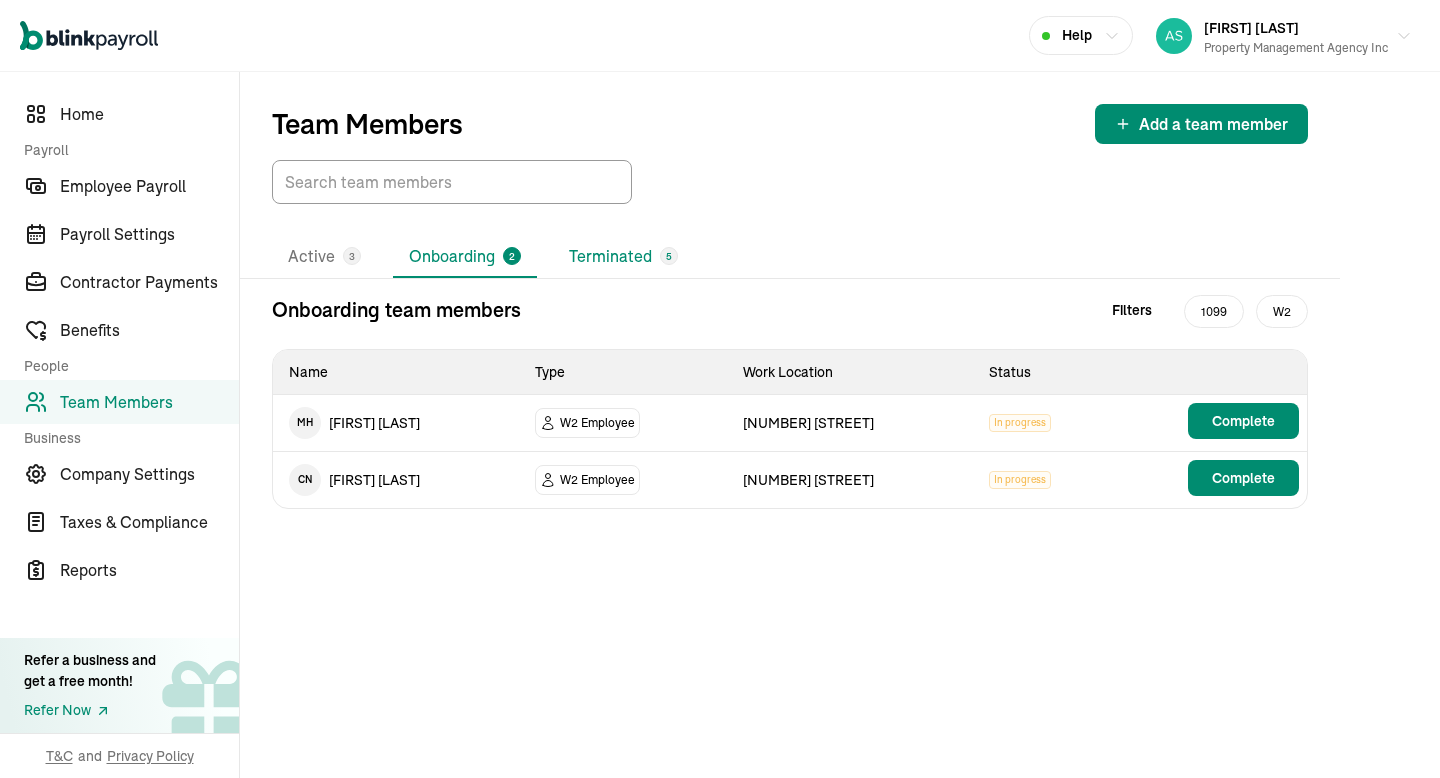 click on "Terminated 5" at bounding box center (623, 257) 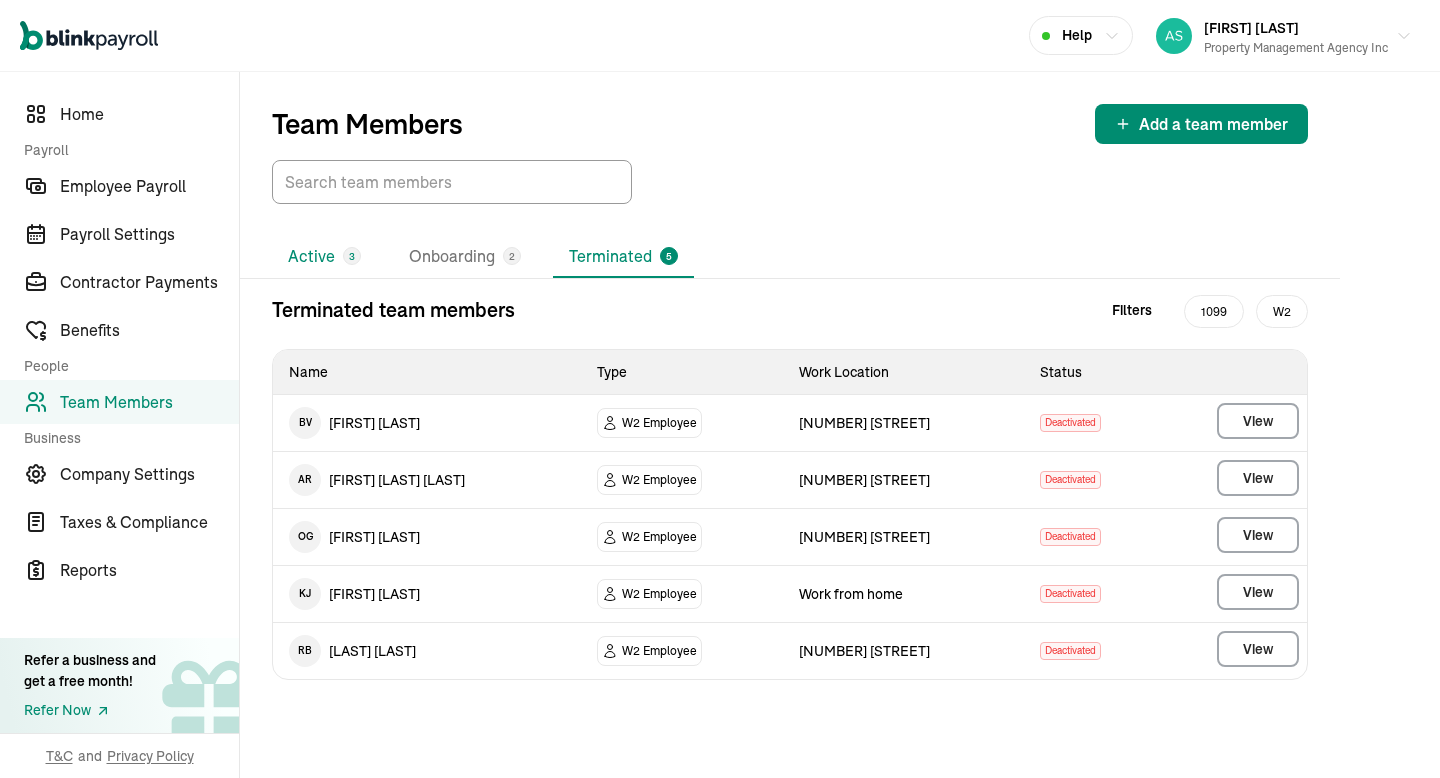 click on "Active 3" at bounding box center (324, 257) 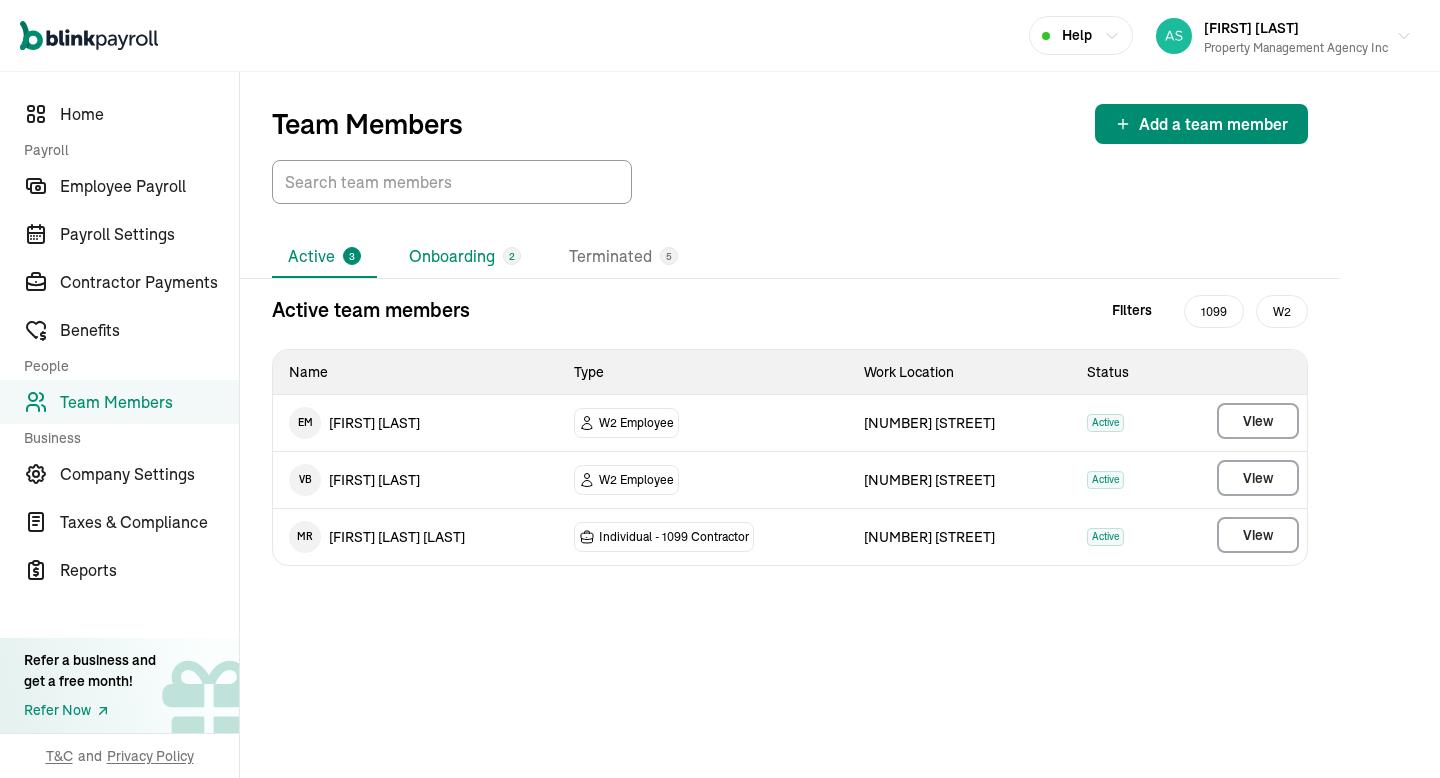 click on "Onboarding 2" at bounding box center [465, 257] 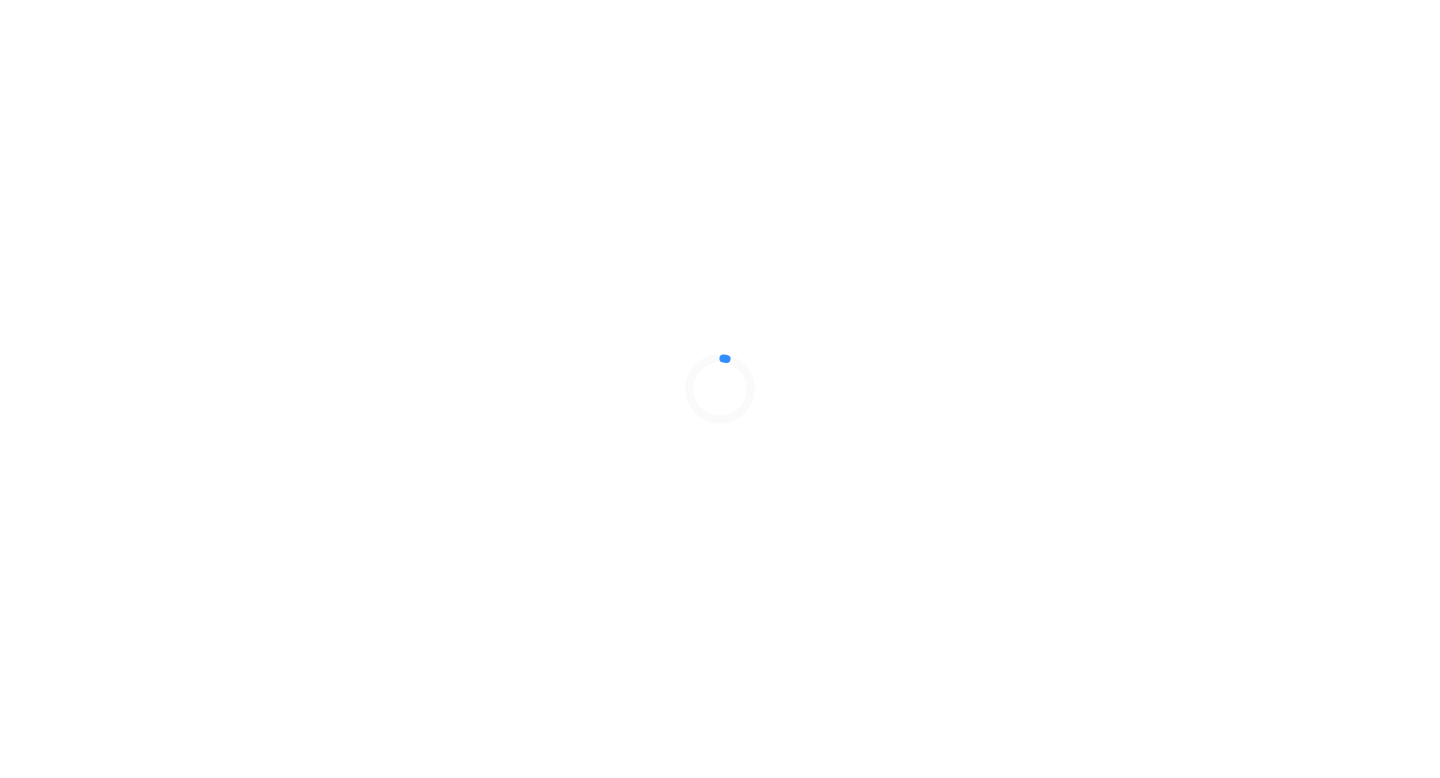 scroll, scrollTop: 0, scrollLeft: 0, axis: both 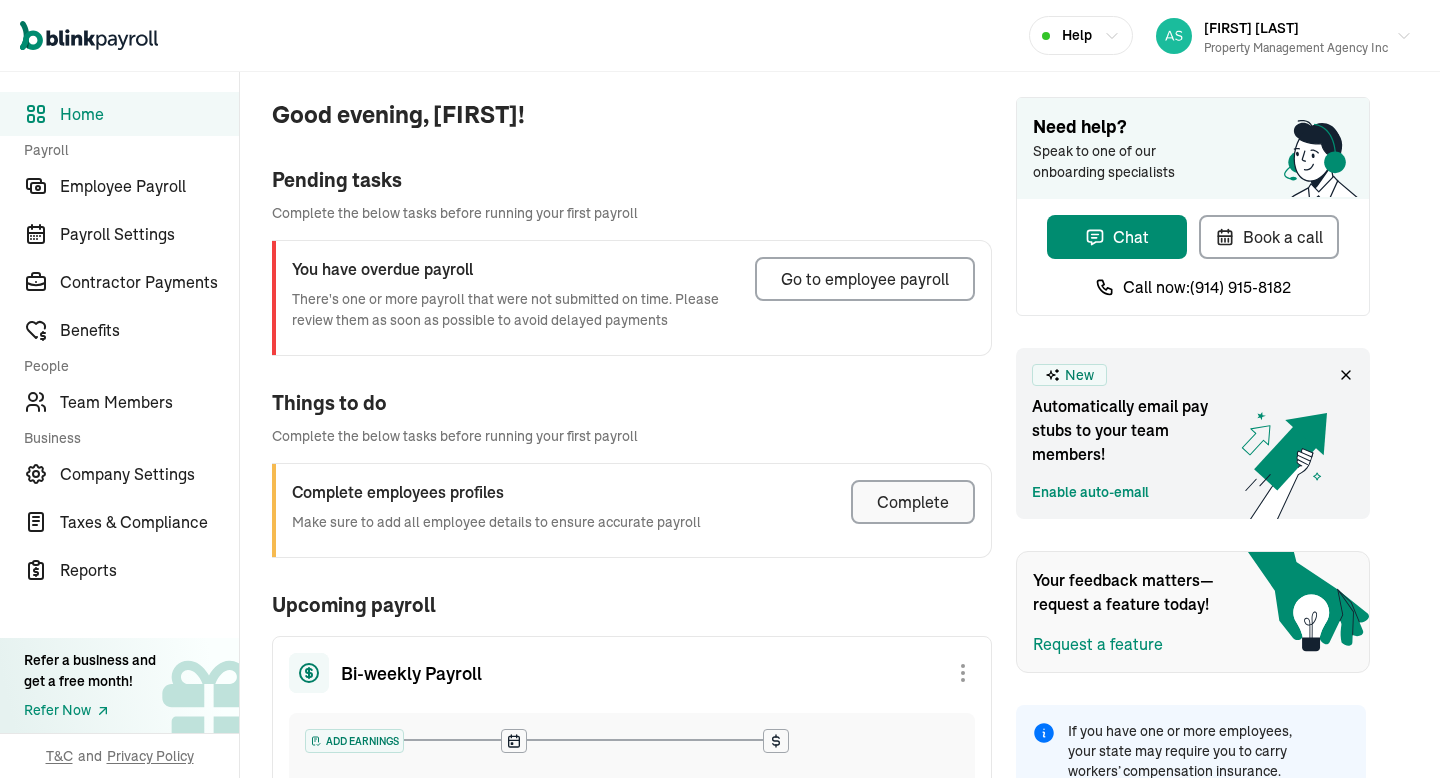 click on "Complete" at bounding box center (913, 502) 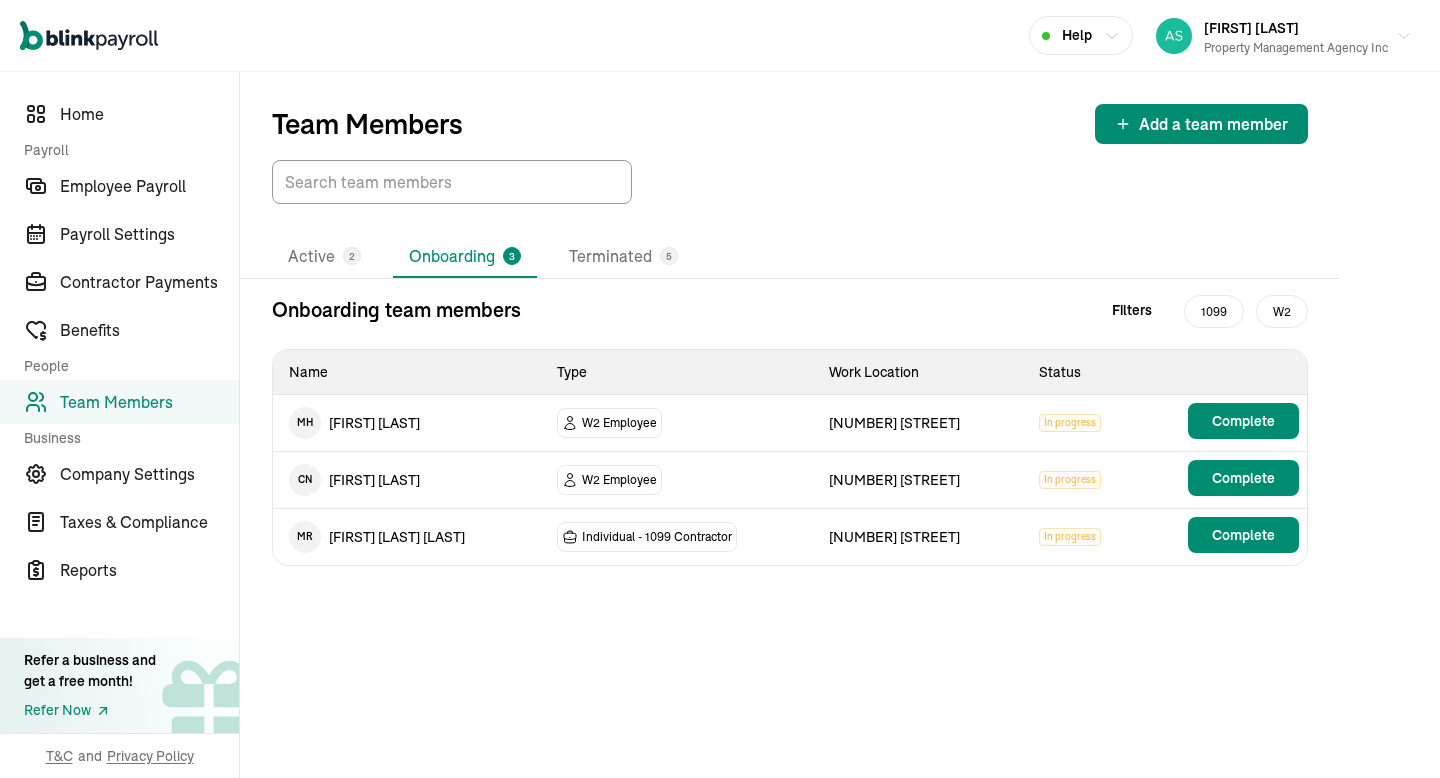 scroll, scrollTop: 0, scrollLeft: 0, axis: both 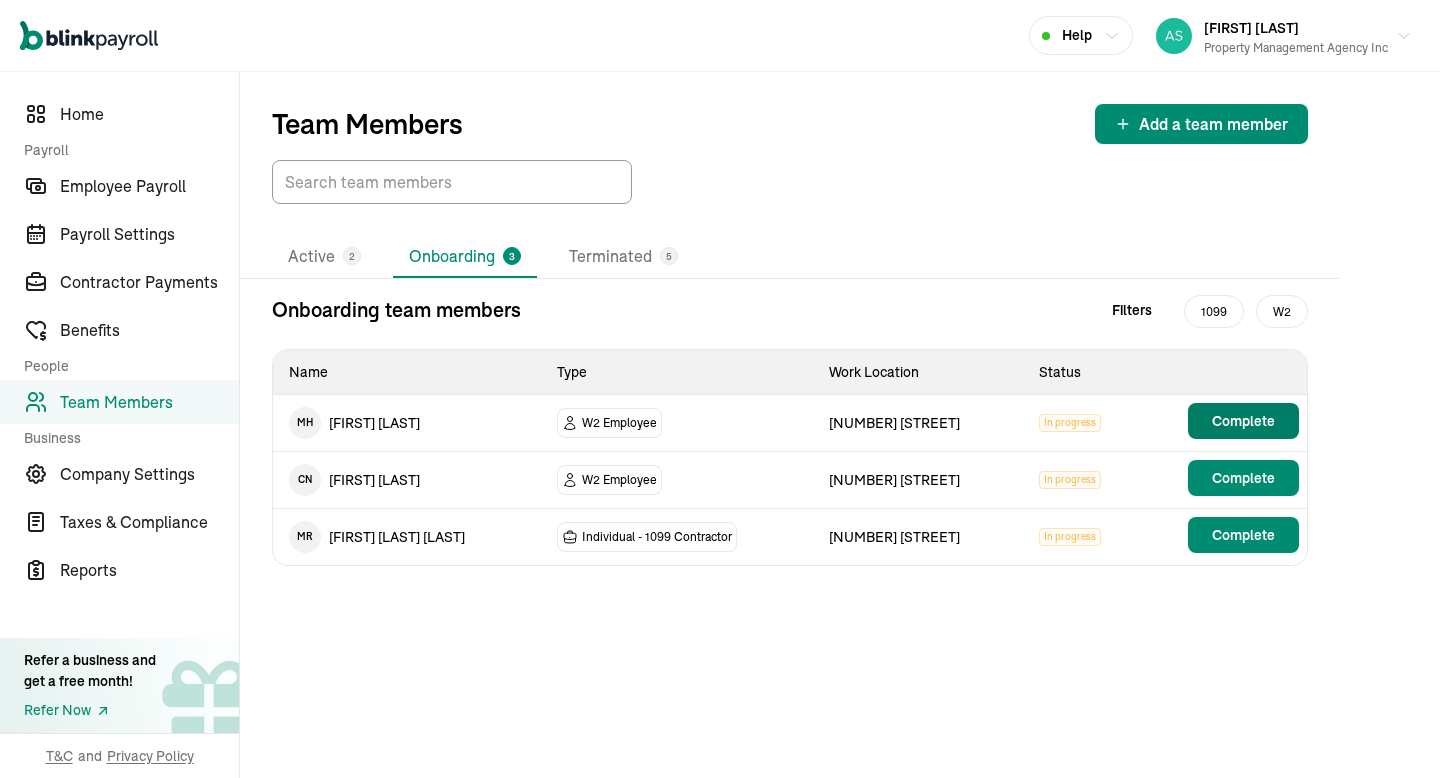 click on "Complete" at bounding box center (1243, 421) 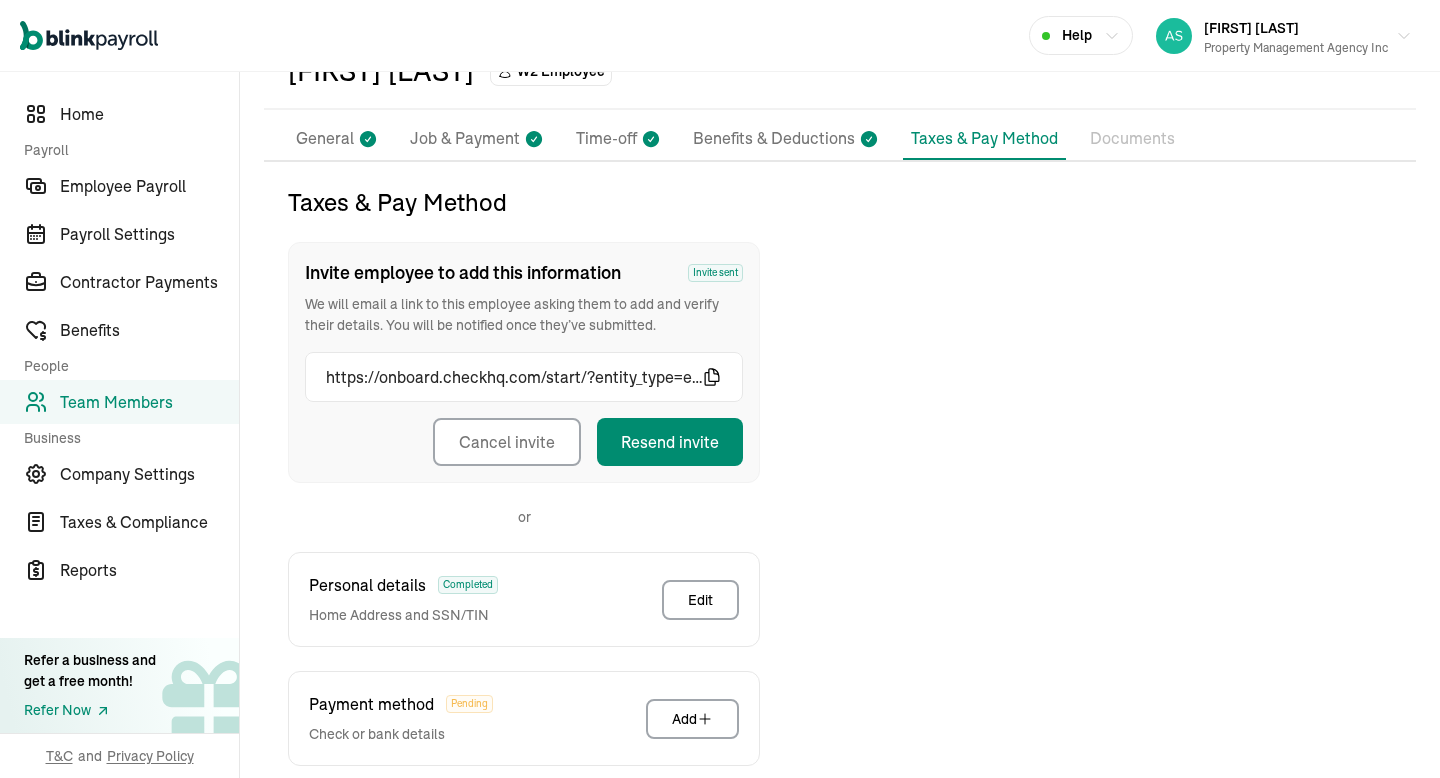 scroll, scrollTop: 91, scrollLeft: 0, axis: vertical 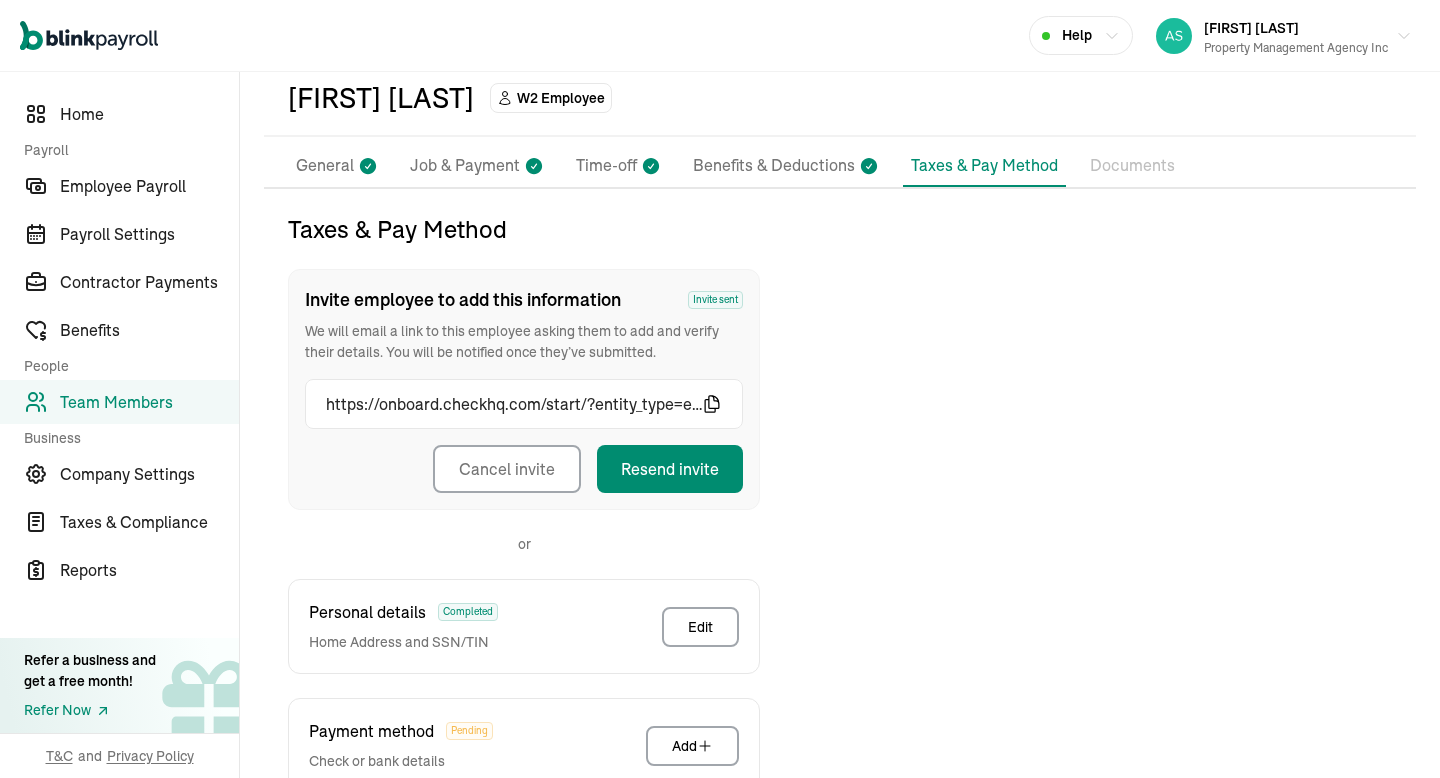 click on "Invite employee to add this information Invite sent   We will email a link to this employee asking them to add and verify their details. You will be notified once they’ve submitted. https://onboard.checkhq.com/start/?entity_type=employee&entity_id=emp_8g3KYURxeJmurSOlMU3o&code=WTq575SyVG5T3Lkb0nJA4u1xg1TOff&api_host=api.checkhq.com&redirect_uri=https%3A%2F%2Fonboard.checkhq.com%2Fstart%2F Cancel invite Resend invite" at bounding box center (524, 389) 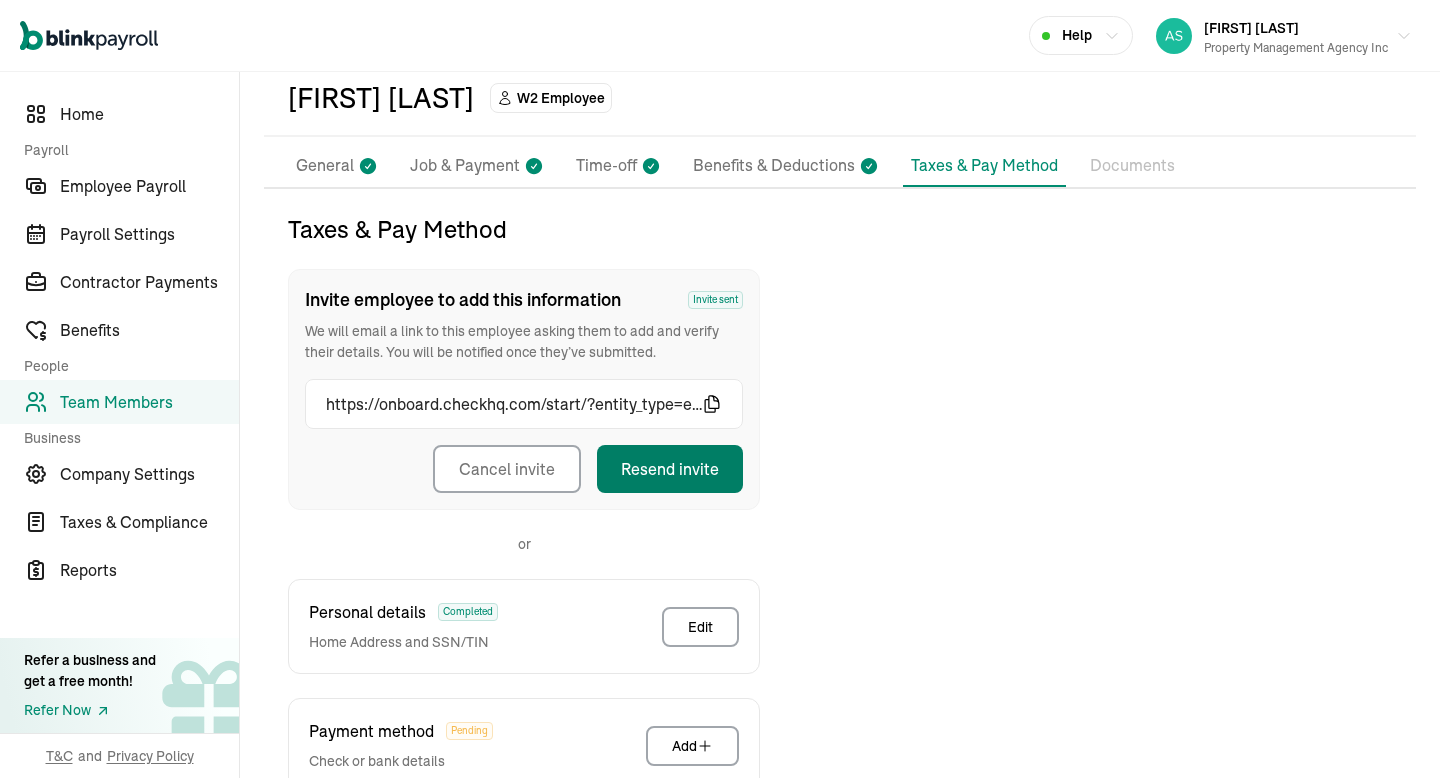 click on "Resend invite" at bounding box center [670, 469] 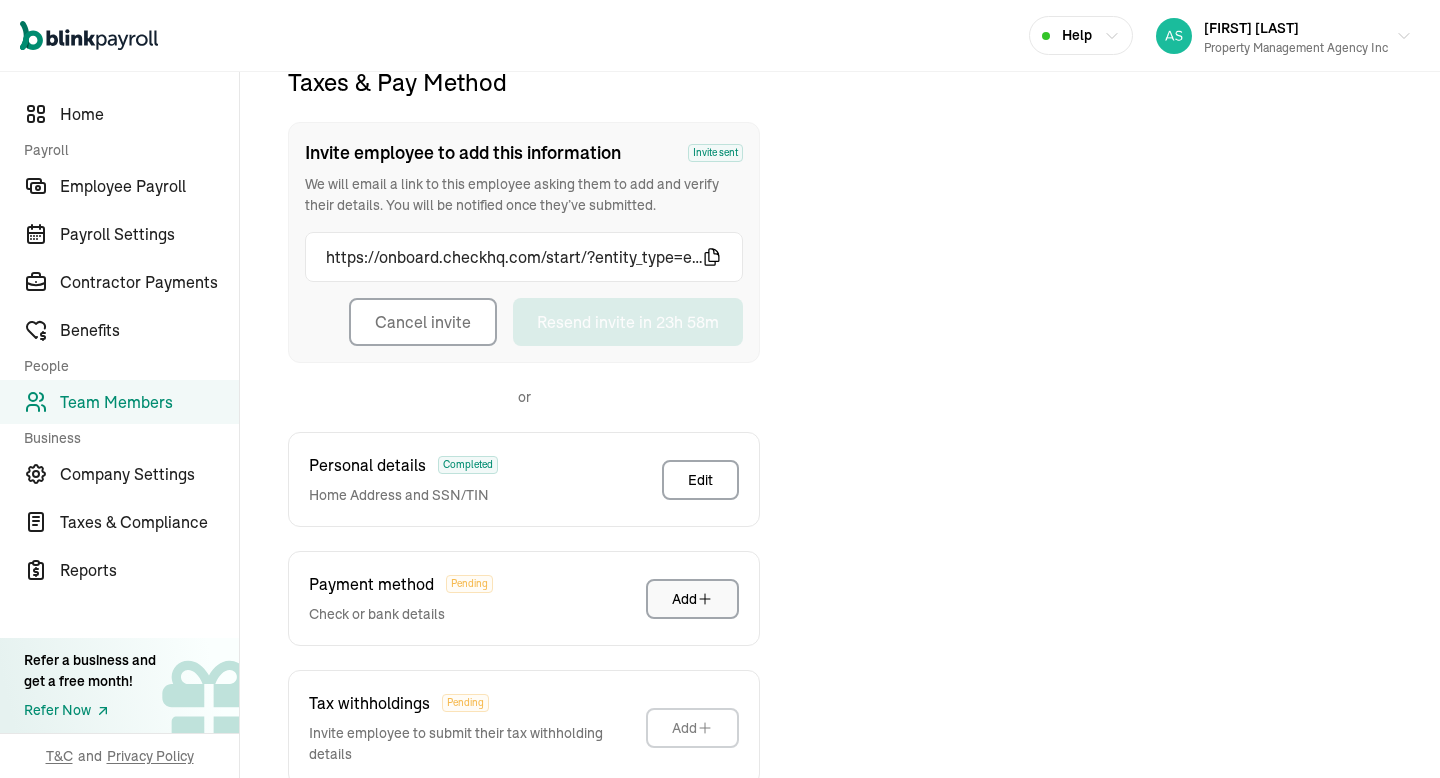 scroll, scrollTop: 236, scrollLeft: 0, axis: vertical 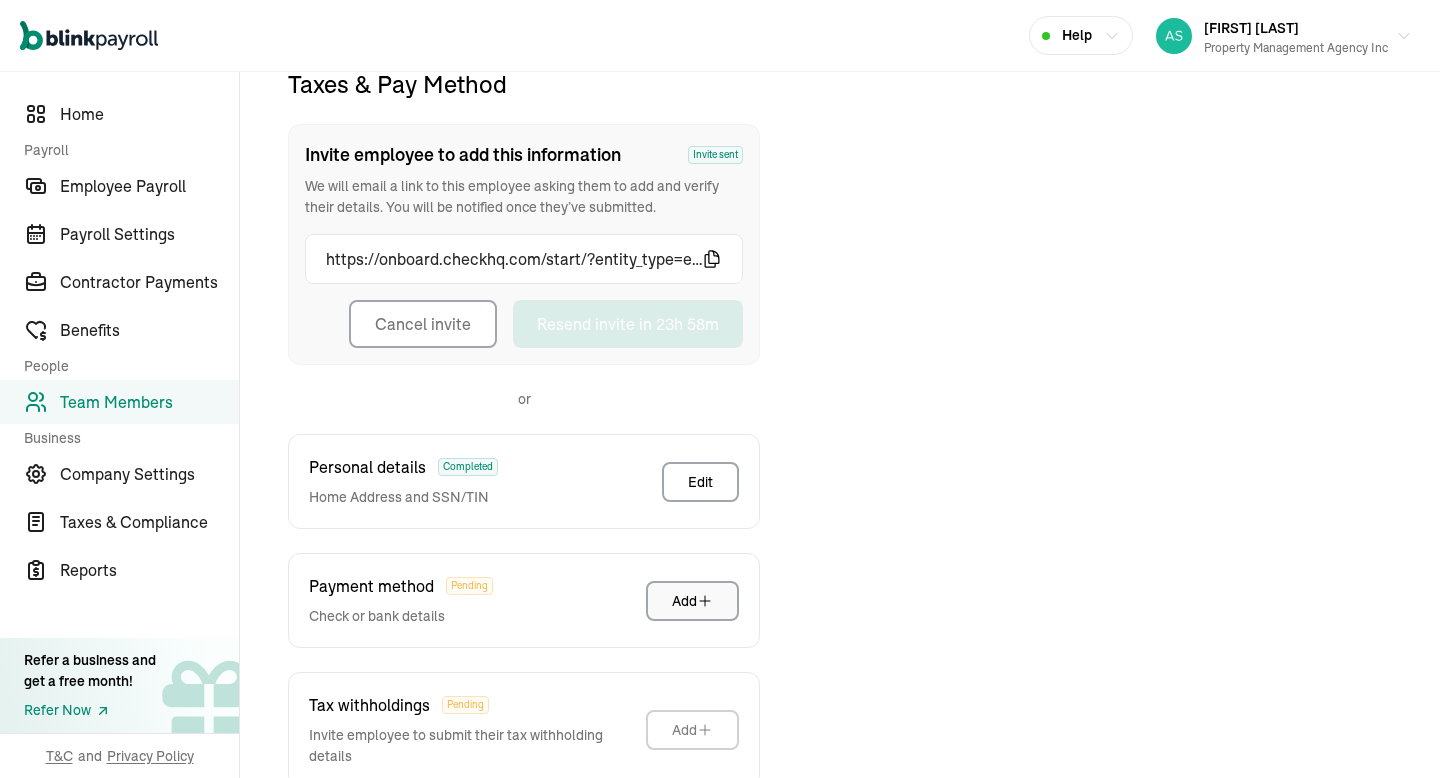click on "Add" at bounding box center [692, 601] 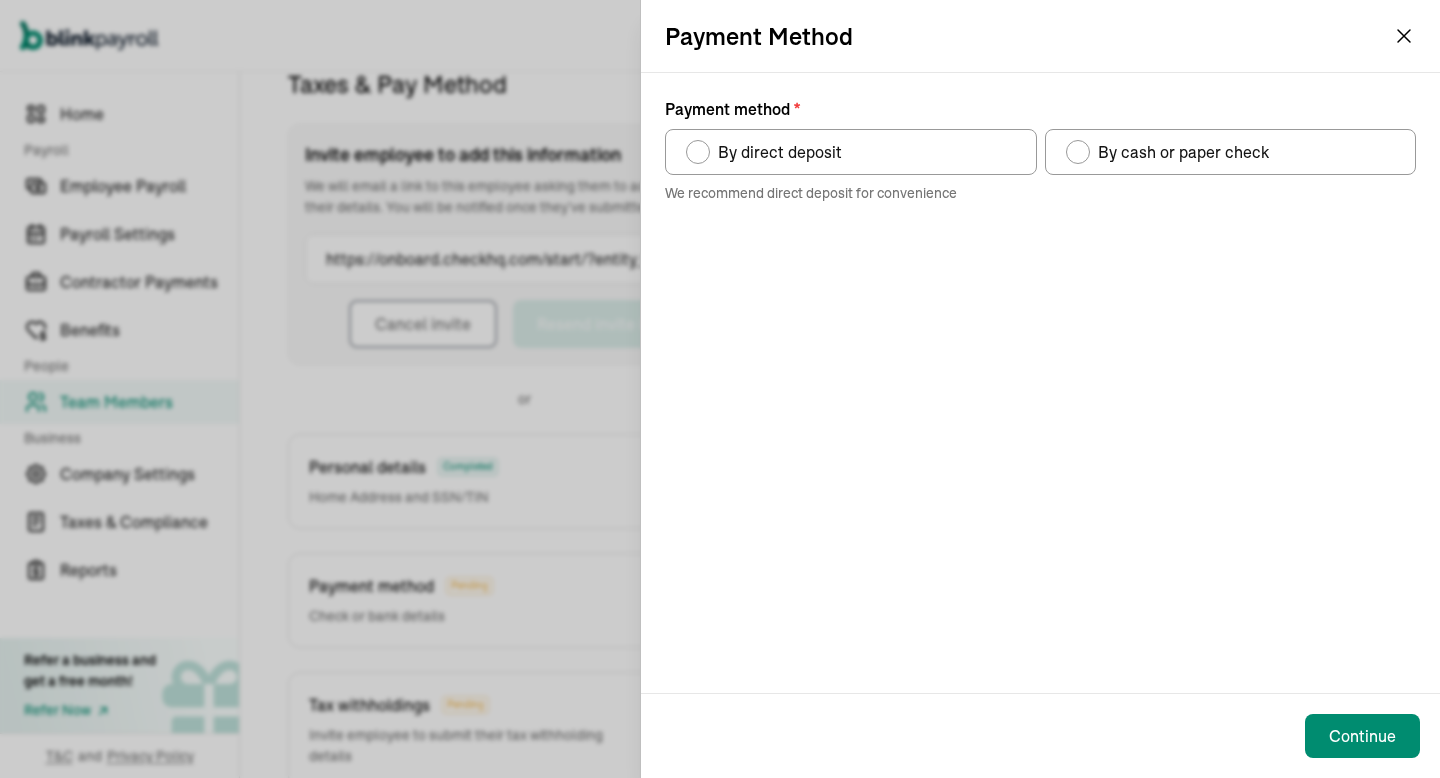 click on "By direct deposit" at bounding box center (851, 152) 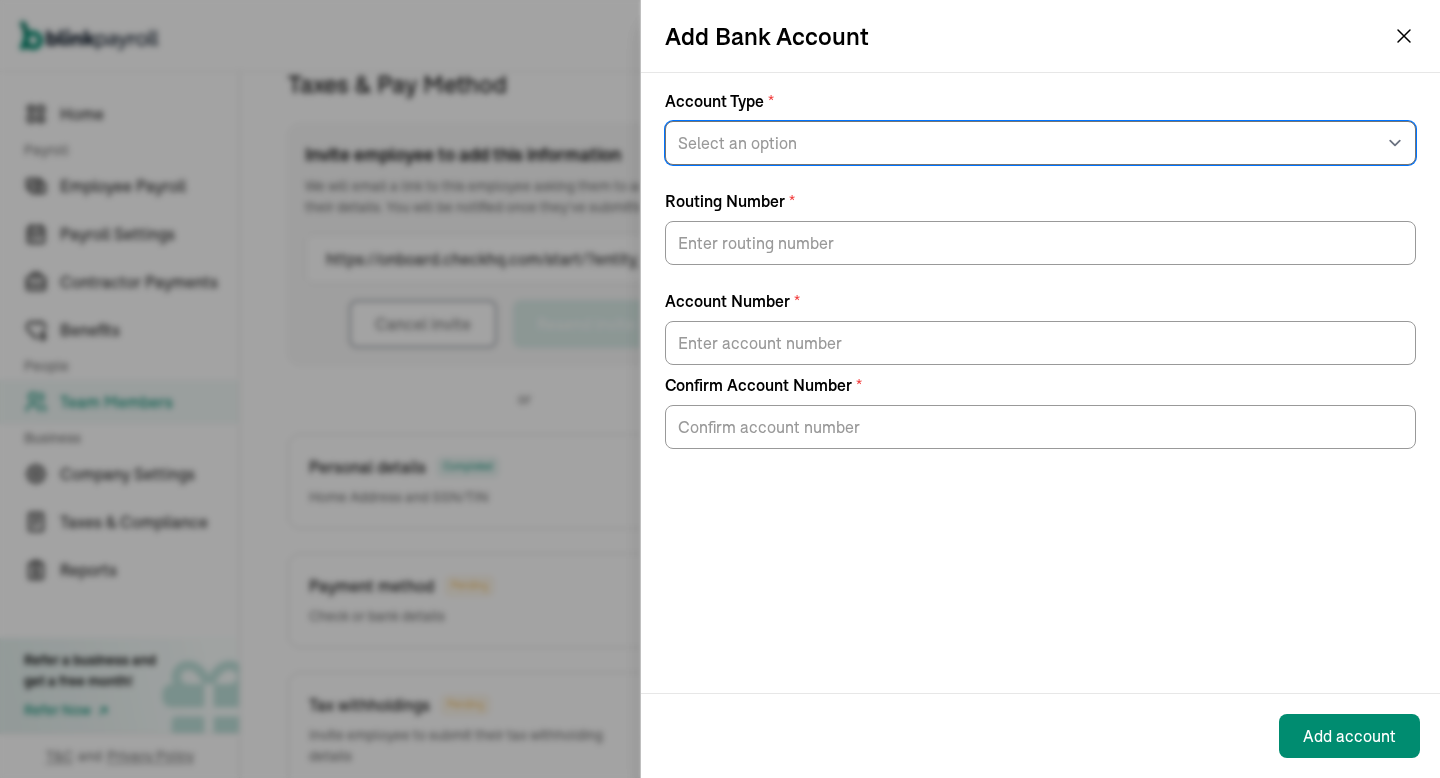 click on "Select an option Savings Checking" at bounding box center [1040, 143] 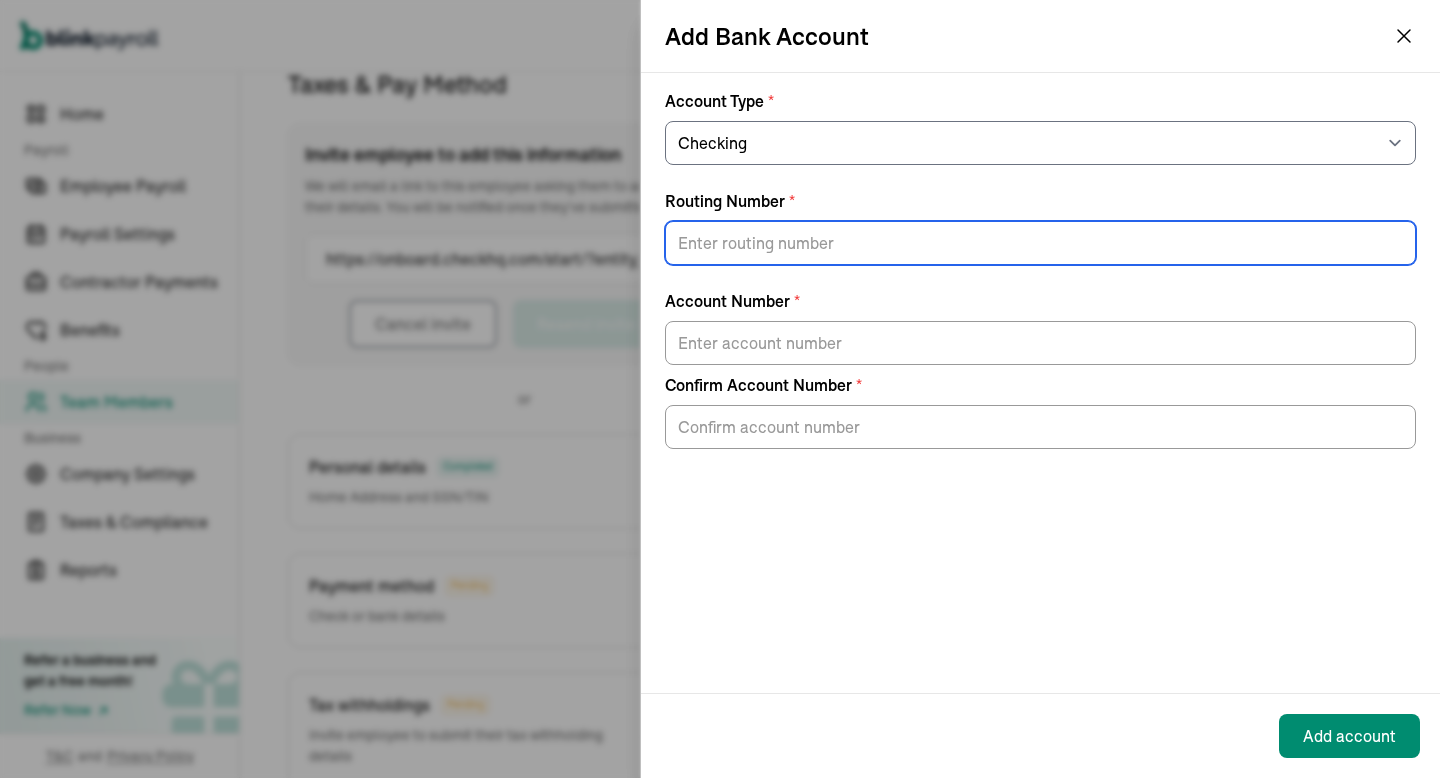 click on "Routing Number   *" at bounding box center [1040, 243] 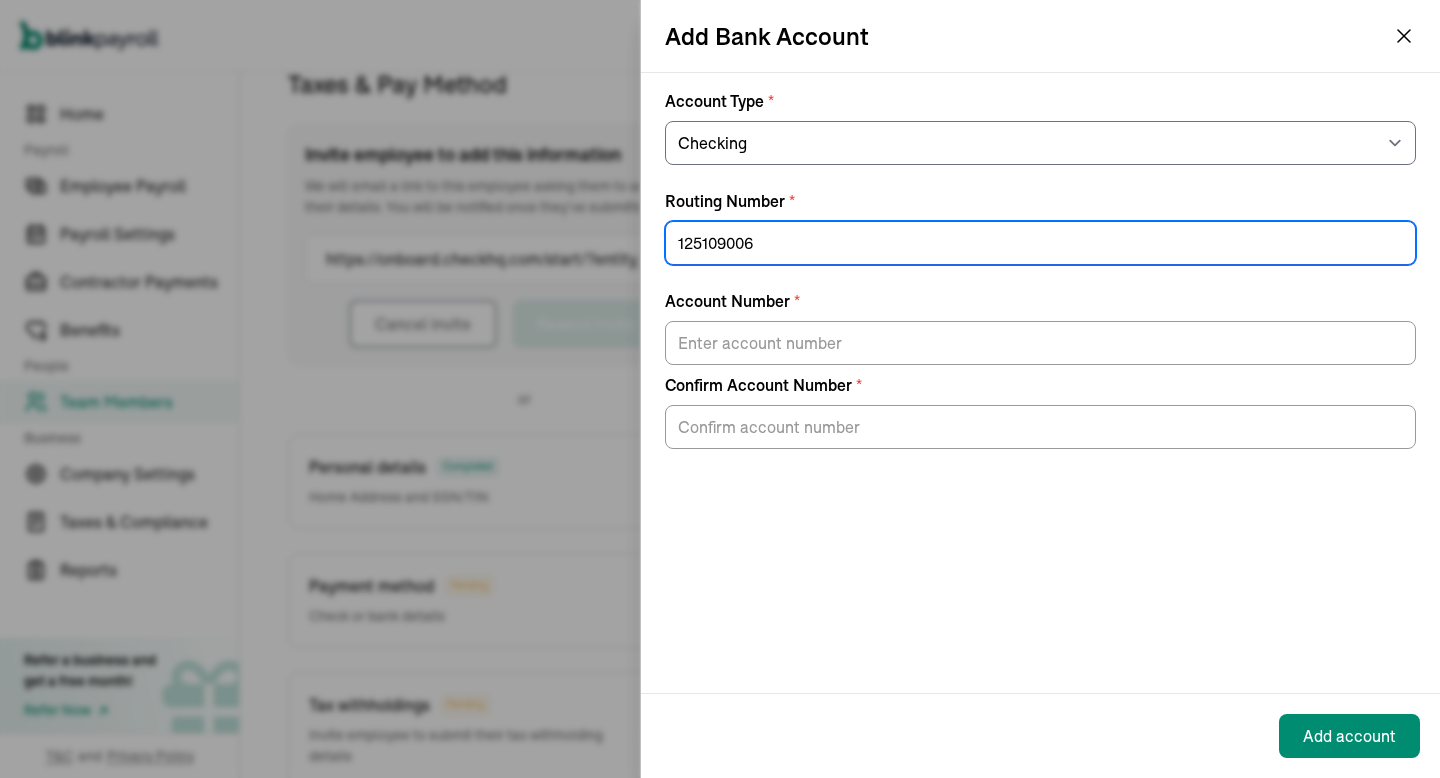 type on "125109006" 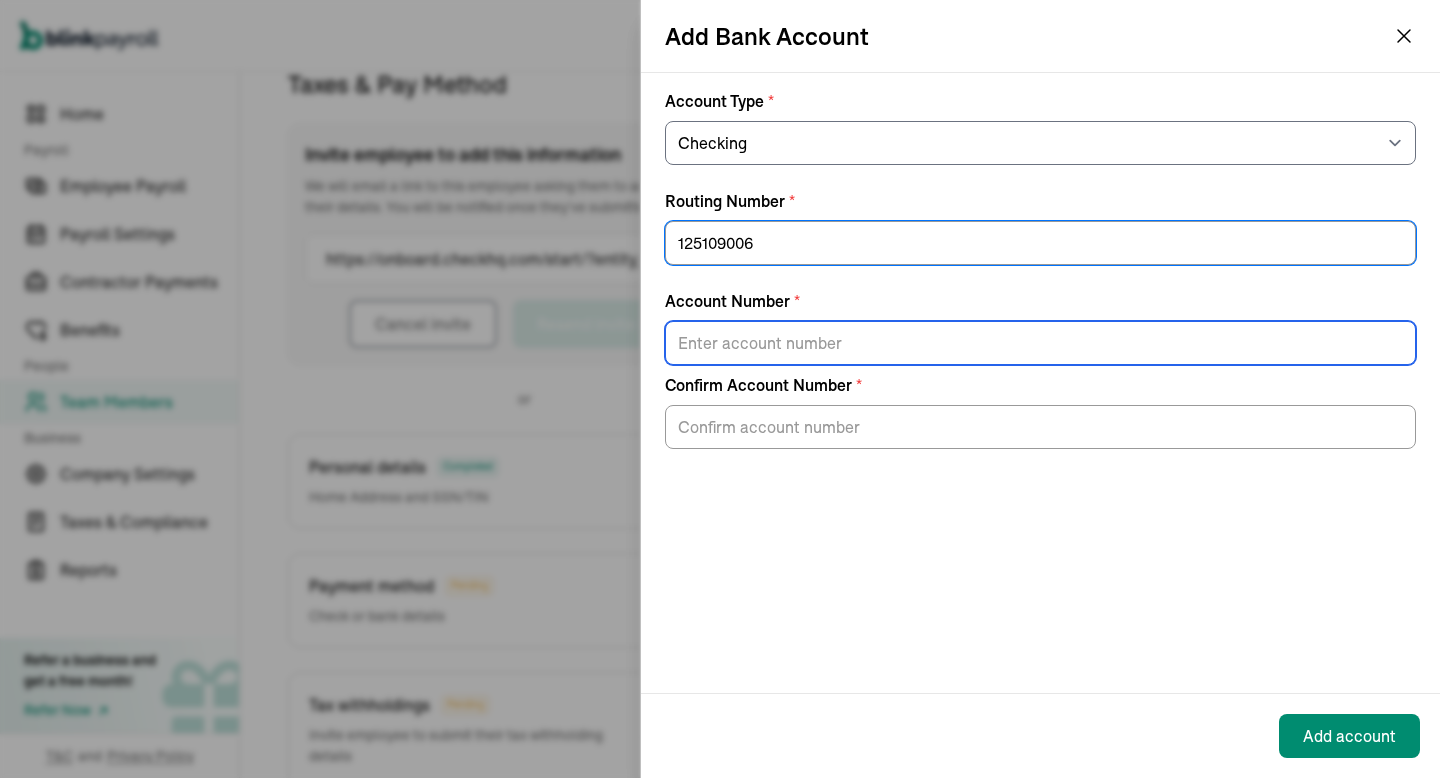 click on "Account Number   *" at bounding box center [1040, 343] 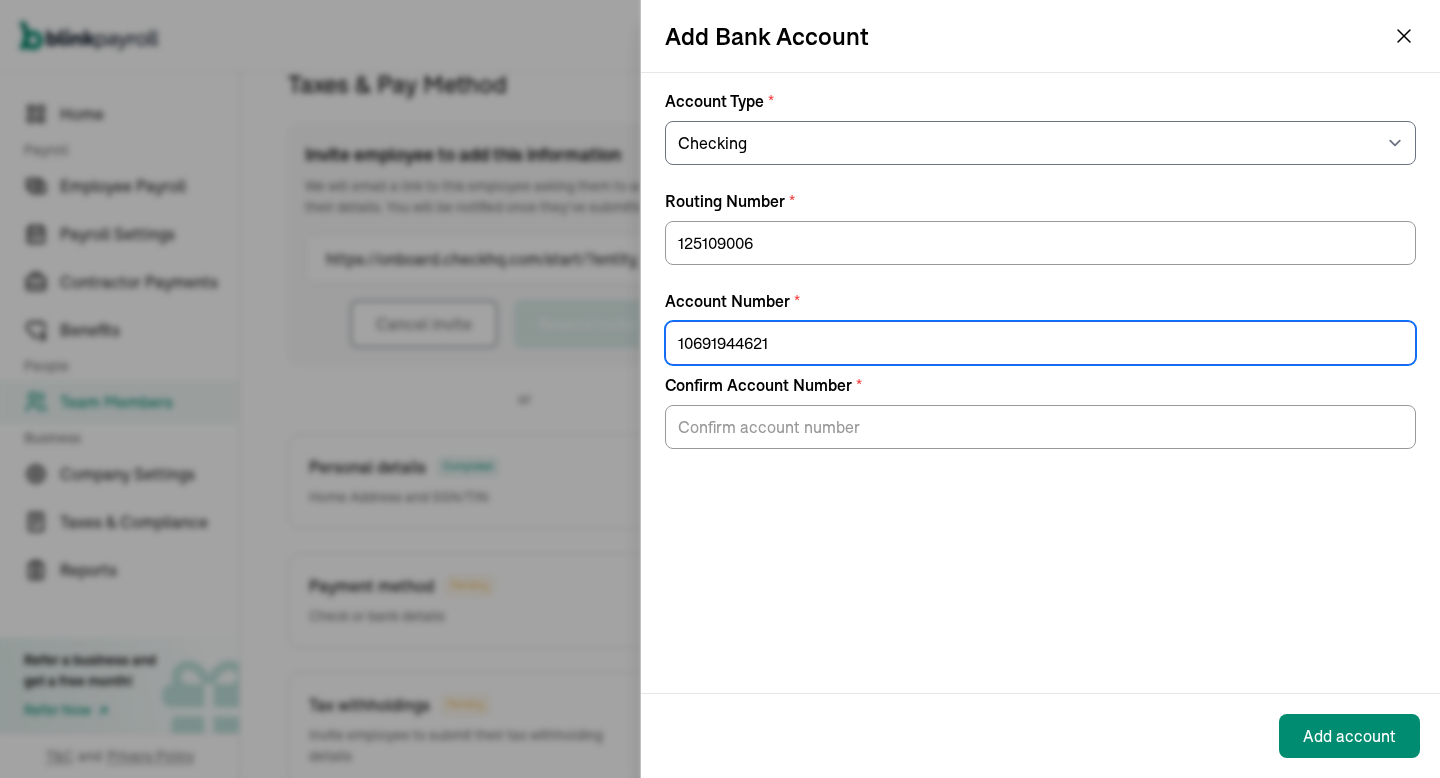 drag, startPoint x: 852, startPoint y: 354, endPoint x: 652, endPoint y: 358, distance: 200.04 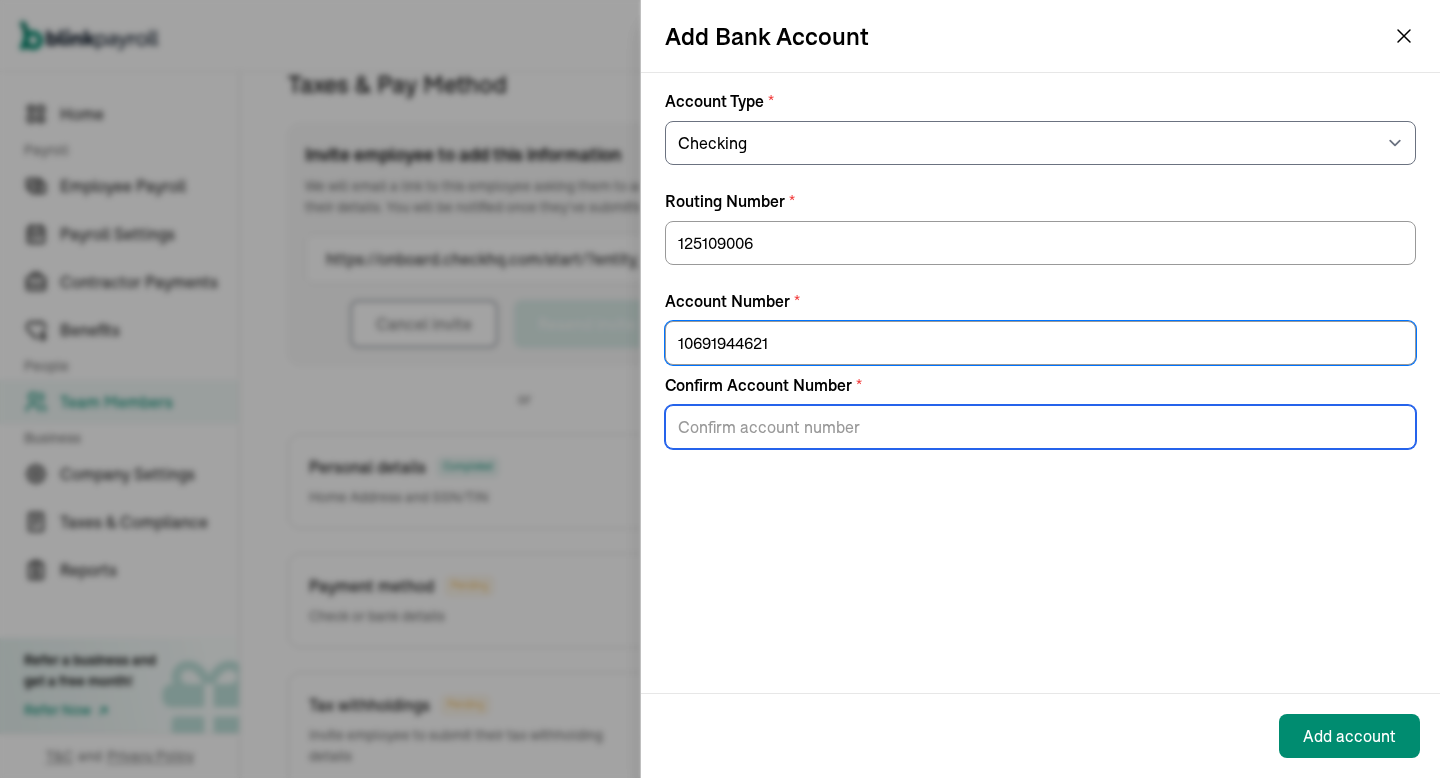 click on "Confirm Account Number   *" at bounding box center (1040, 427) 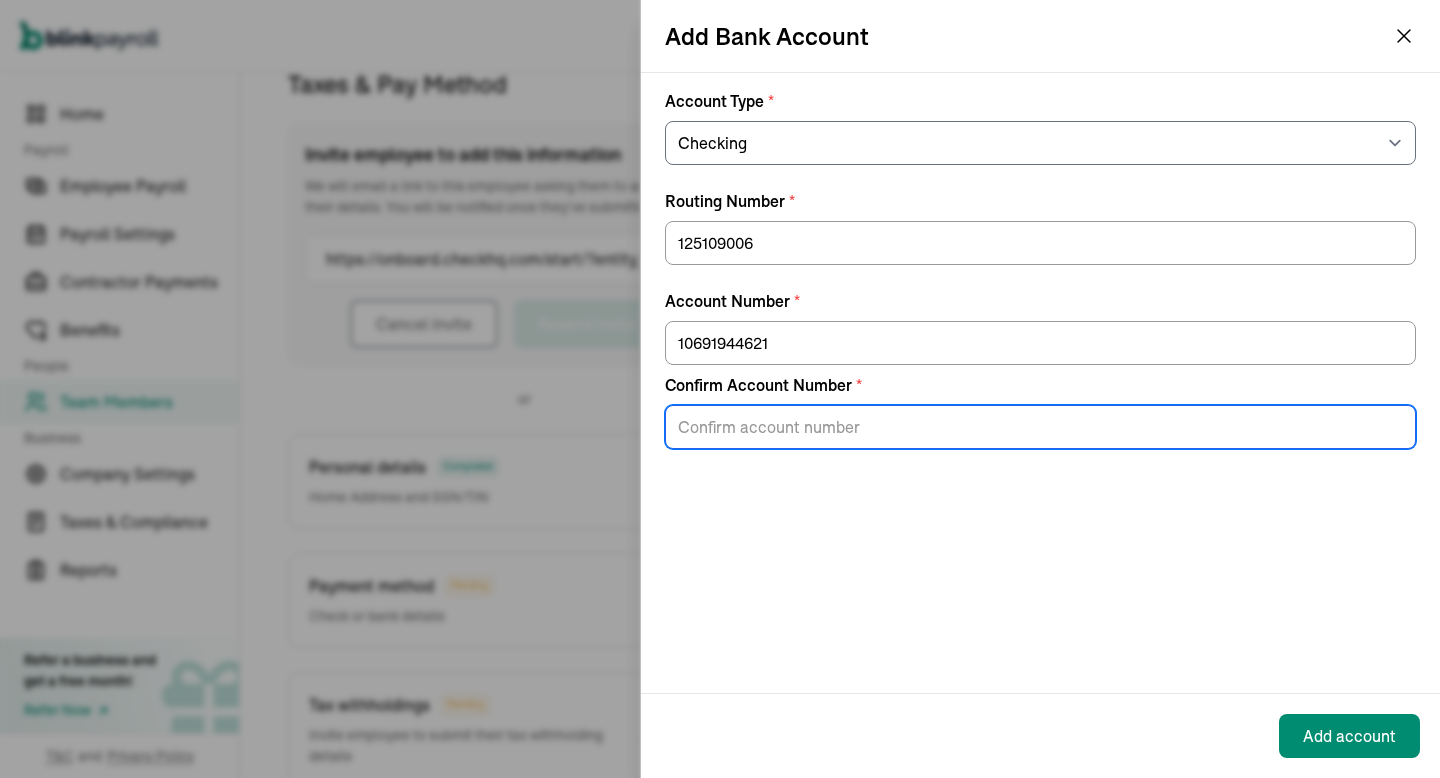 paste on "10691944621" 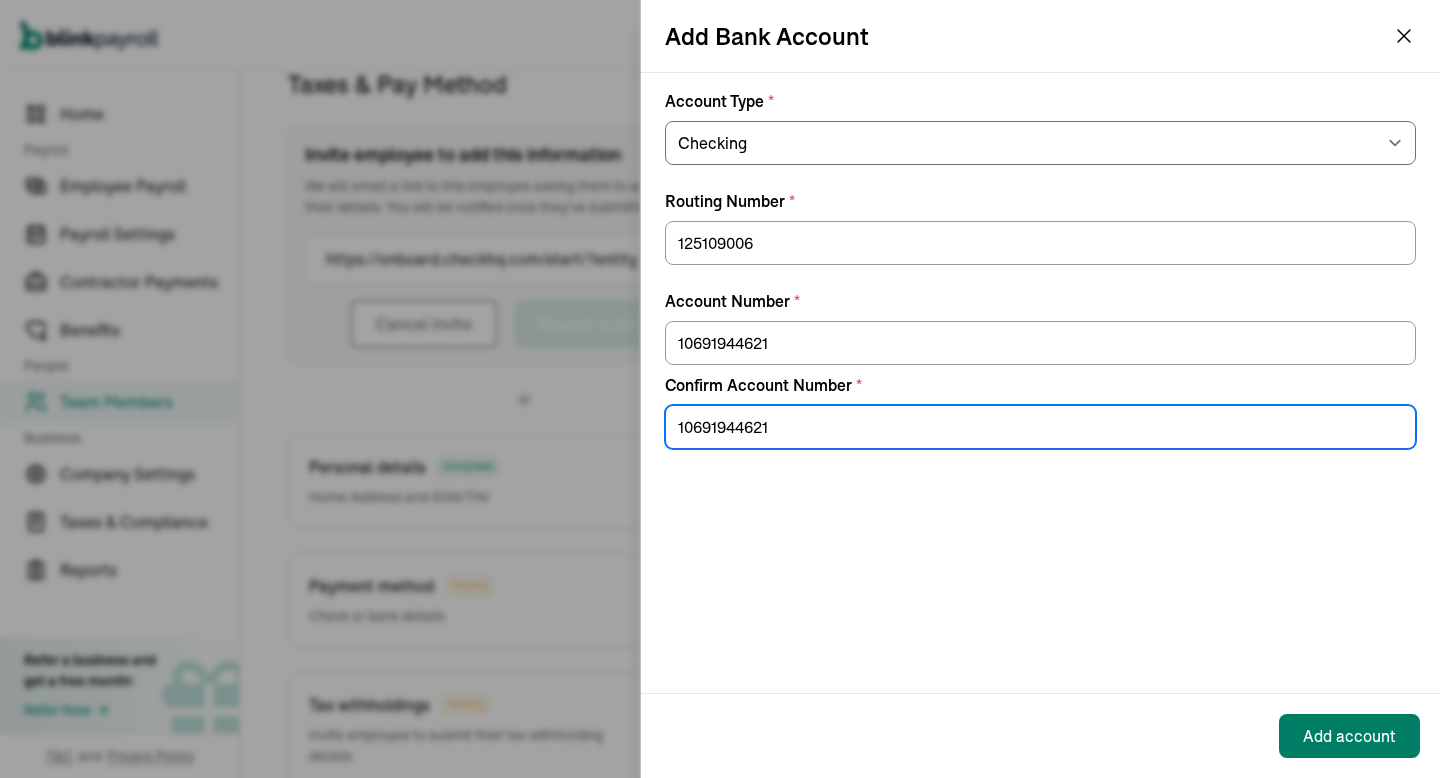 type on "10691944621" 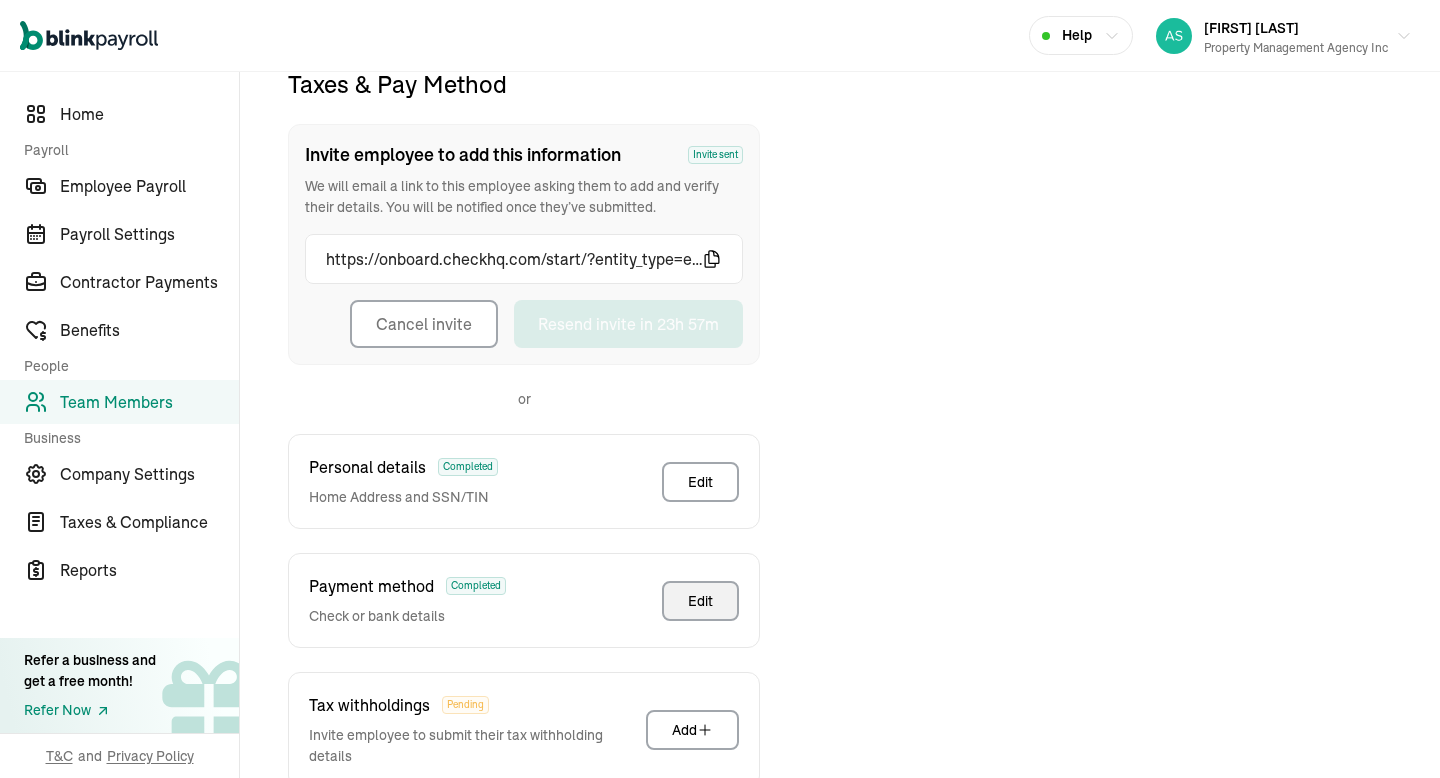 scroll, scrollTop: 0, scrollLeft: 0, axis: both 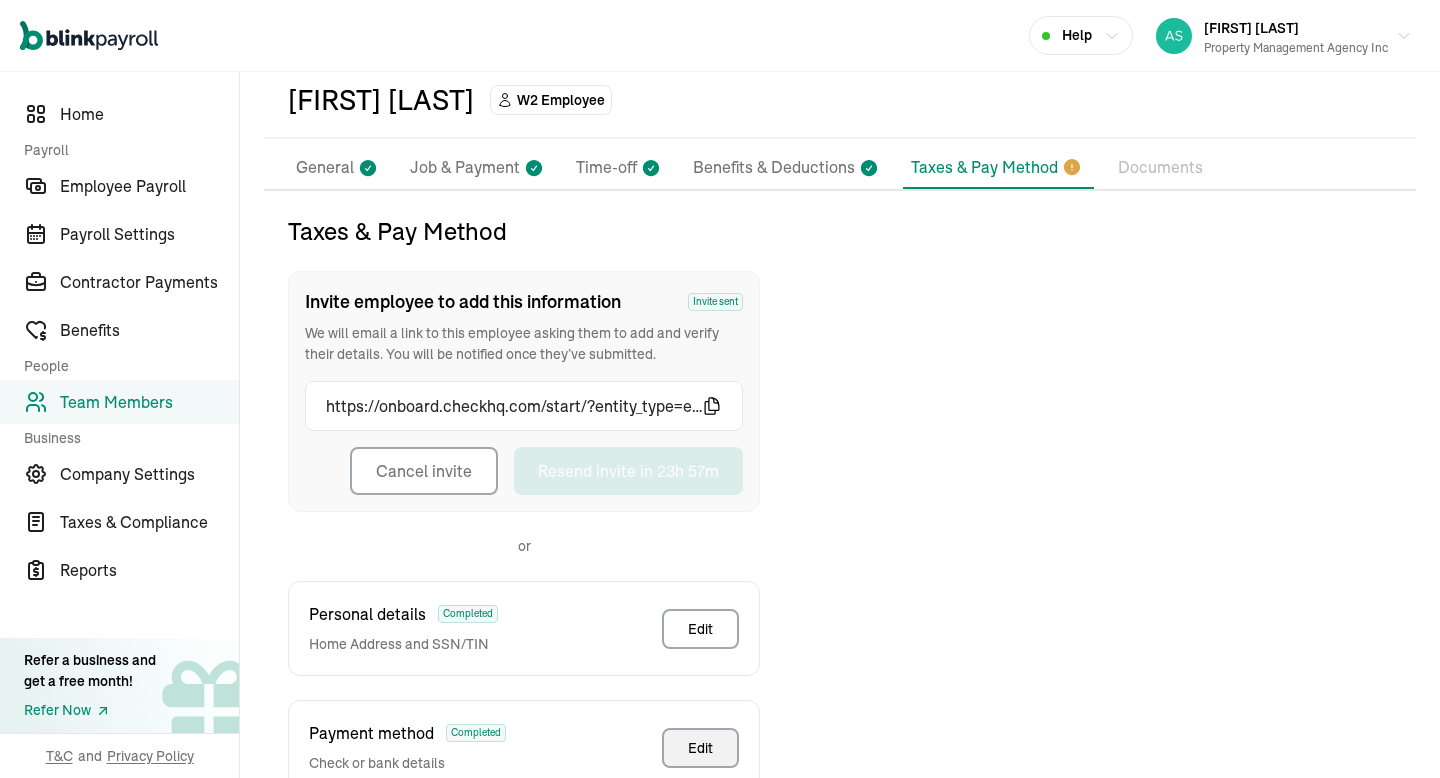click on "General" at bounding box center [325, 168] 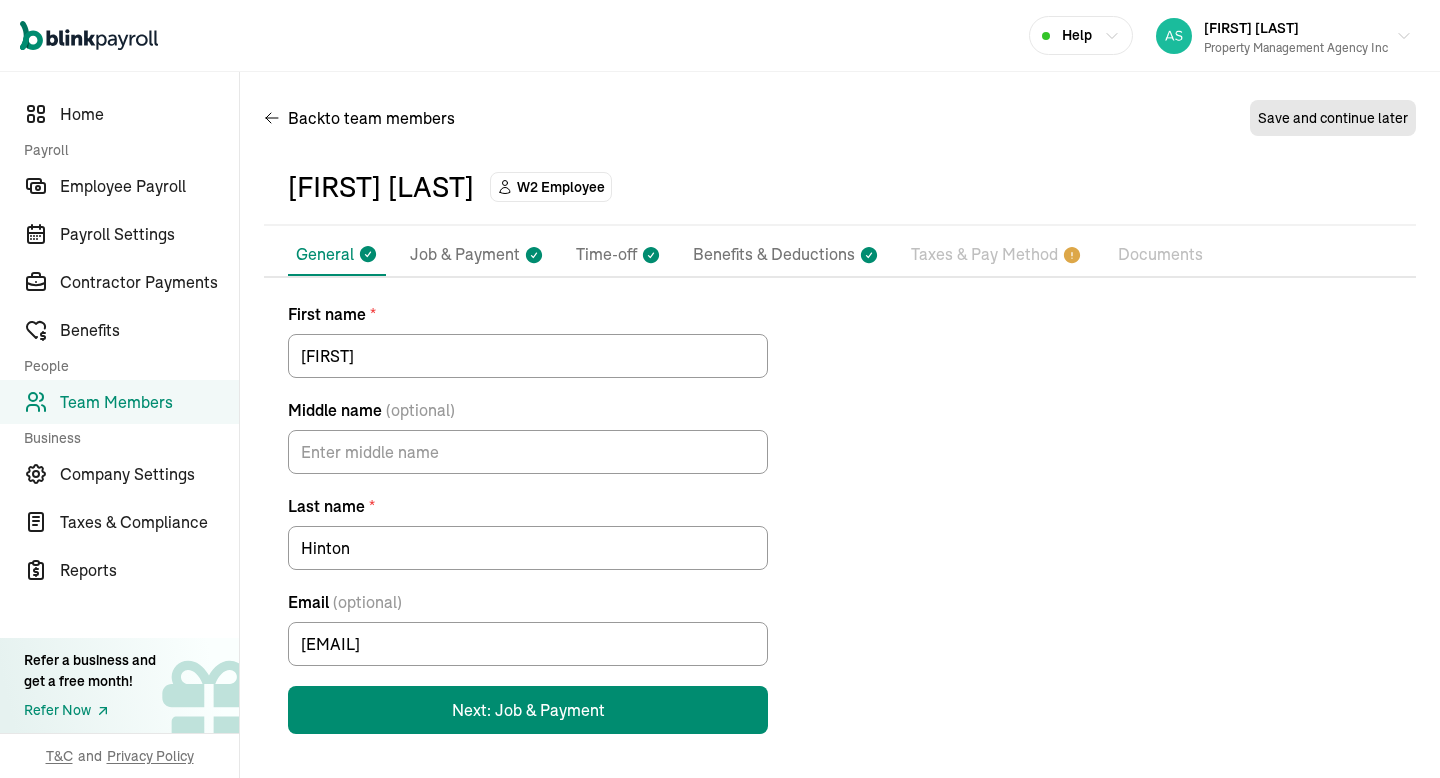 scroll, scrollTop: 2, scrollLeft: 0, axis: vertical 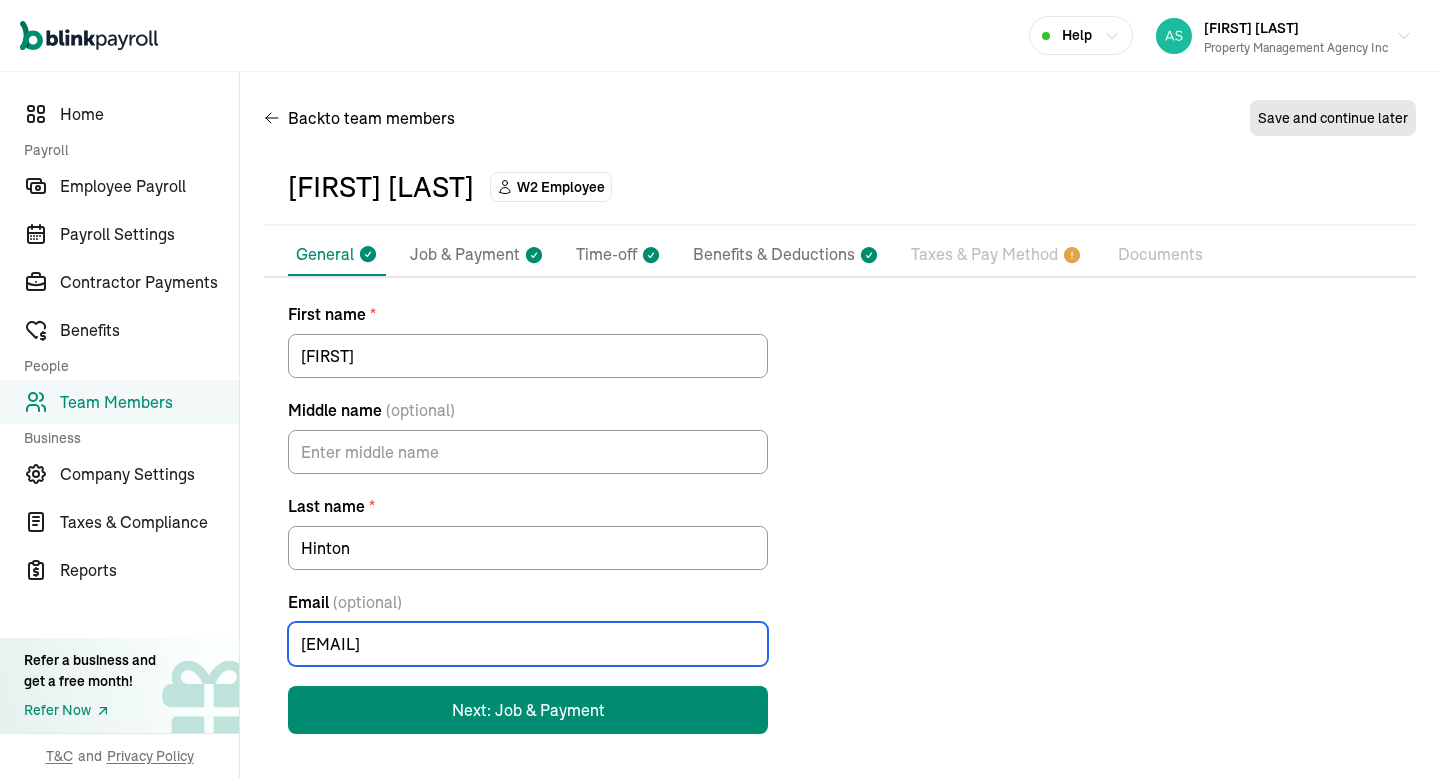 click on "marcilla@propertymanagementagency.con" at bounding box center [528, 644] 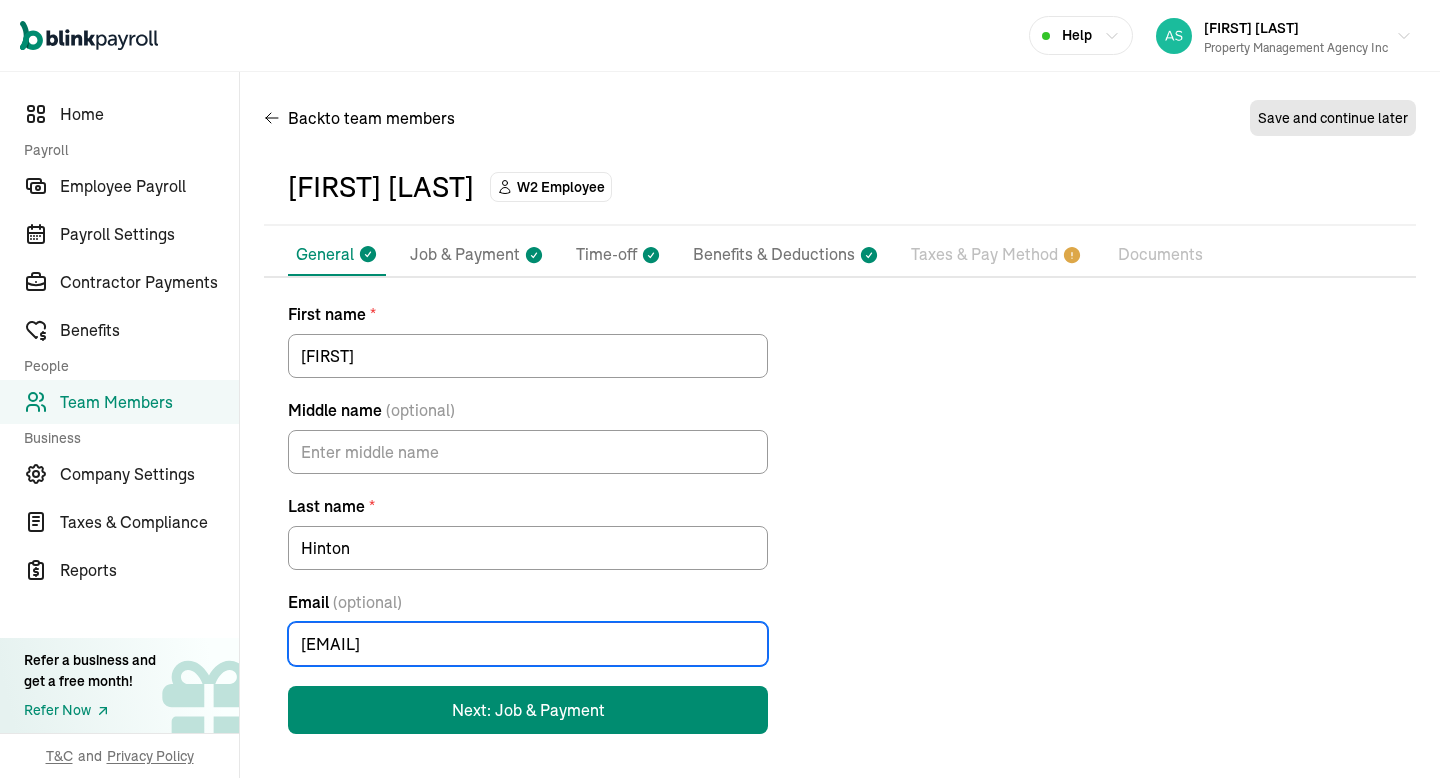 type on "marcilla@propertymanagementagency.com" 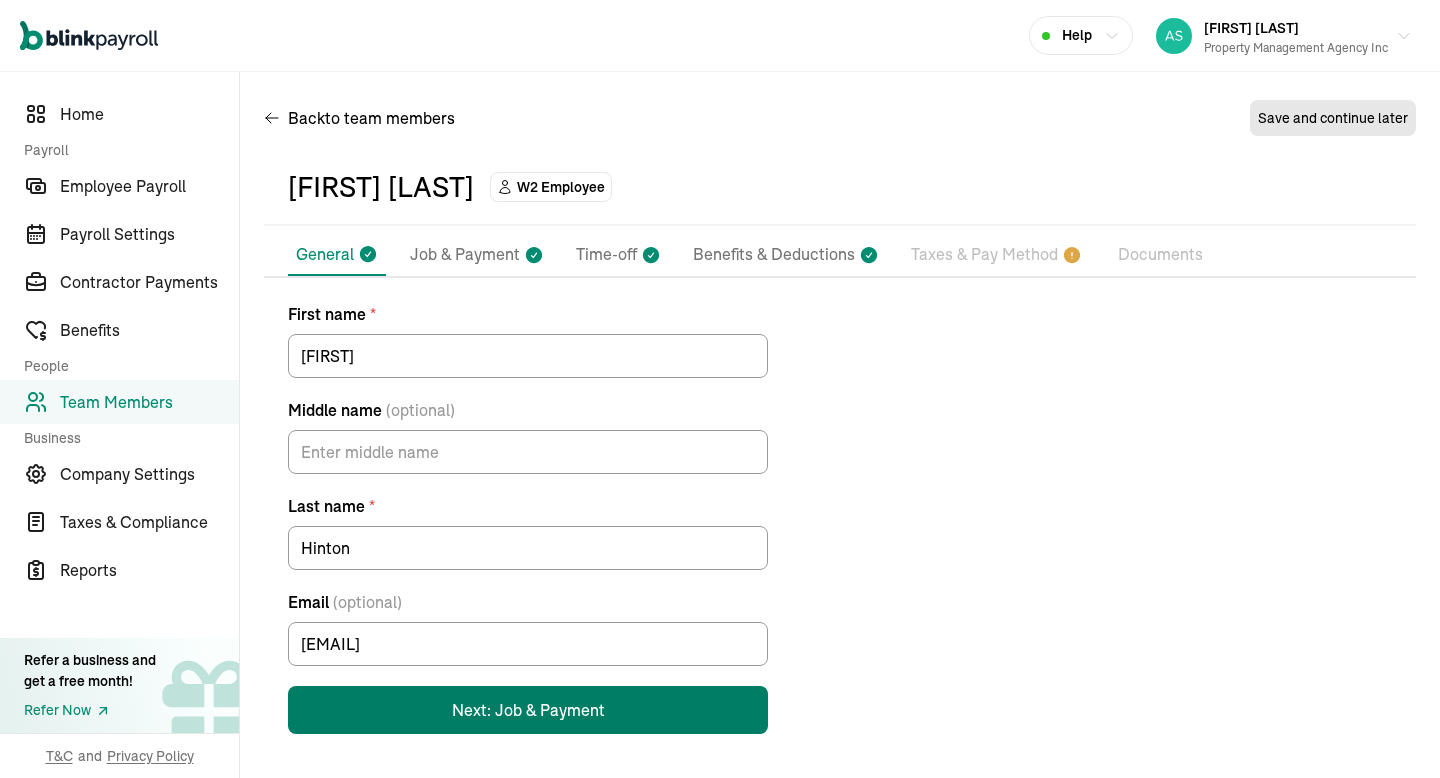 click on "Next: Job & Payment" at bounding box center (528, 710) 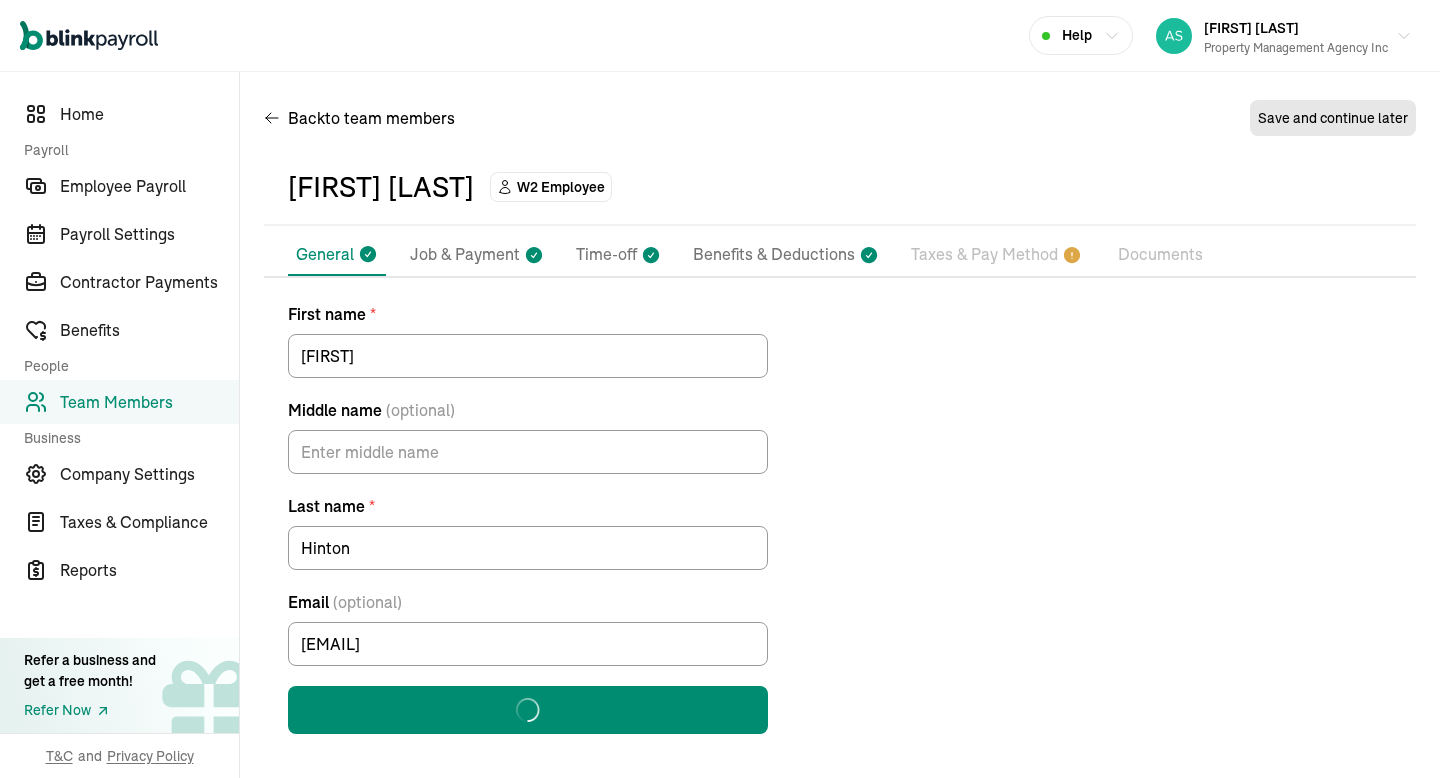 scroll, scrollTop: 0, scrollLeft: 0, axis: both 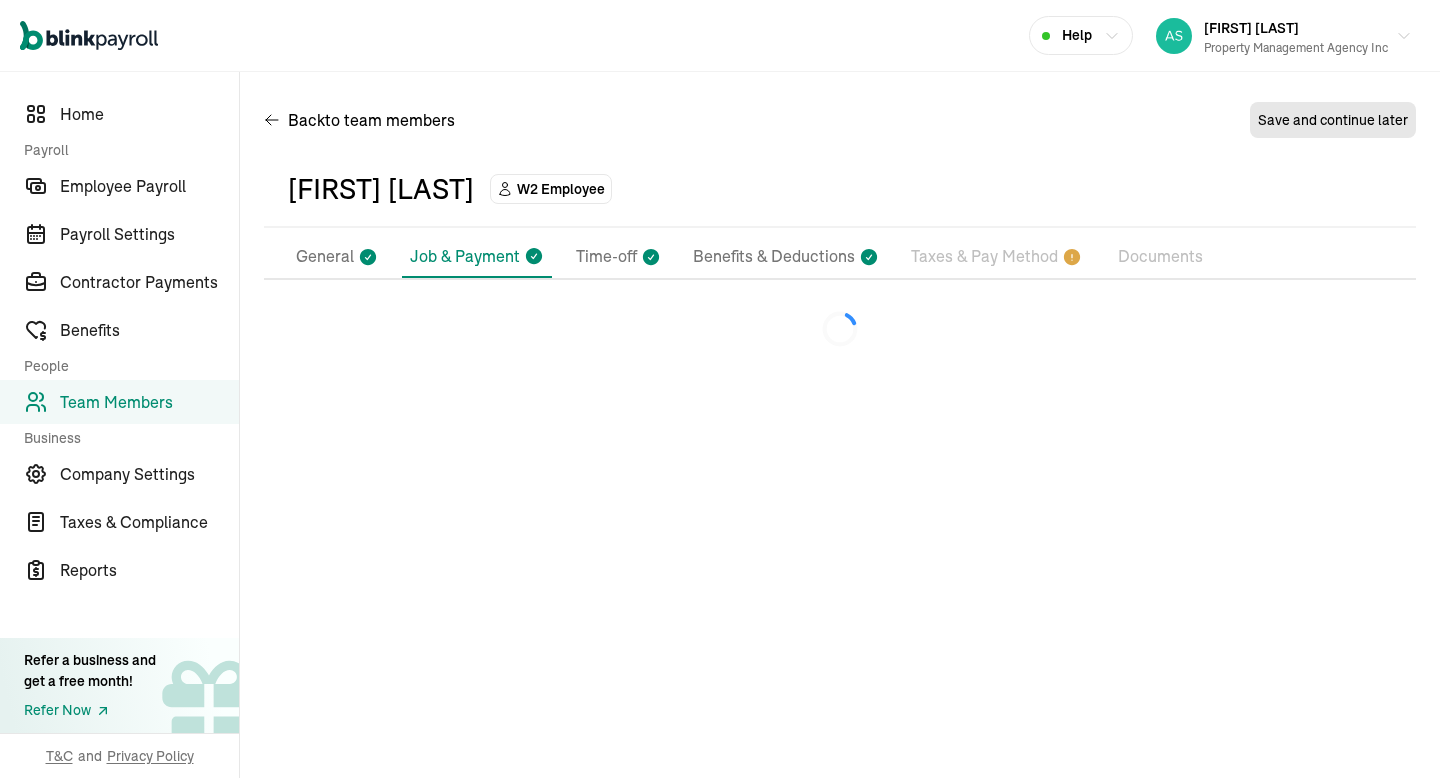 select on "[NUMBER] [STREET]" 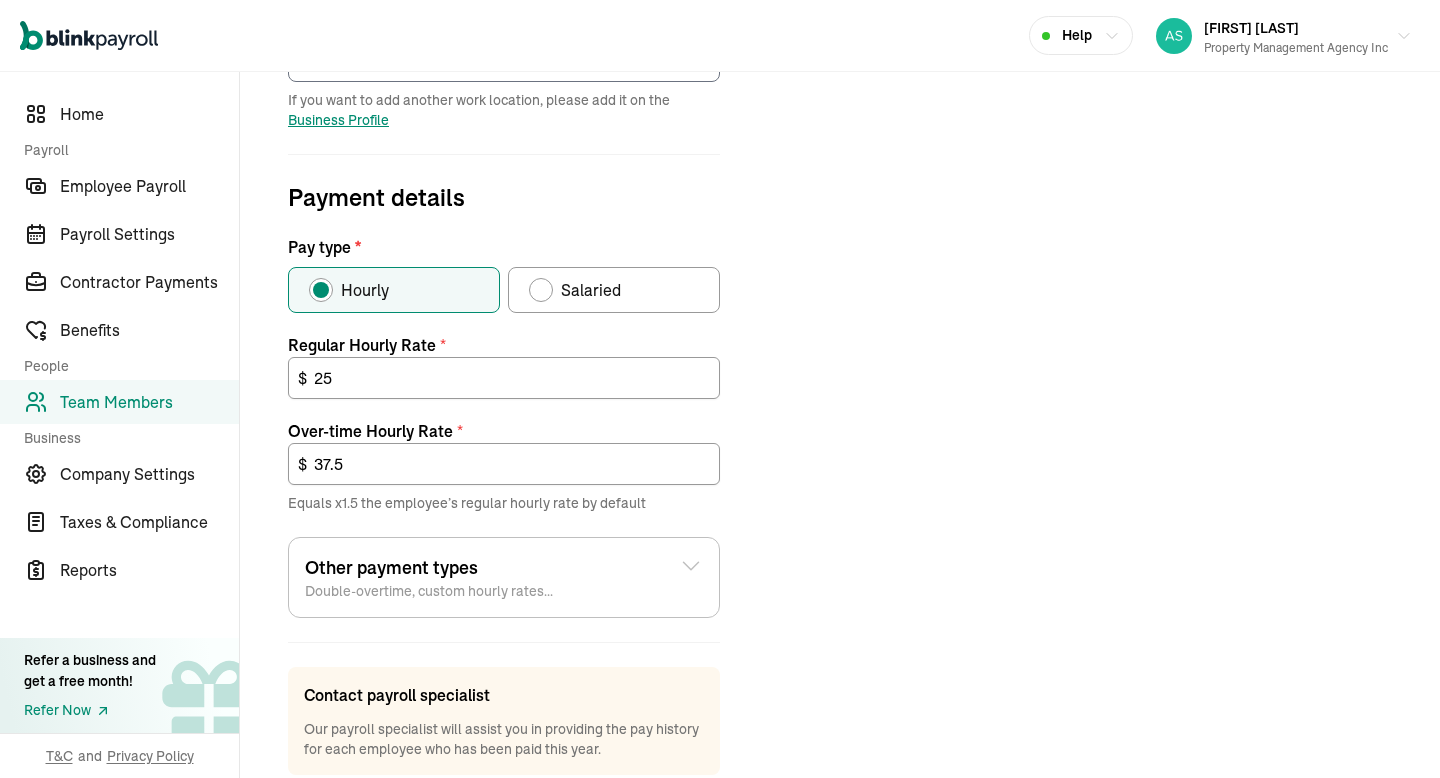 scroll, scrollTop: 720, scrollLeft: 0, axis: vertical 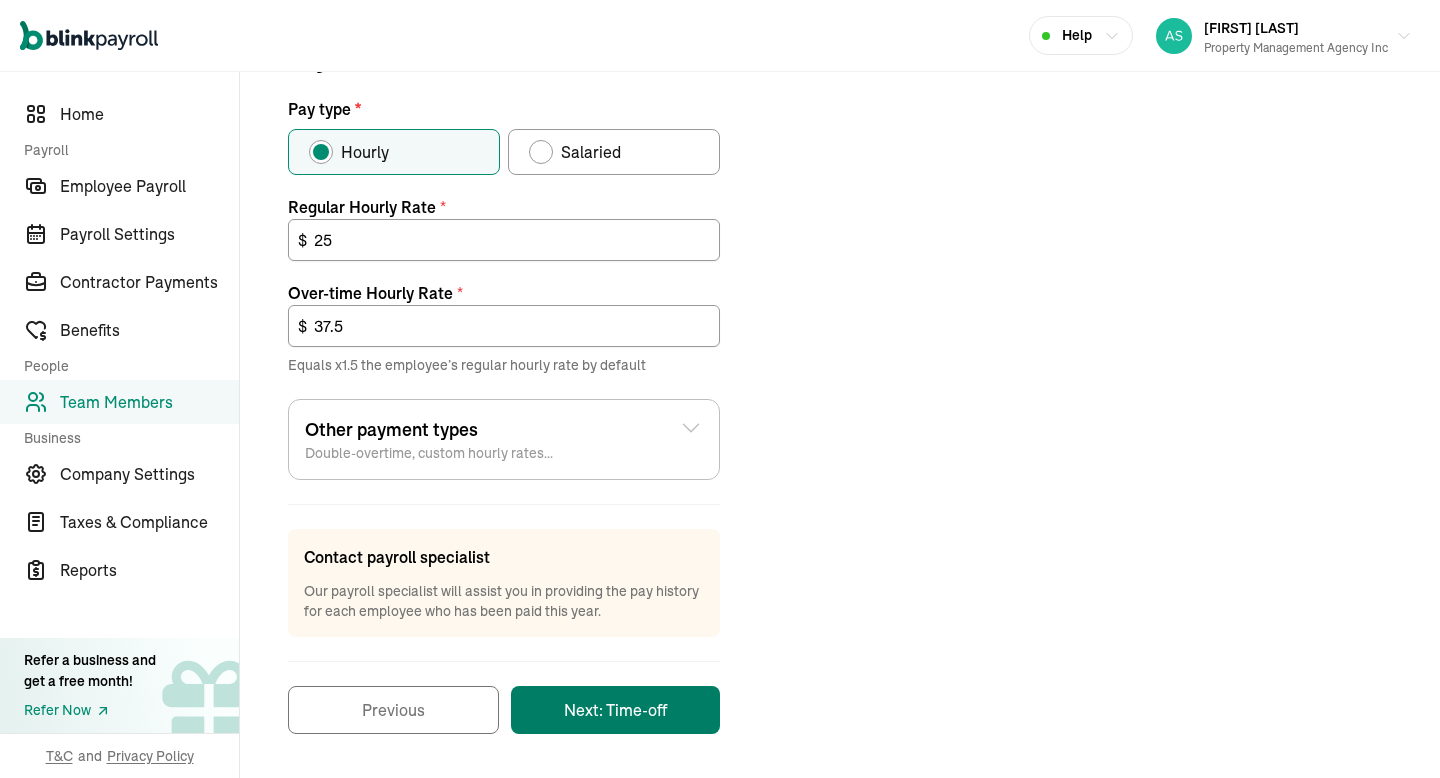 click on "Next: Time-off" at bounding box center [615, 710] 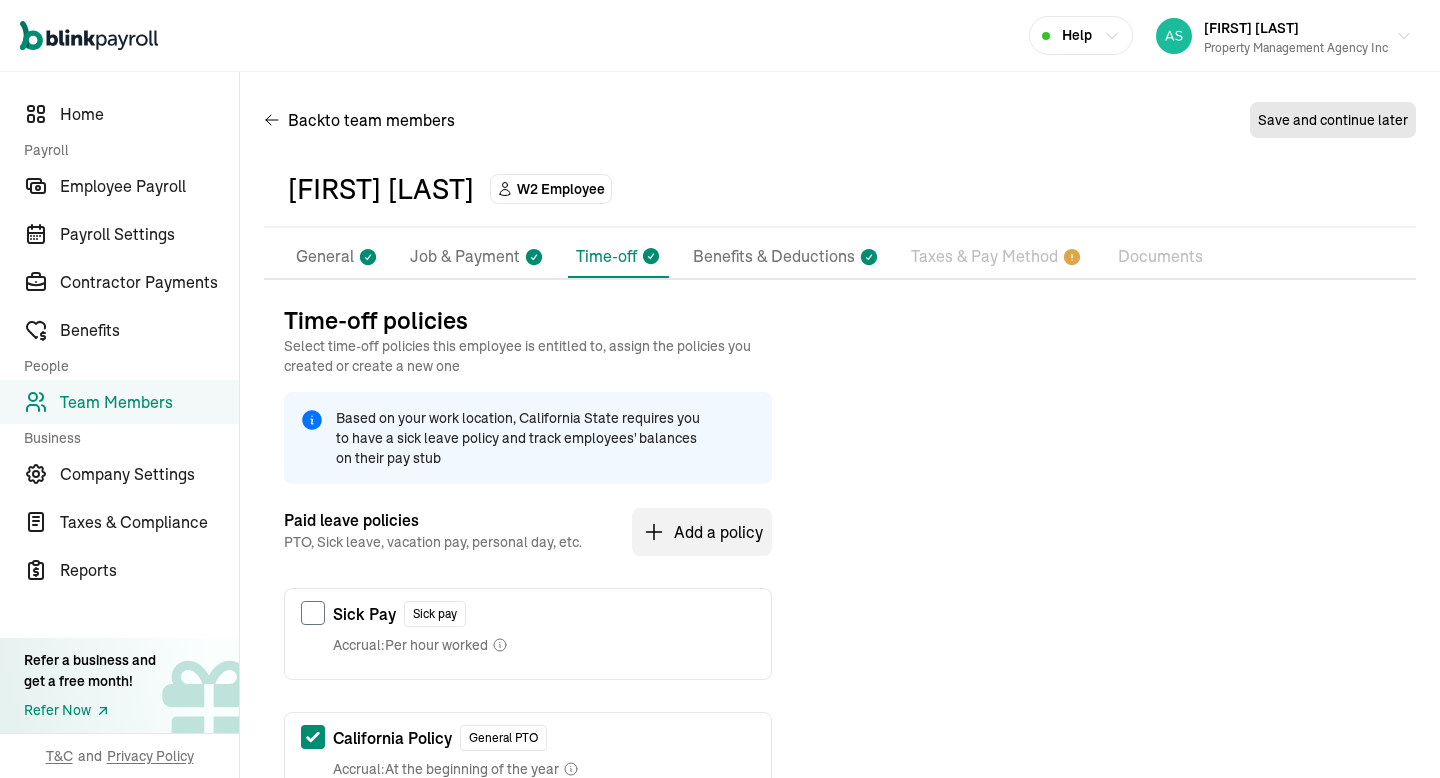 scroll, scrollTop: 252, scrollLeft: 0, axis: vertical 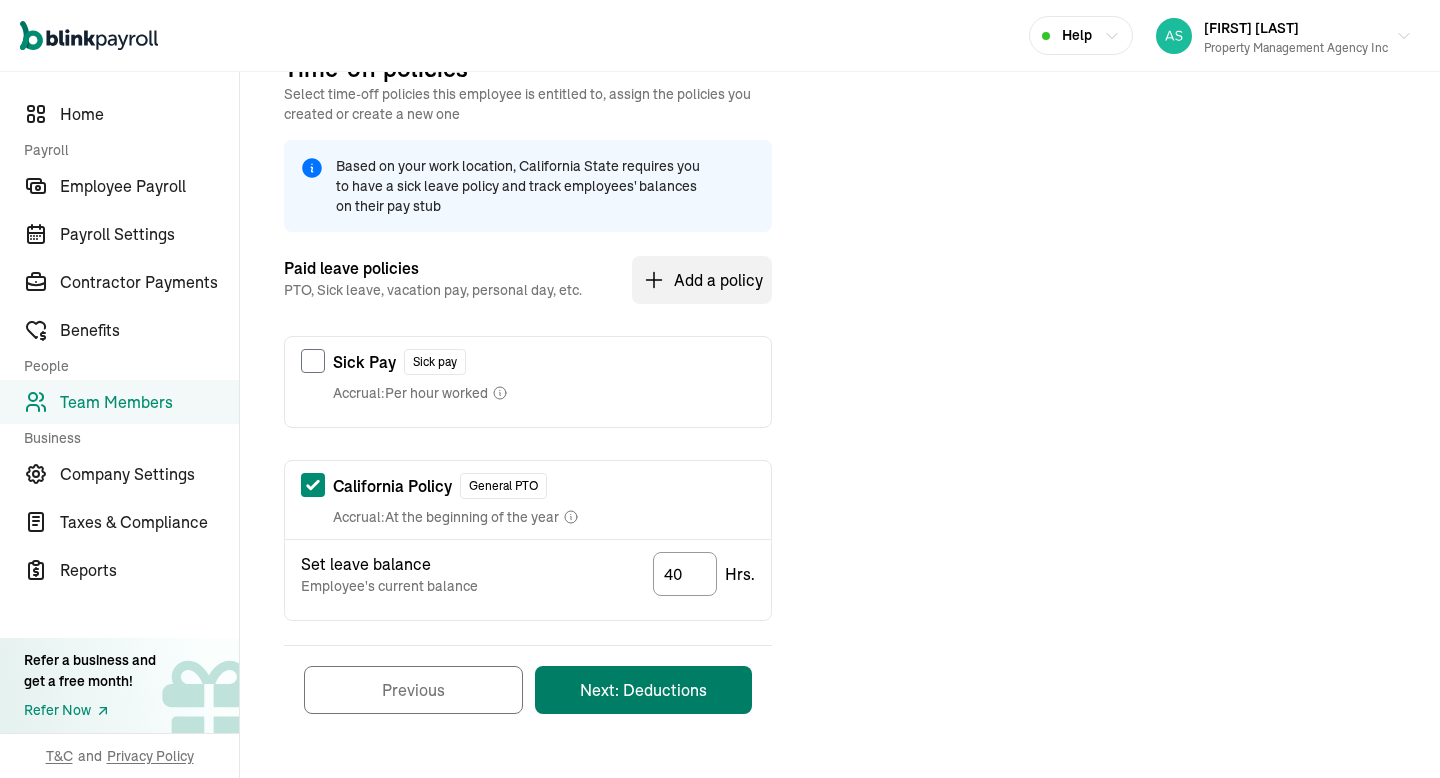 click on "Next: Deductions" at bounding box center (643, 690) 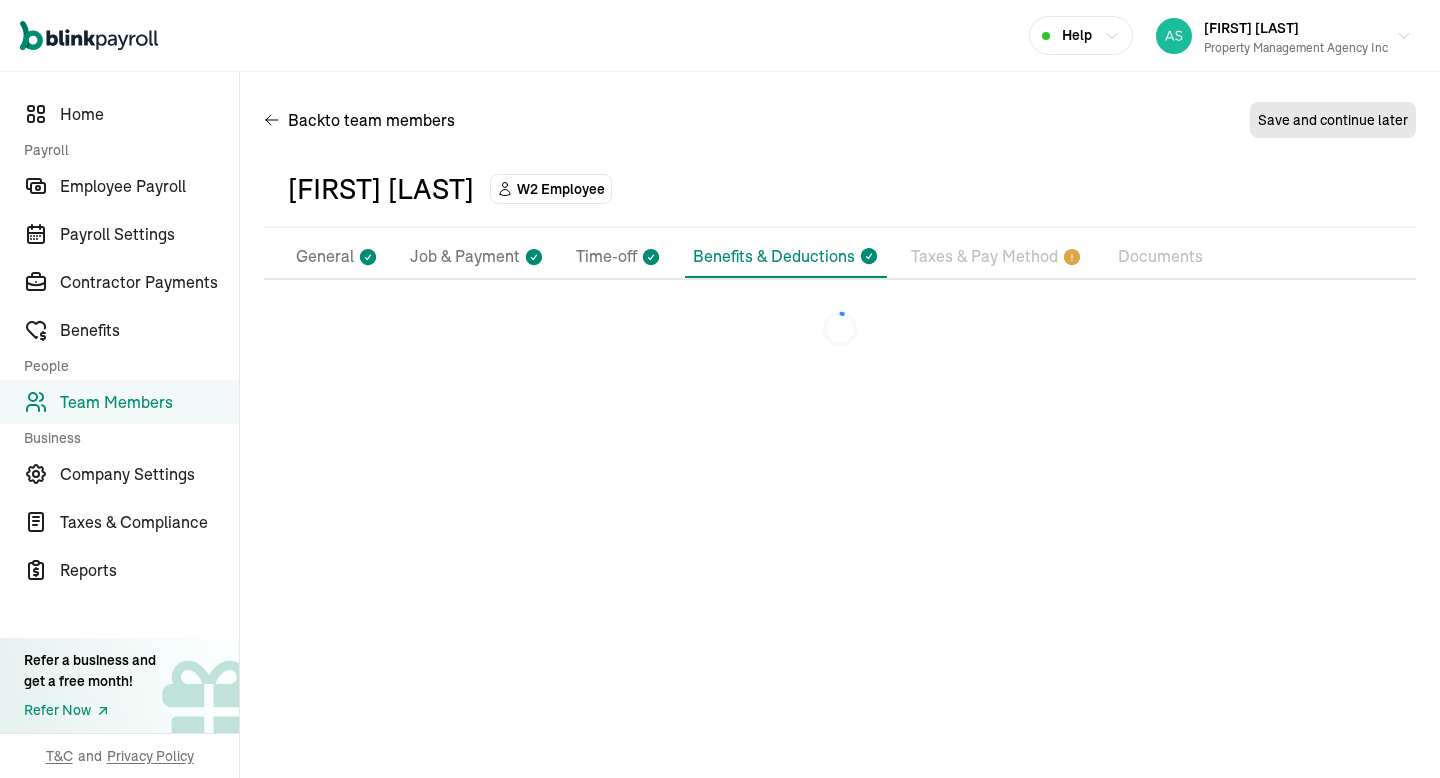 scroll, scrollTop: 0, scrollLeft: 0, axis: both 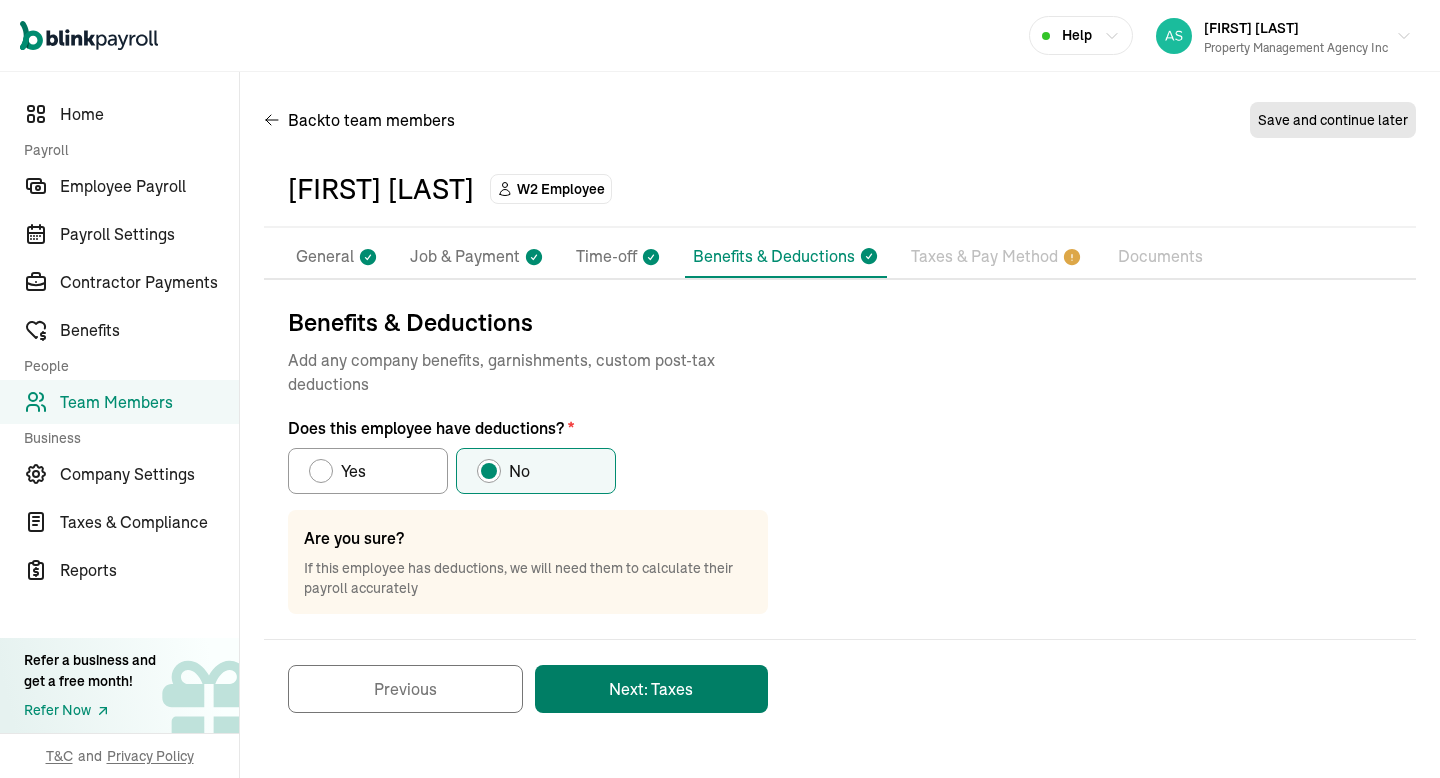 click on "Next: Taxes" at bounding box center [651, 689] 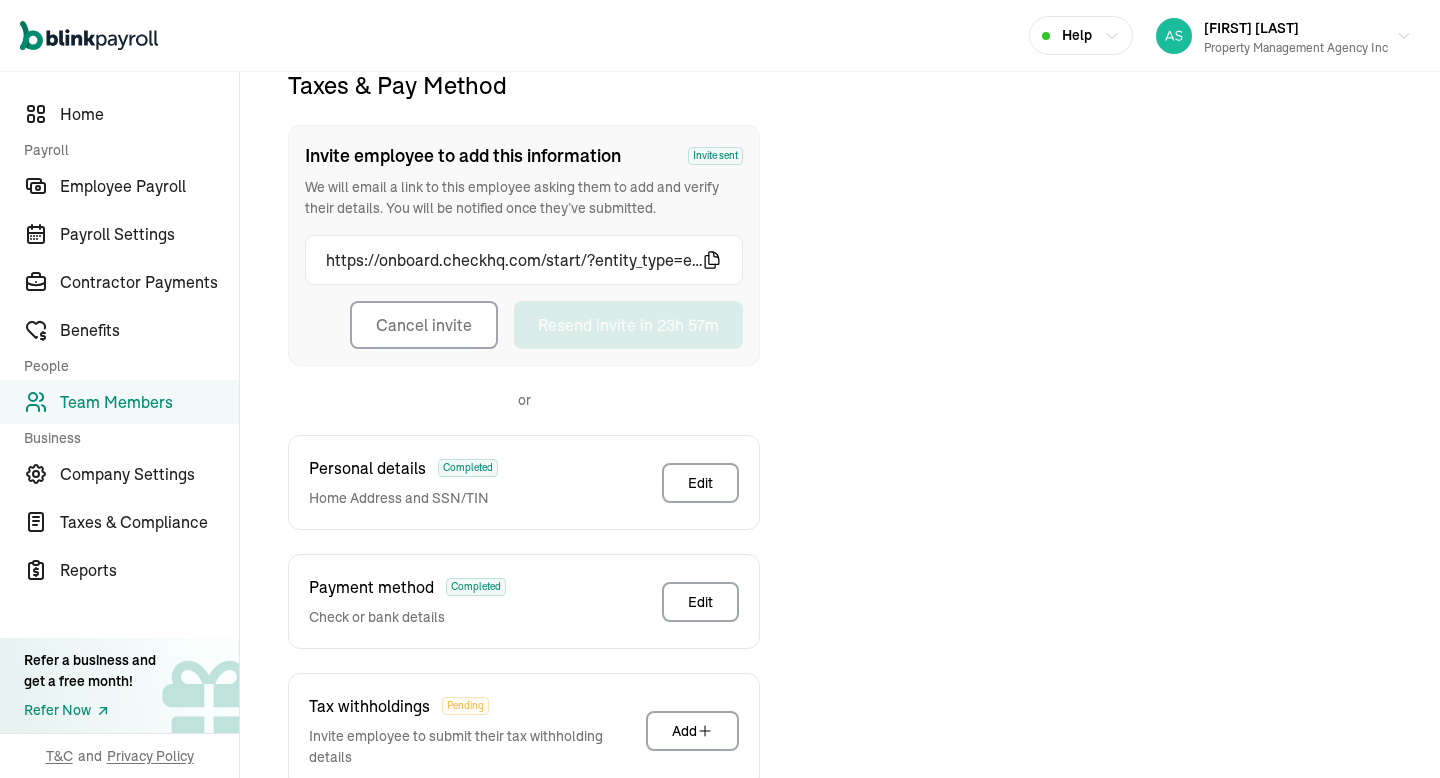 scroll, scrollTop: 236, scrollLeft: 0, axis: vertical 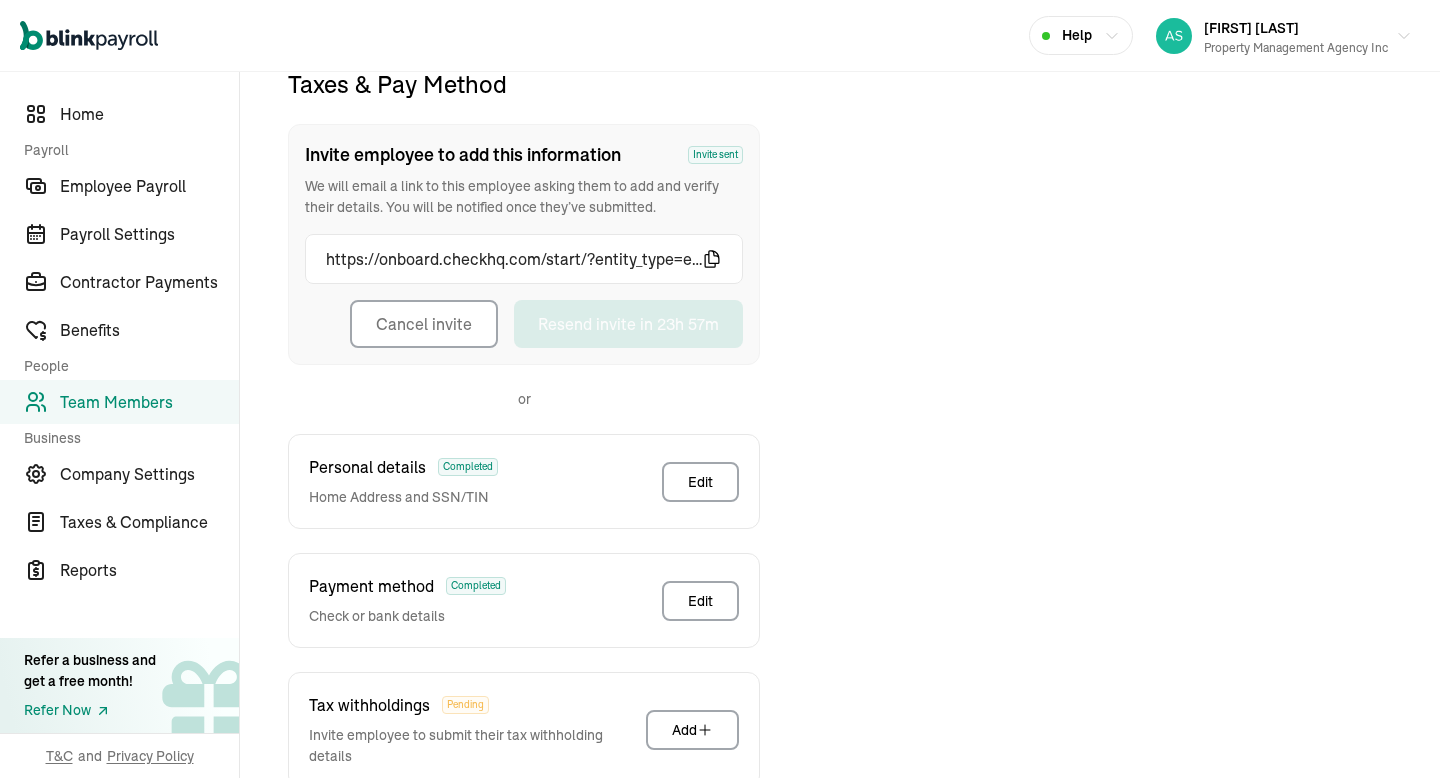 click on "Cancel invite" at bounding box center (424, 324) 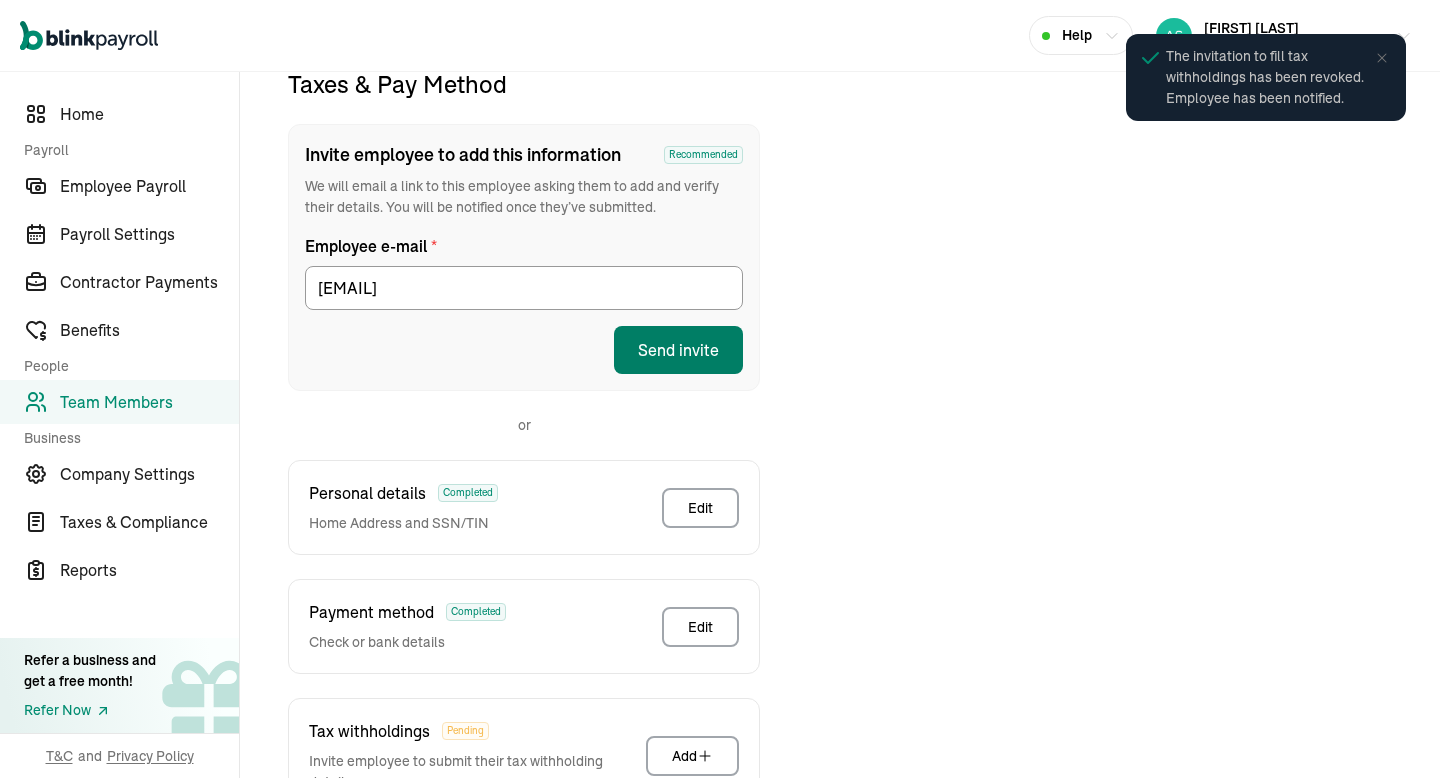 click on "Send invite" at bounding box center [678, 350] 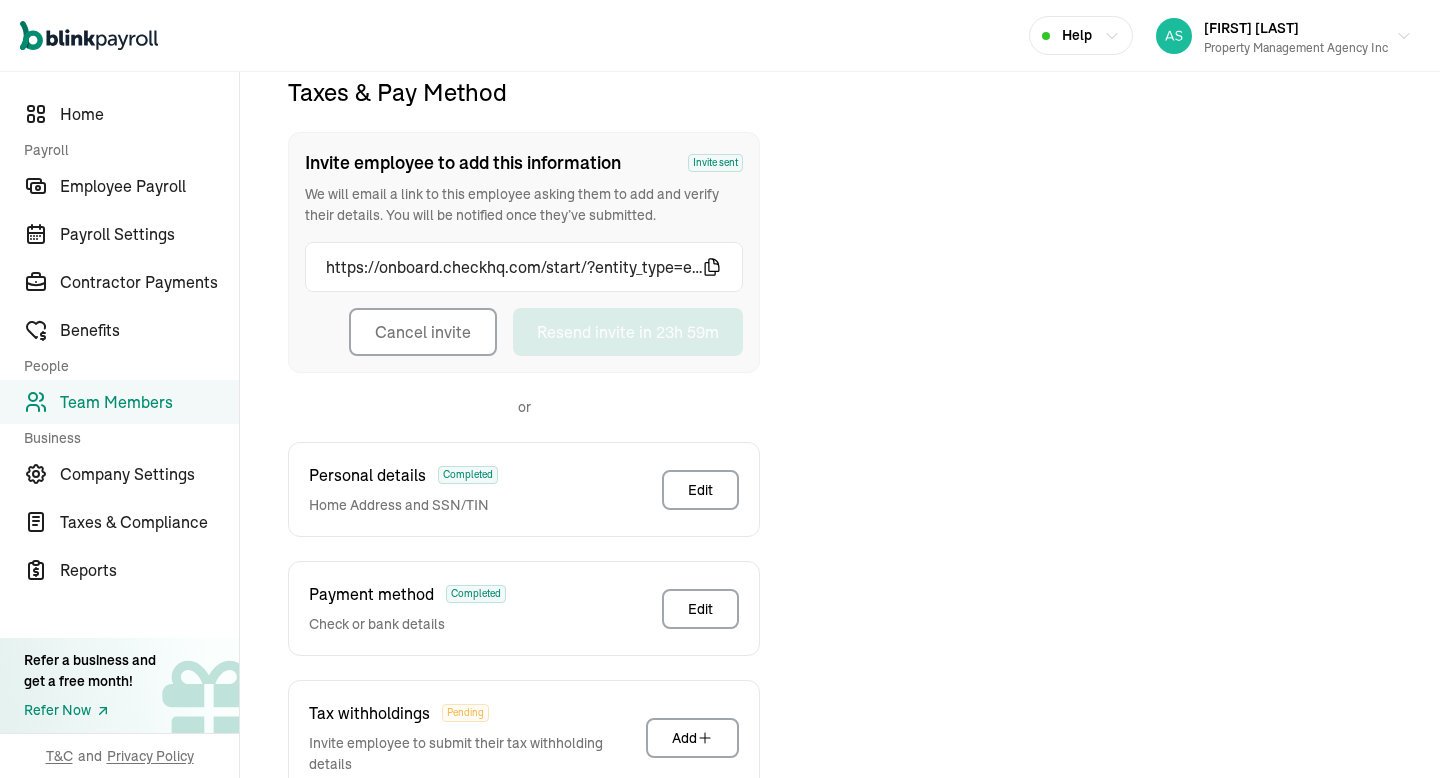 scroll, scrollTop: 358, scrollLeft: 0, axis: vertical 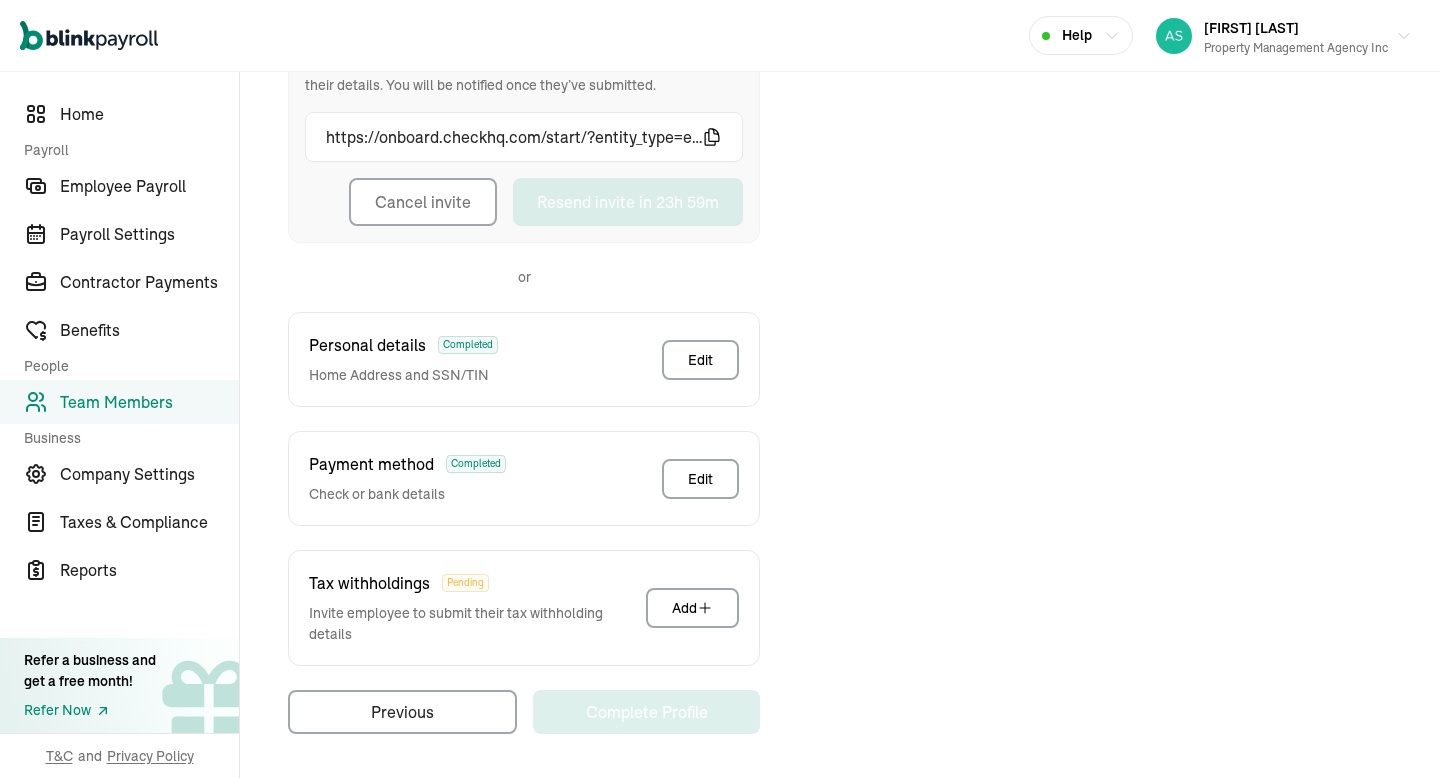 click on "Team Members" at bounding box center (119, 402) 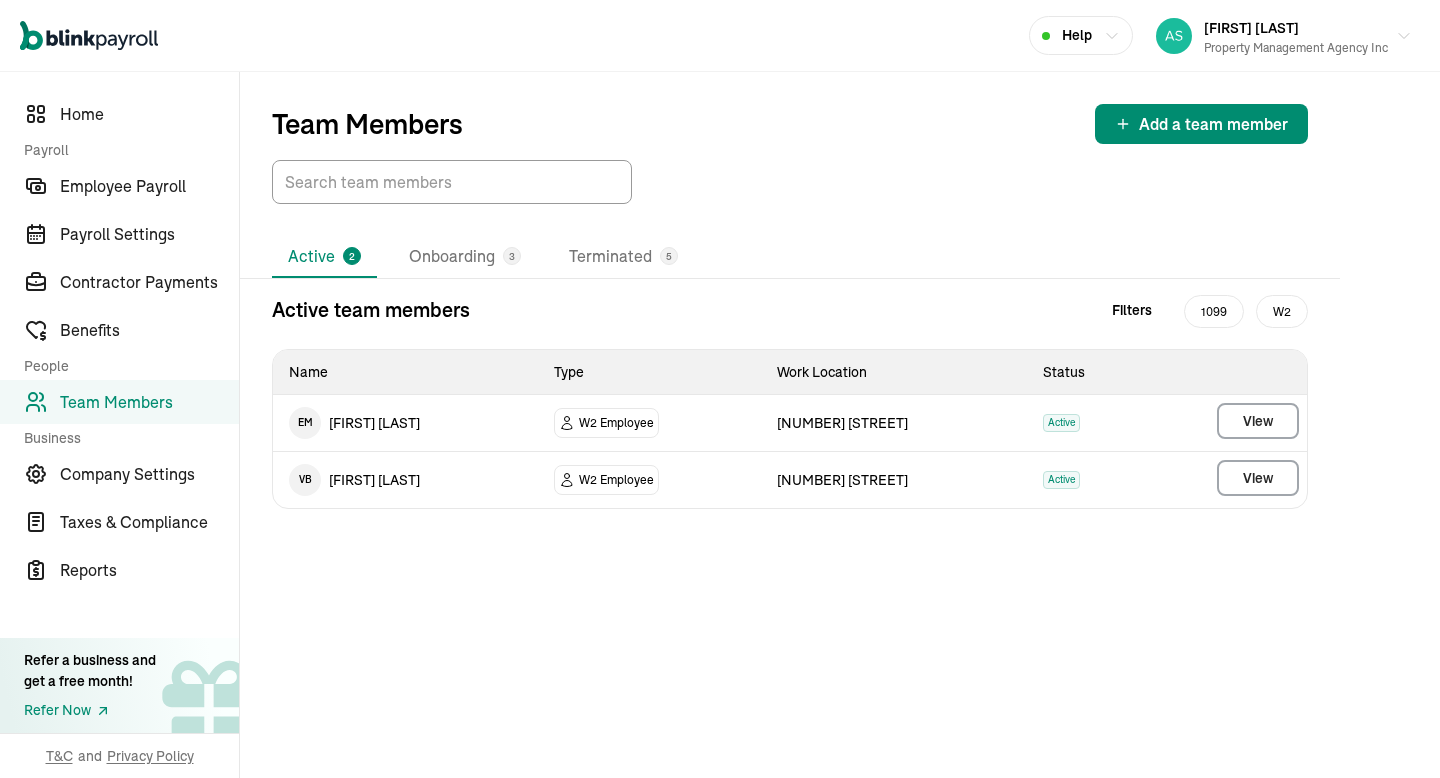 scroll, scrollTop: 0, scrollLeft: 0, axis: both 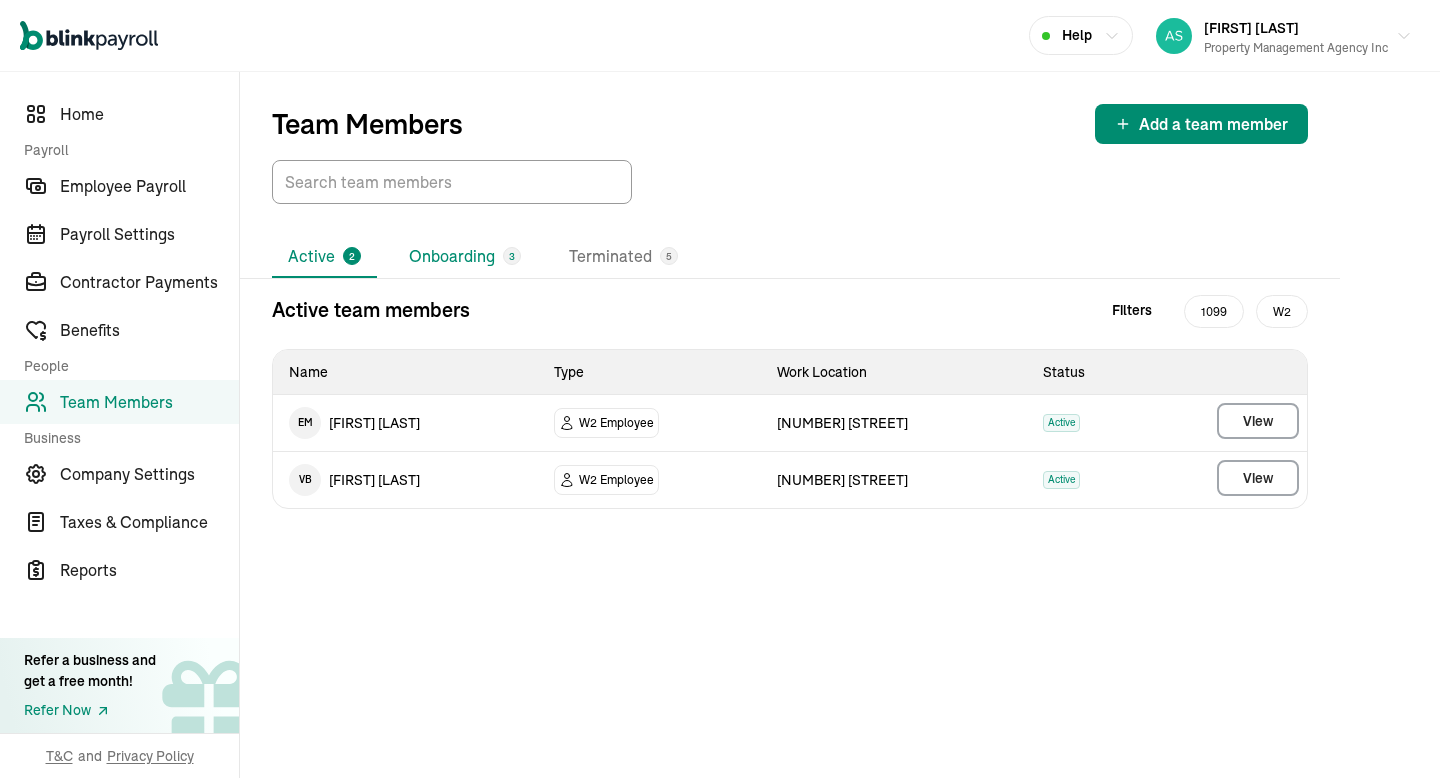 click on "Onboarding 3" at bounding box center [465, 257] 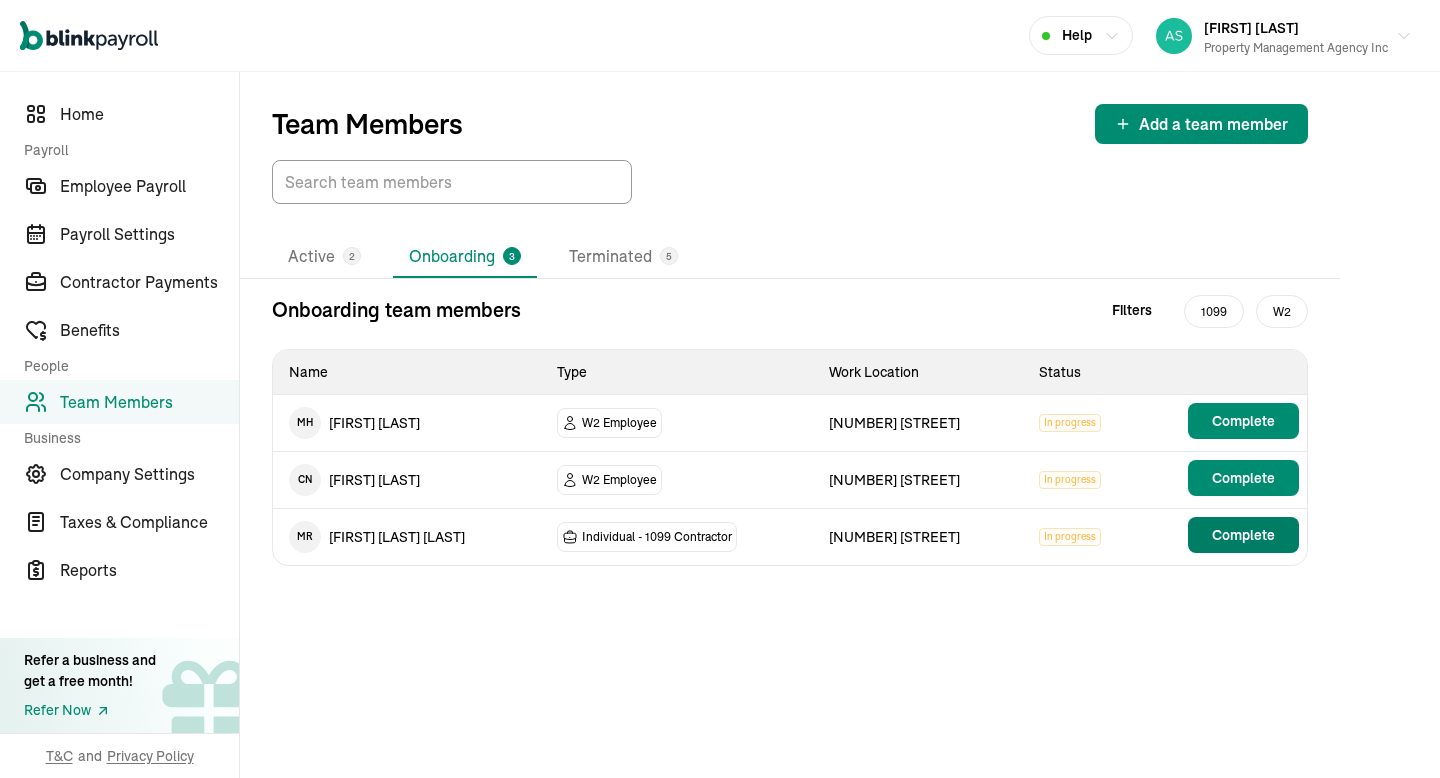 click on "Complete" at bounding box center [1243, 535] 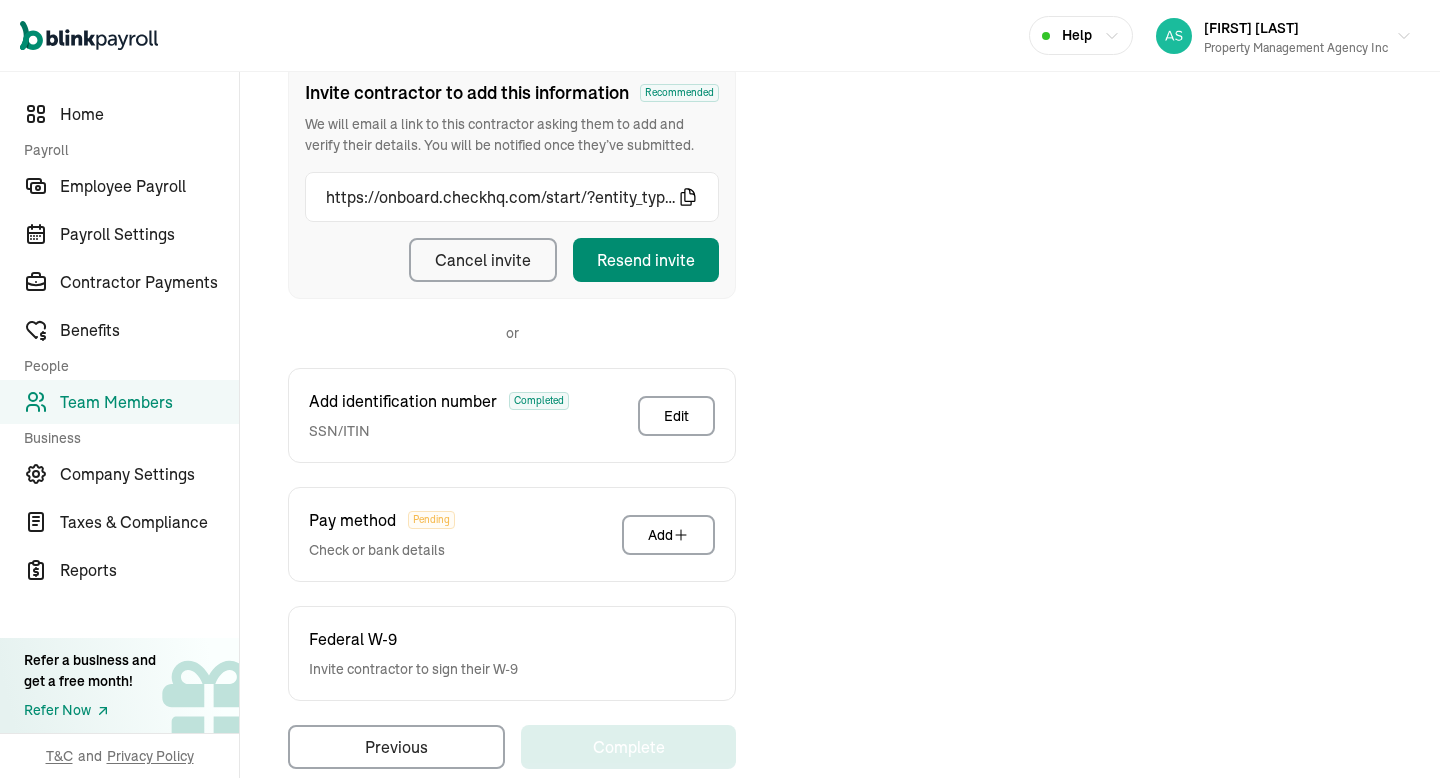 scroll, scrollTop: 243, scrollLeft: 0, axis: vertical 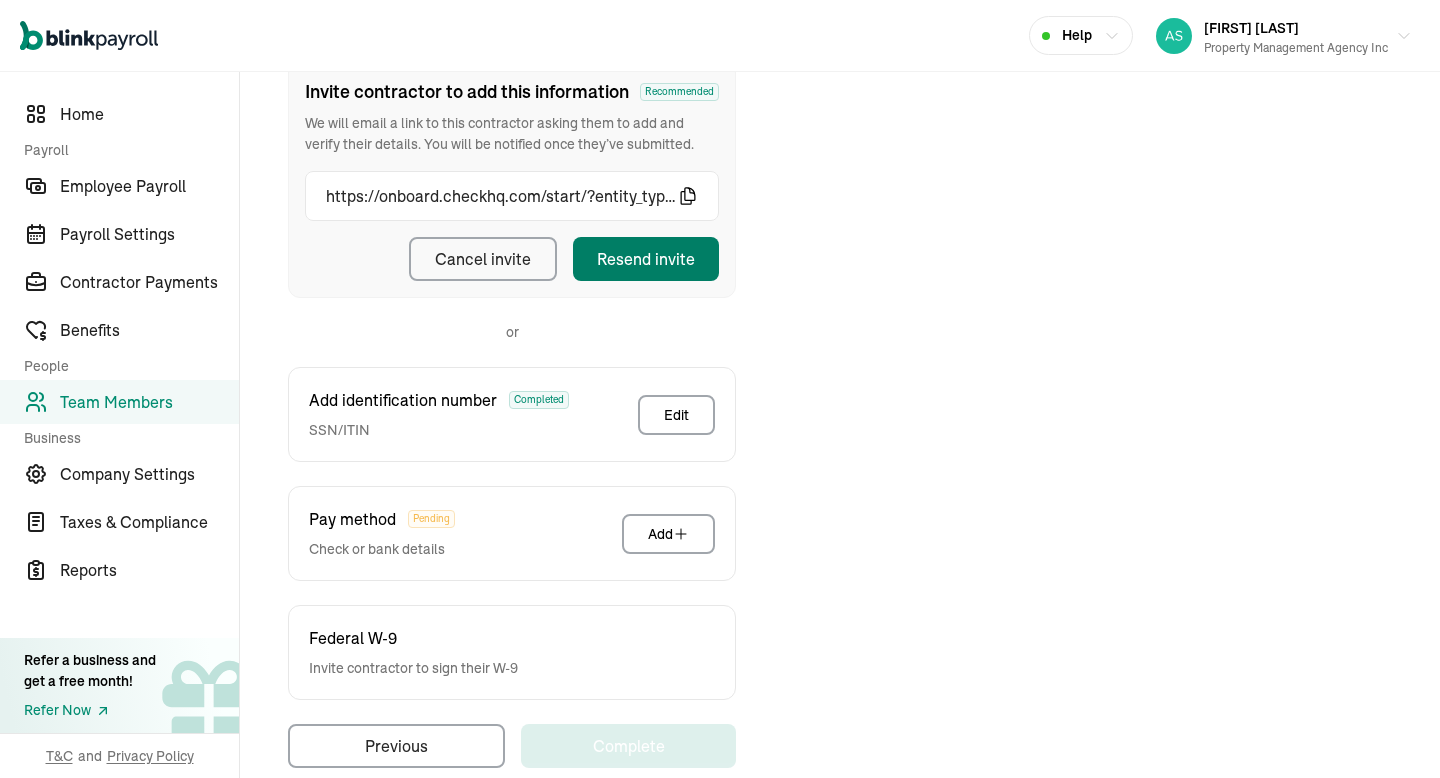 click on "Resend invite" at bounding box center (646, 259) 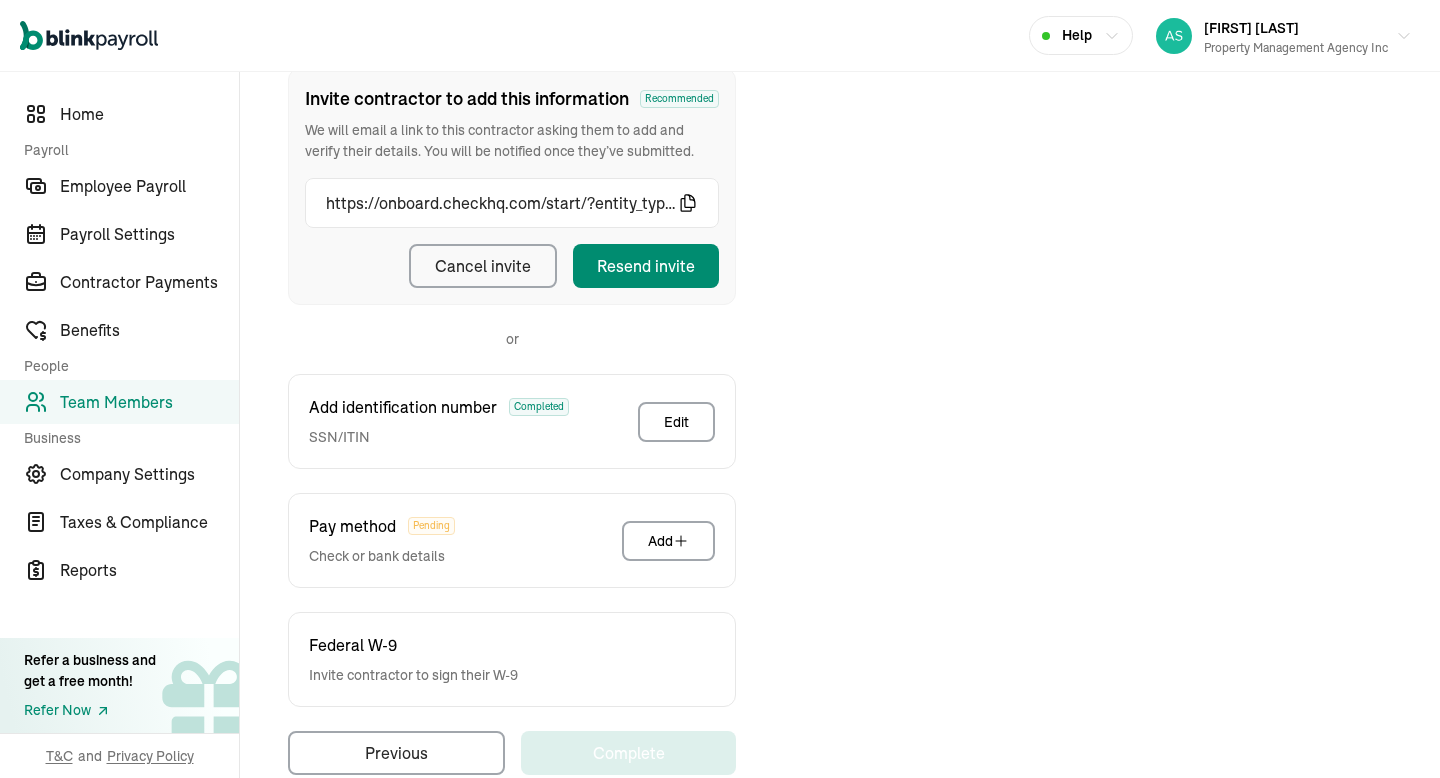 scroll, scrollTop: 0, scrollLeft: 0, axis: both 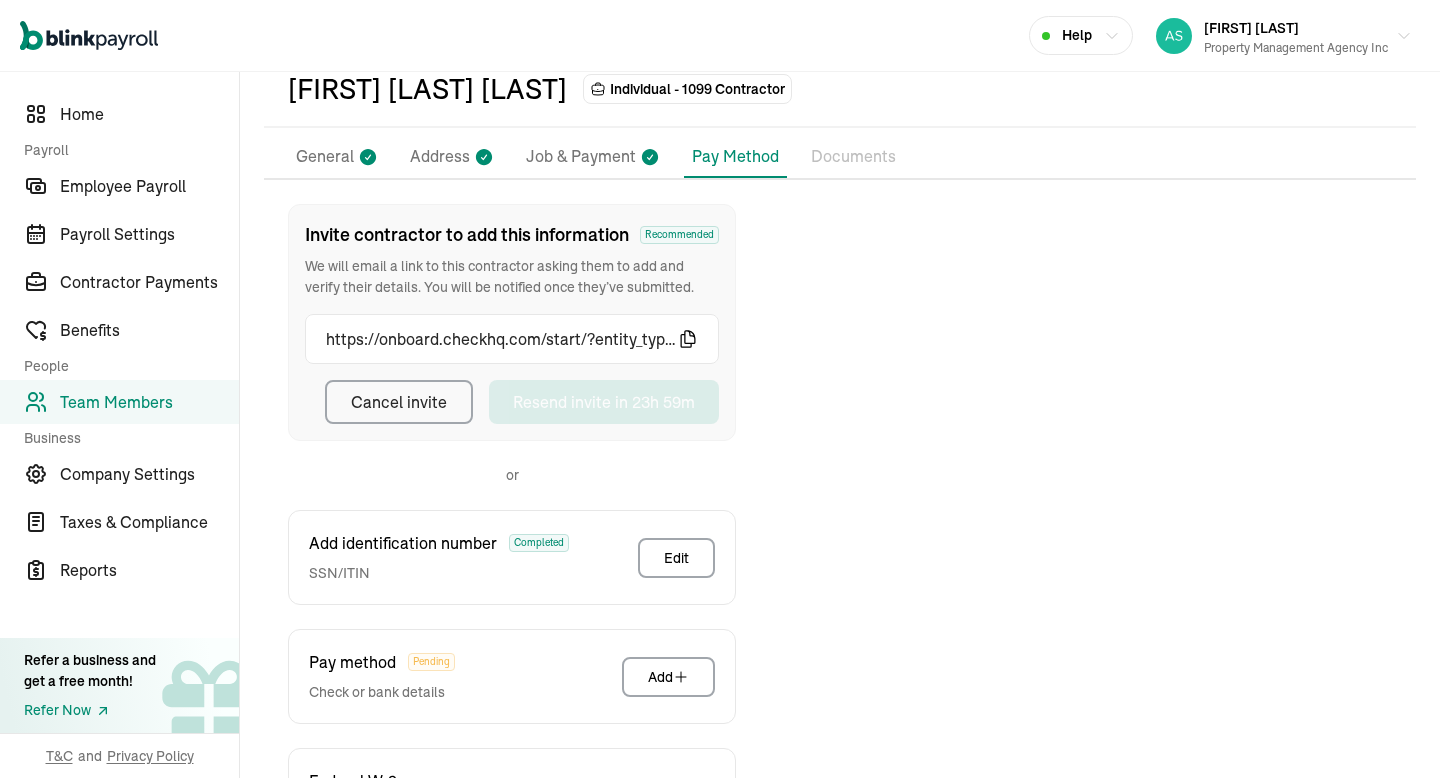 click on "General" at bounding box center [325, 157] 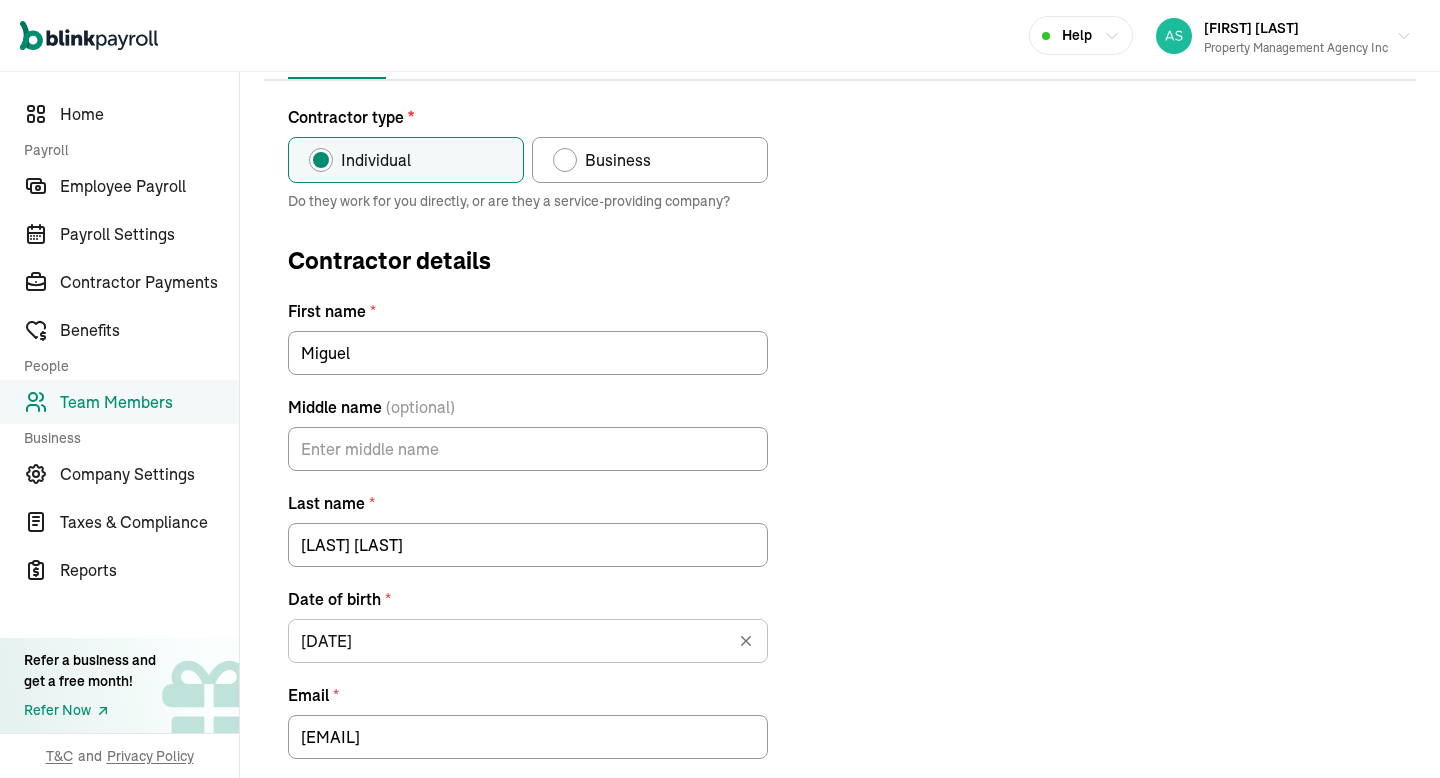 scroll, scrollTop: 321, scrollLeft: 0, axis: vertical 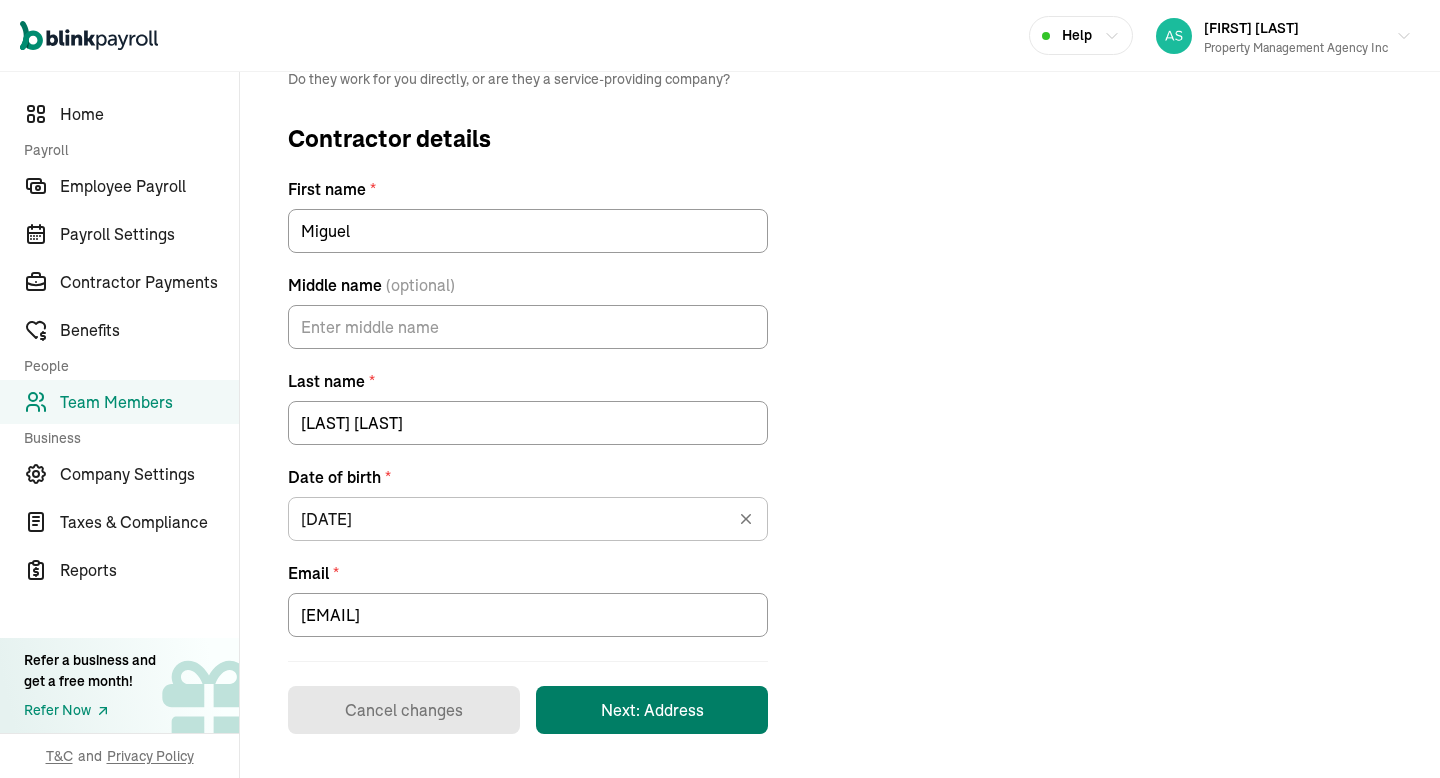 click on "Next: Address" at bounding box center (652, 710) 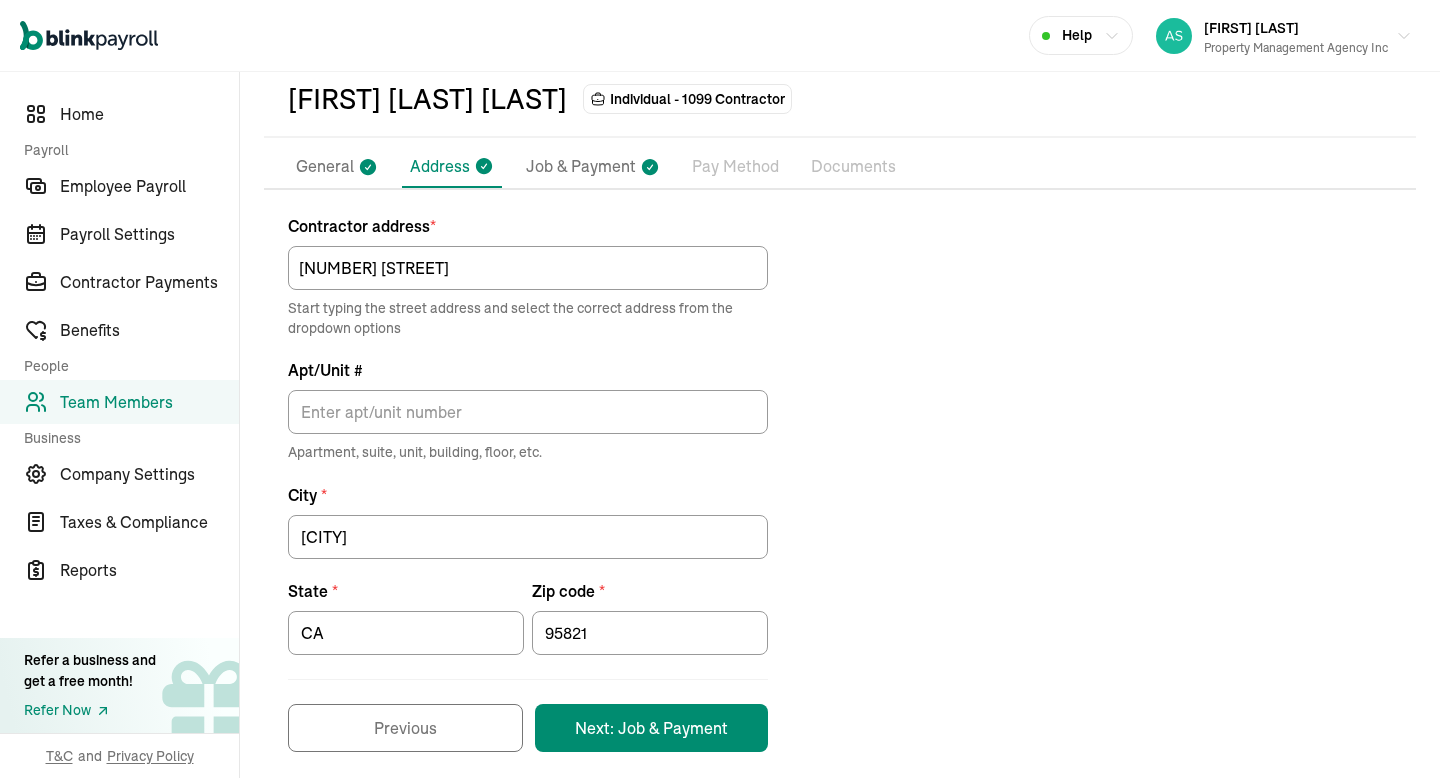 scroll, scrollTop: 108, scrollLeft: 0, axis: vertical 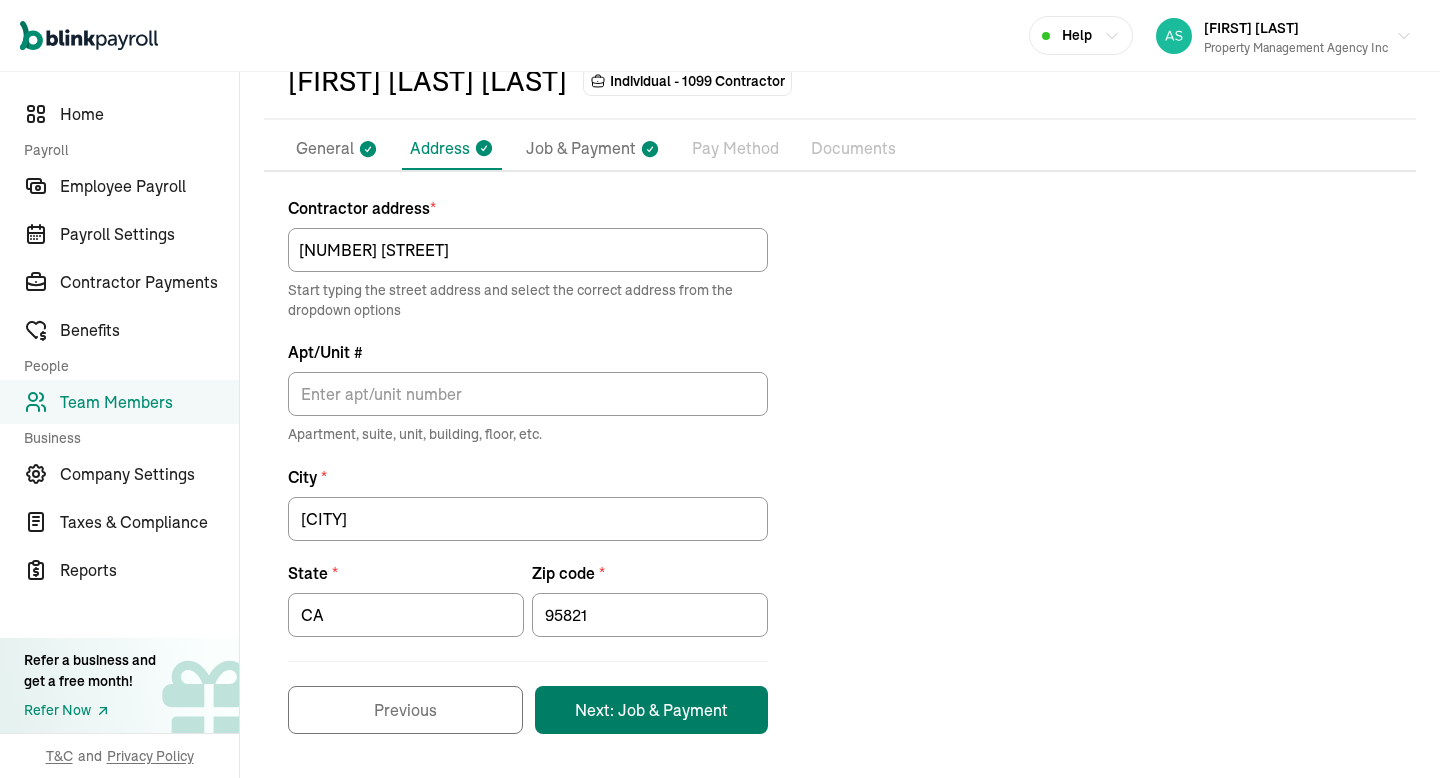 click on "Next: Job & Payment" at bounding box center (651, 710) 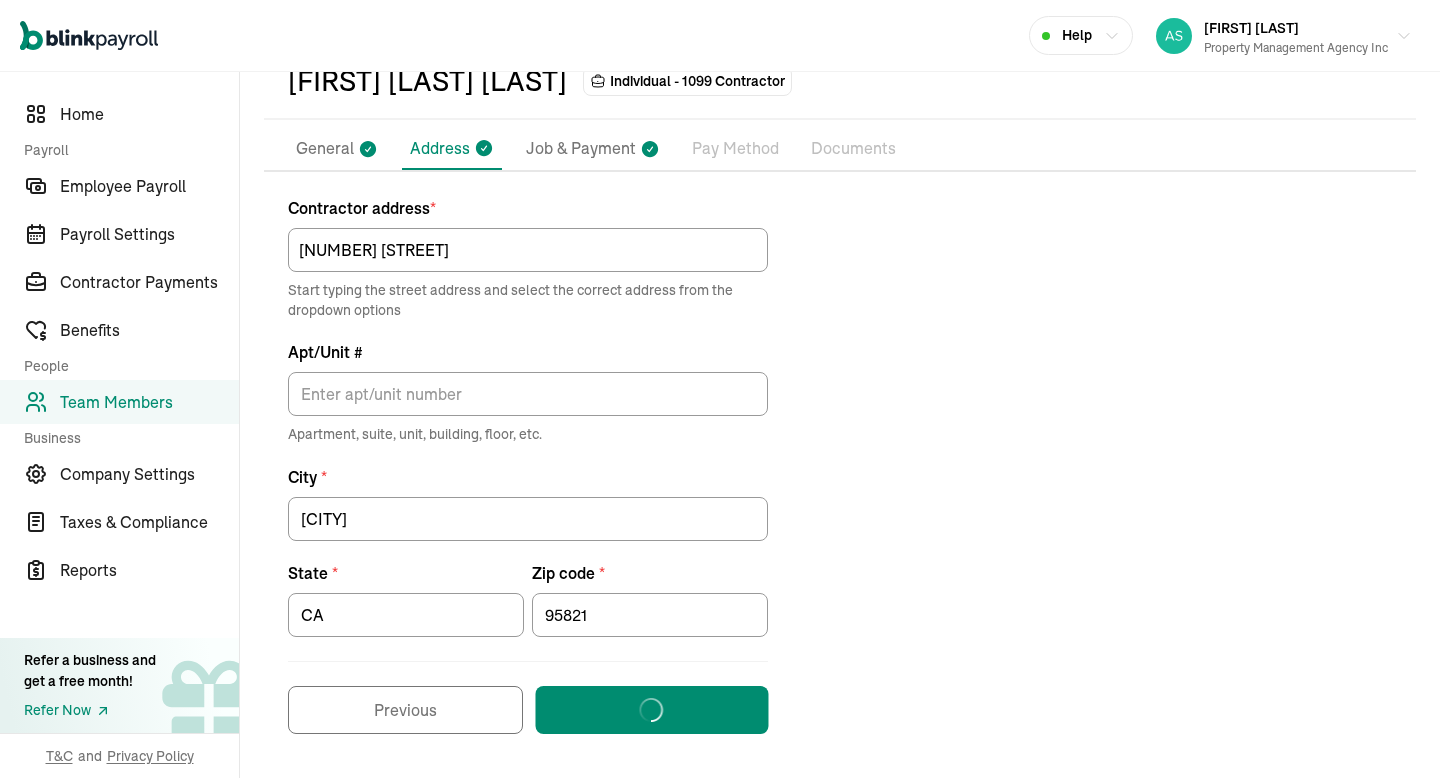 select on "[NUMBER] [STREET]" 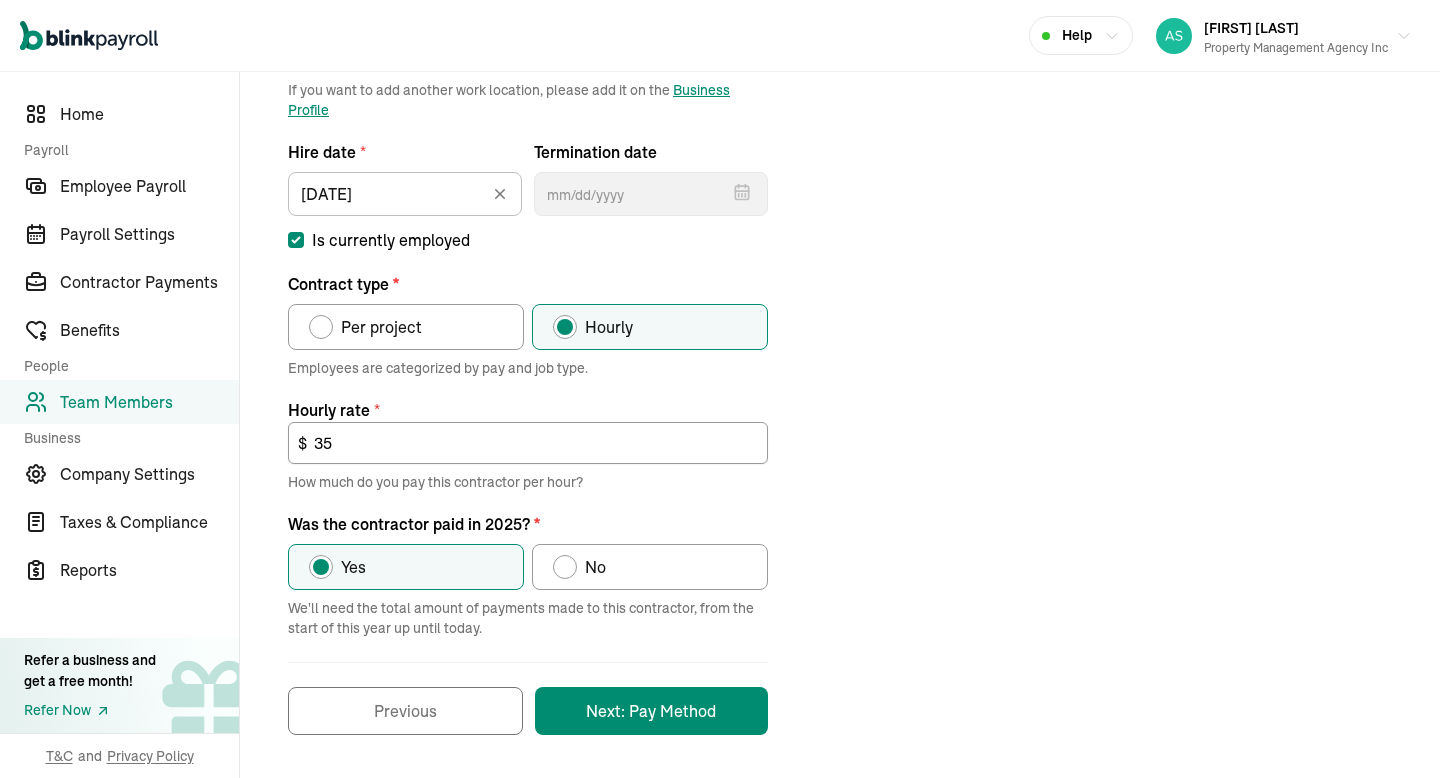 scroll, scrollTop: 329, scrollLeft: 0, axis: vertical 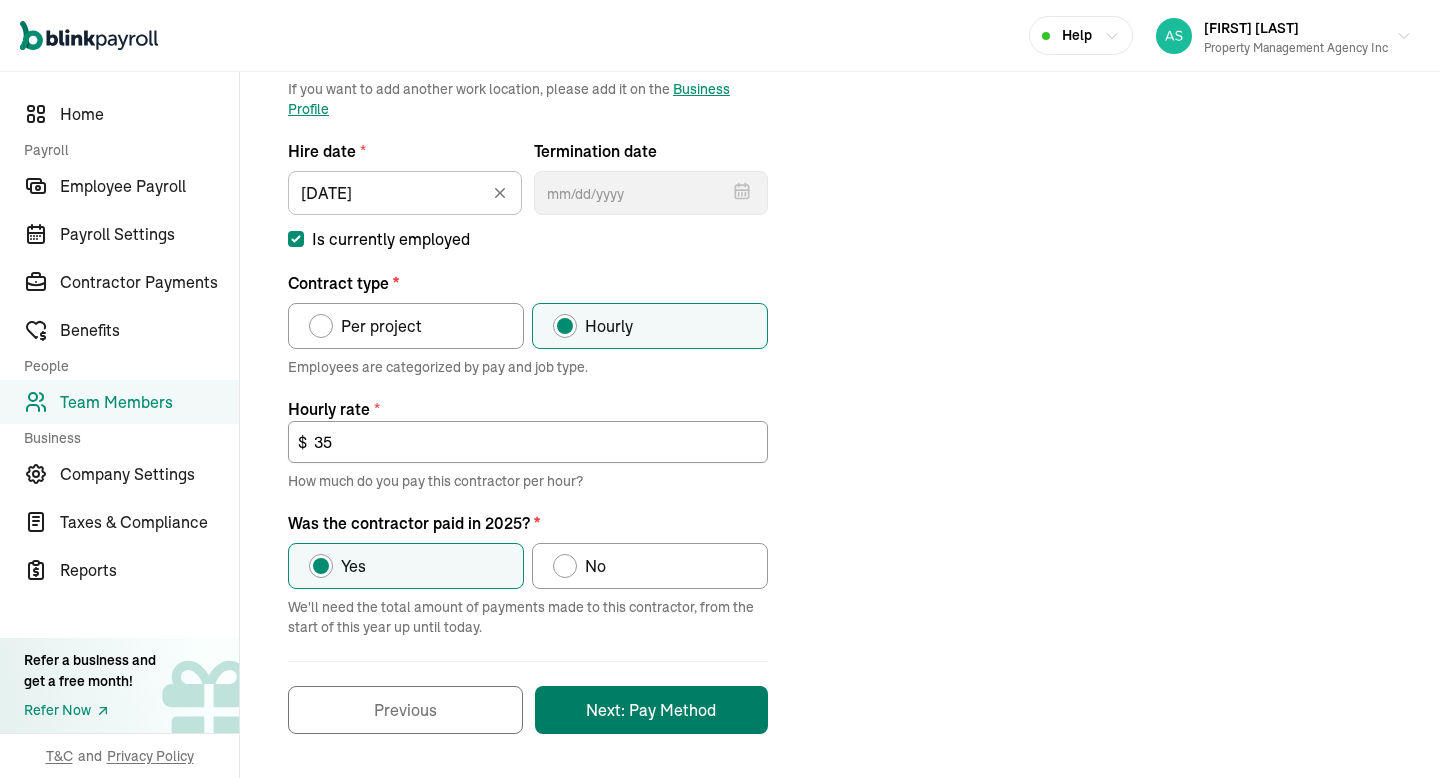 click on "Next: Pay Method" at bounding box center [651, 710] 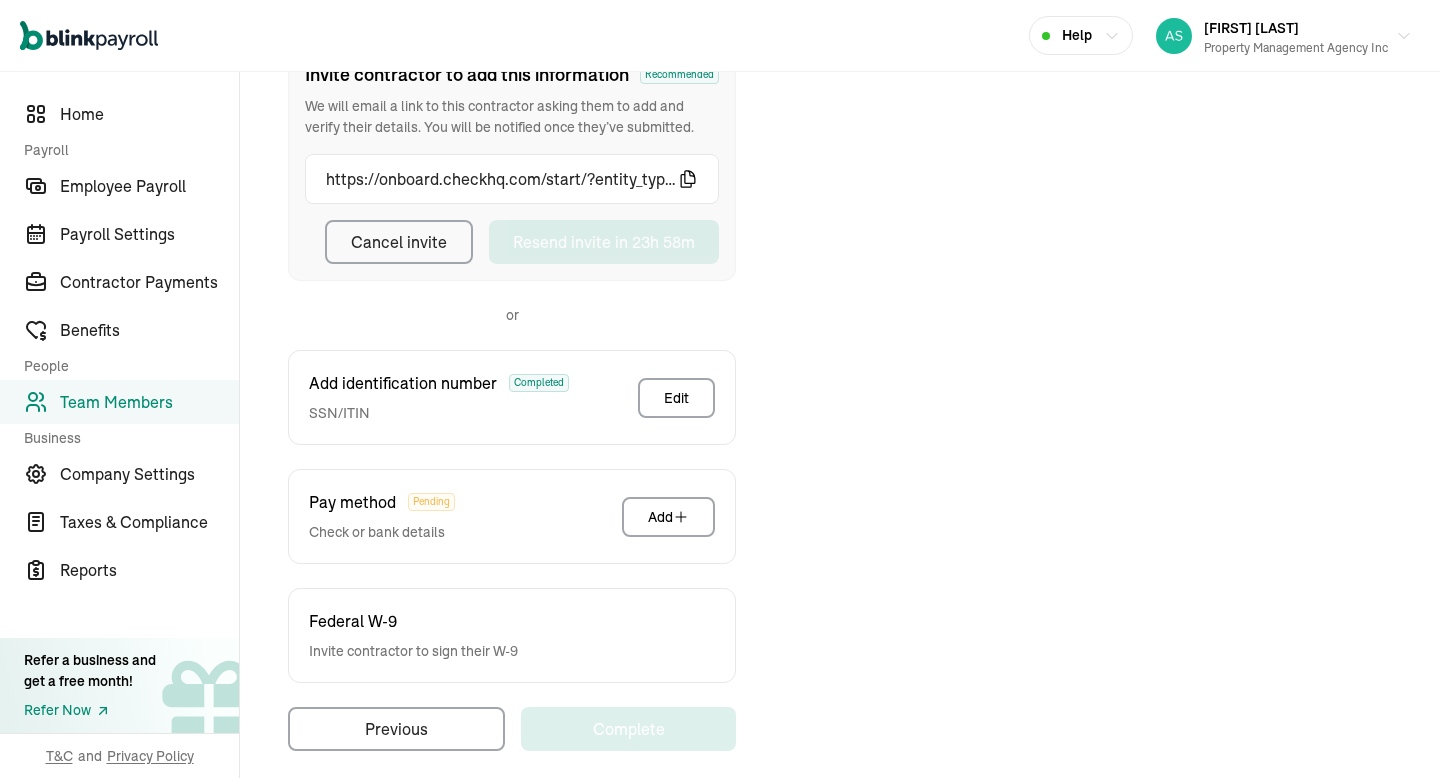 scroll, scrollTop: 277, scrollLeft: 0, axis: vertical 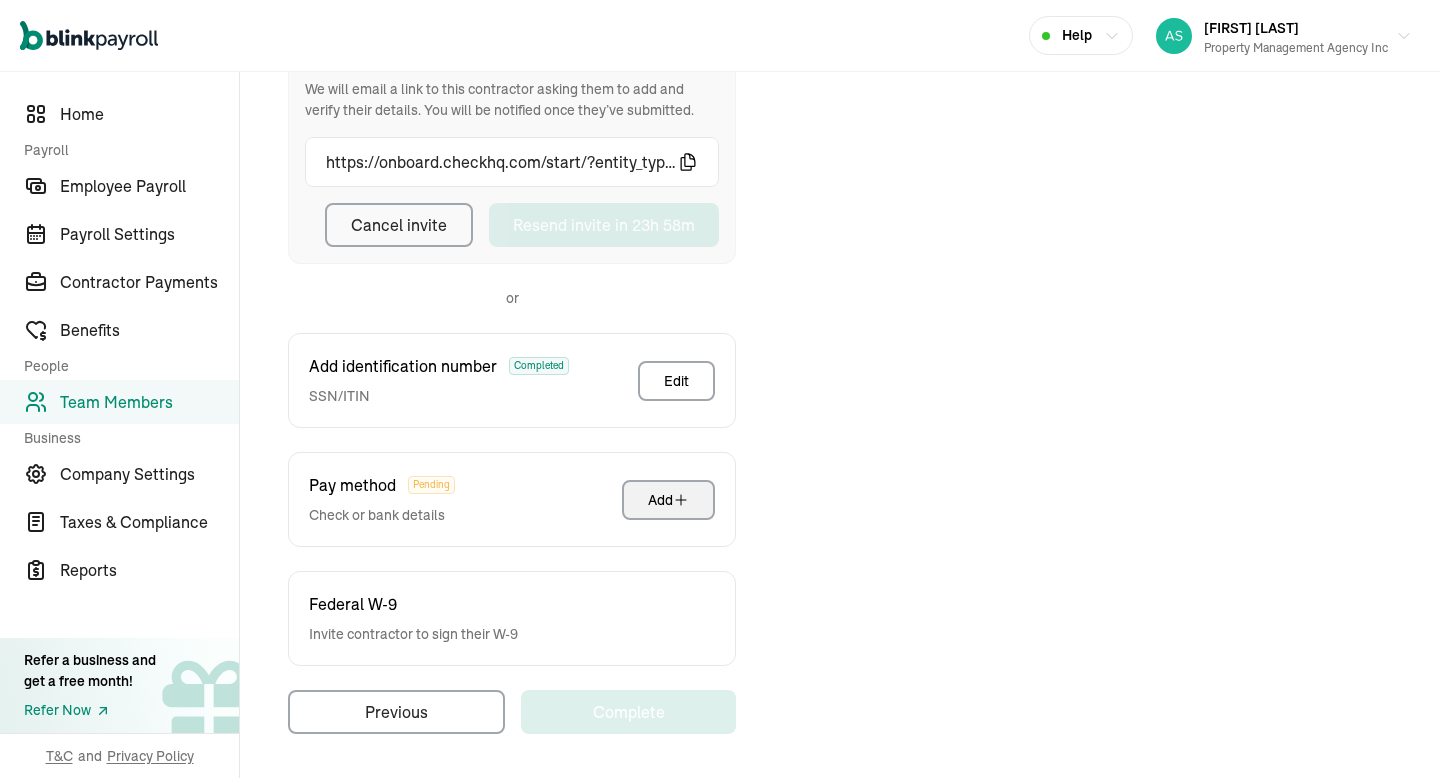click on "Add" at bounding box center [668, 500] 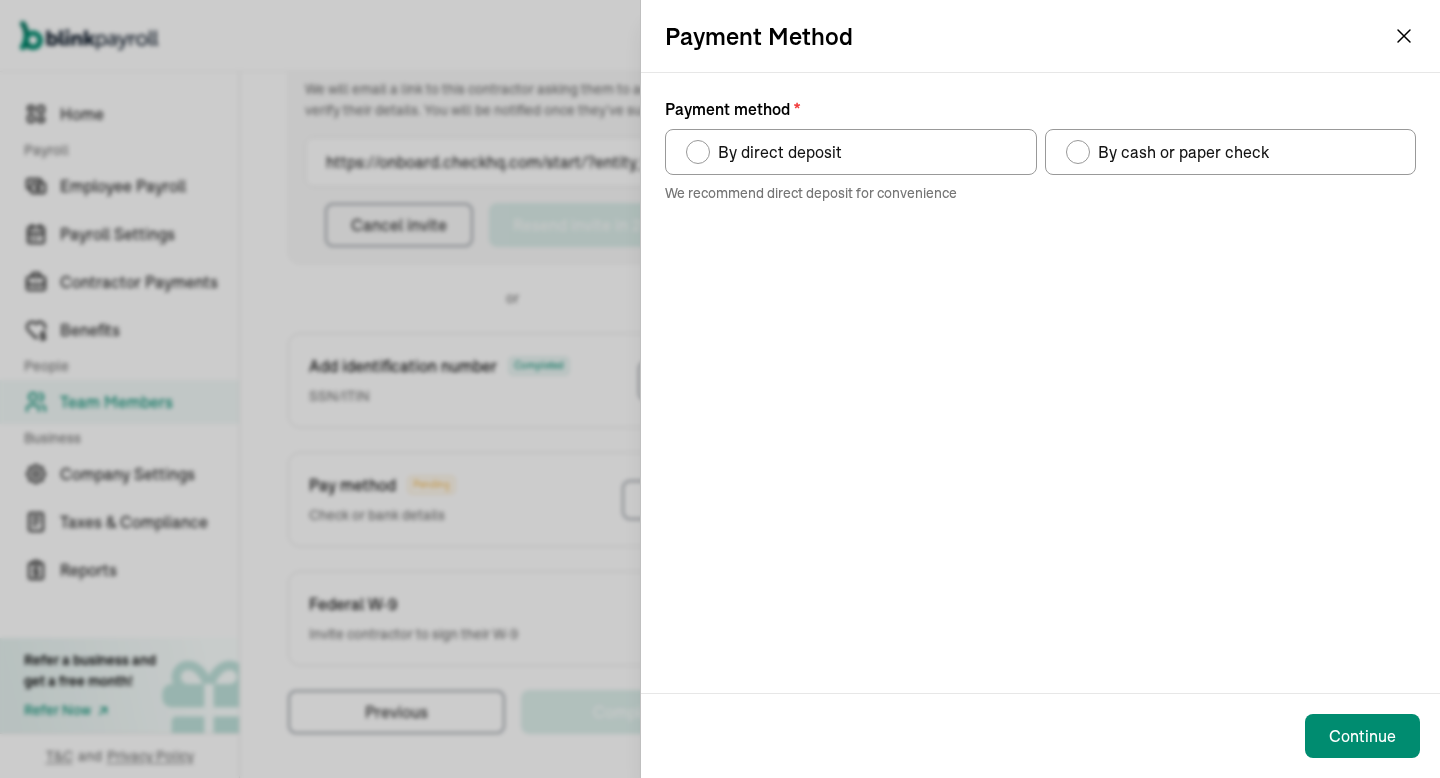 click at bounding box center (1078, 152) 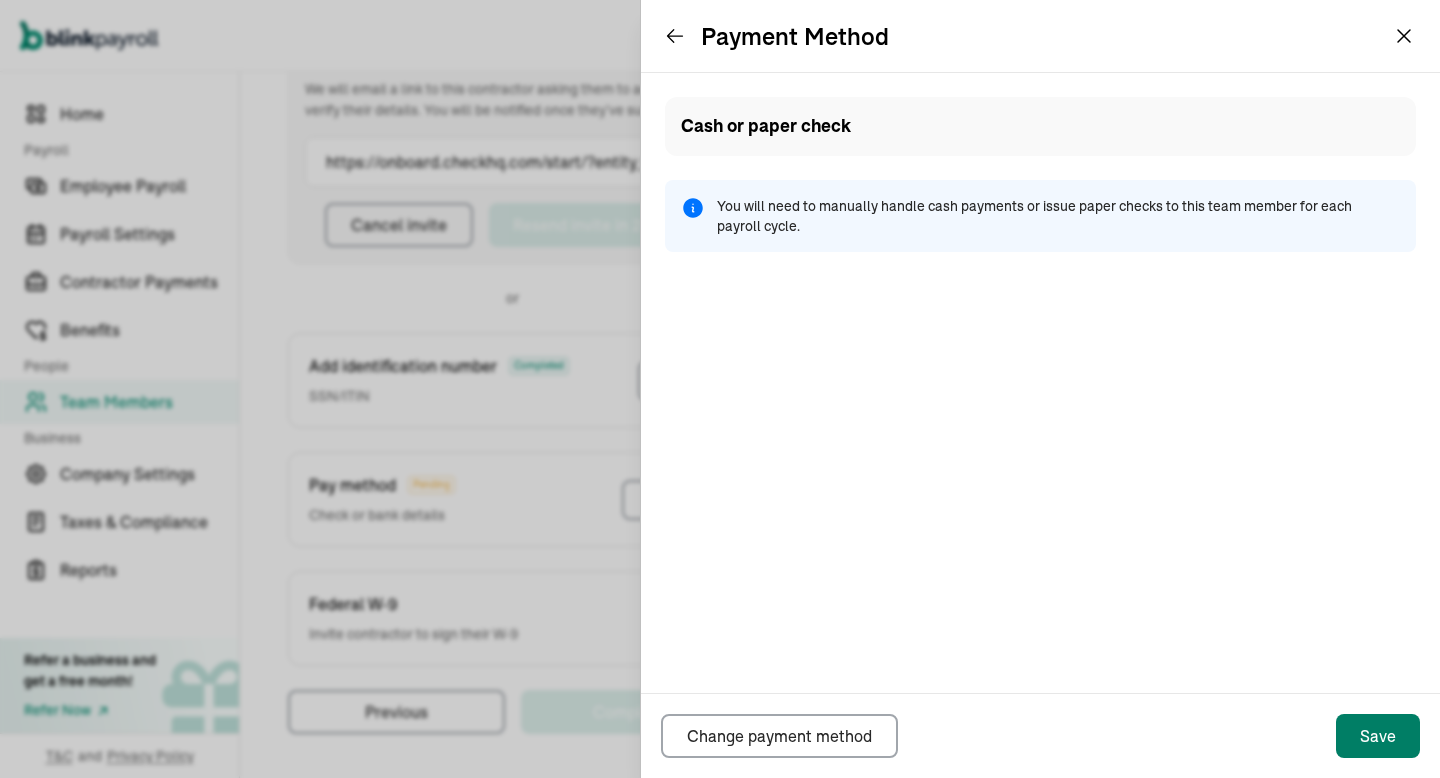 scroll, scrollTop: 236, scrollLeft: 0, axis: vertical 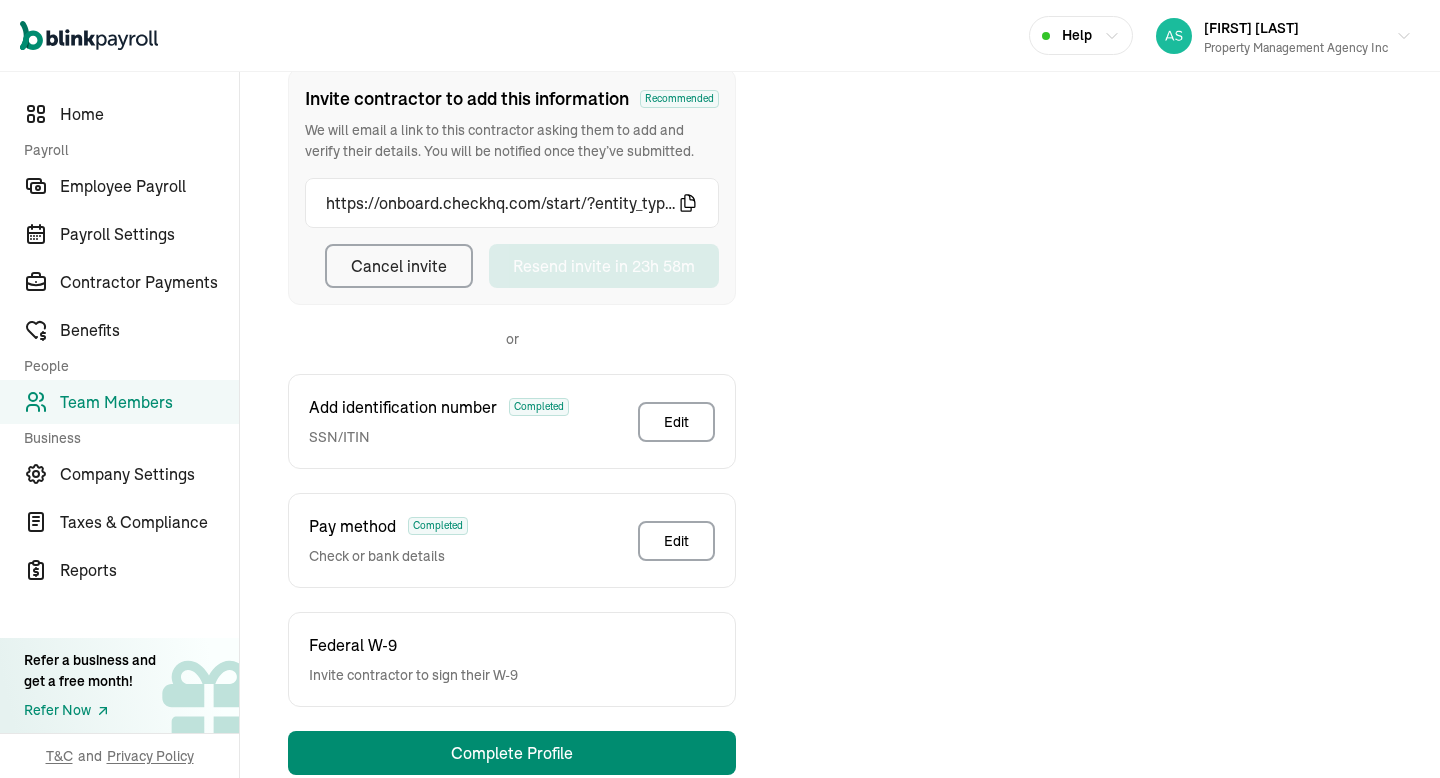 click on "https://onboard.checkhq.com/start/?entity_type=contractor&entity_id=ctr_hw6HGsNkB1s9rjUYLnFu&code=GeFME56CVW8HQ3ZfAuZS48Ac0sgeKX&api_host=api.checkhq.com&redirect_uri=https%3A%2F%2Fonboard.checkhq.com%2Fstart%2F Copied!" at bounding box center [512, 203] 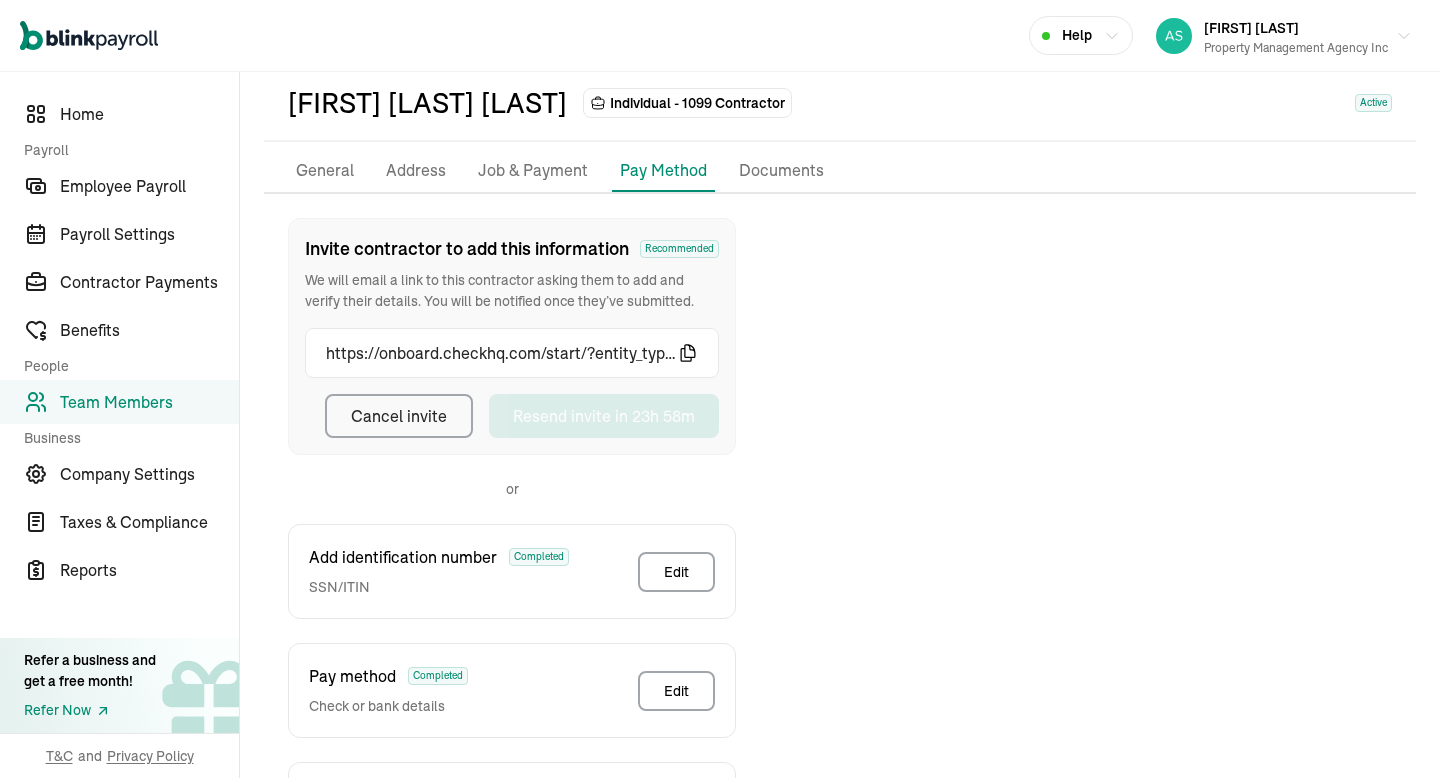 scroll, scrollTop: 51, scrollLeft: 0, axis: vertical 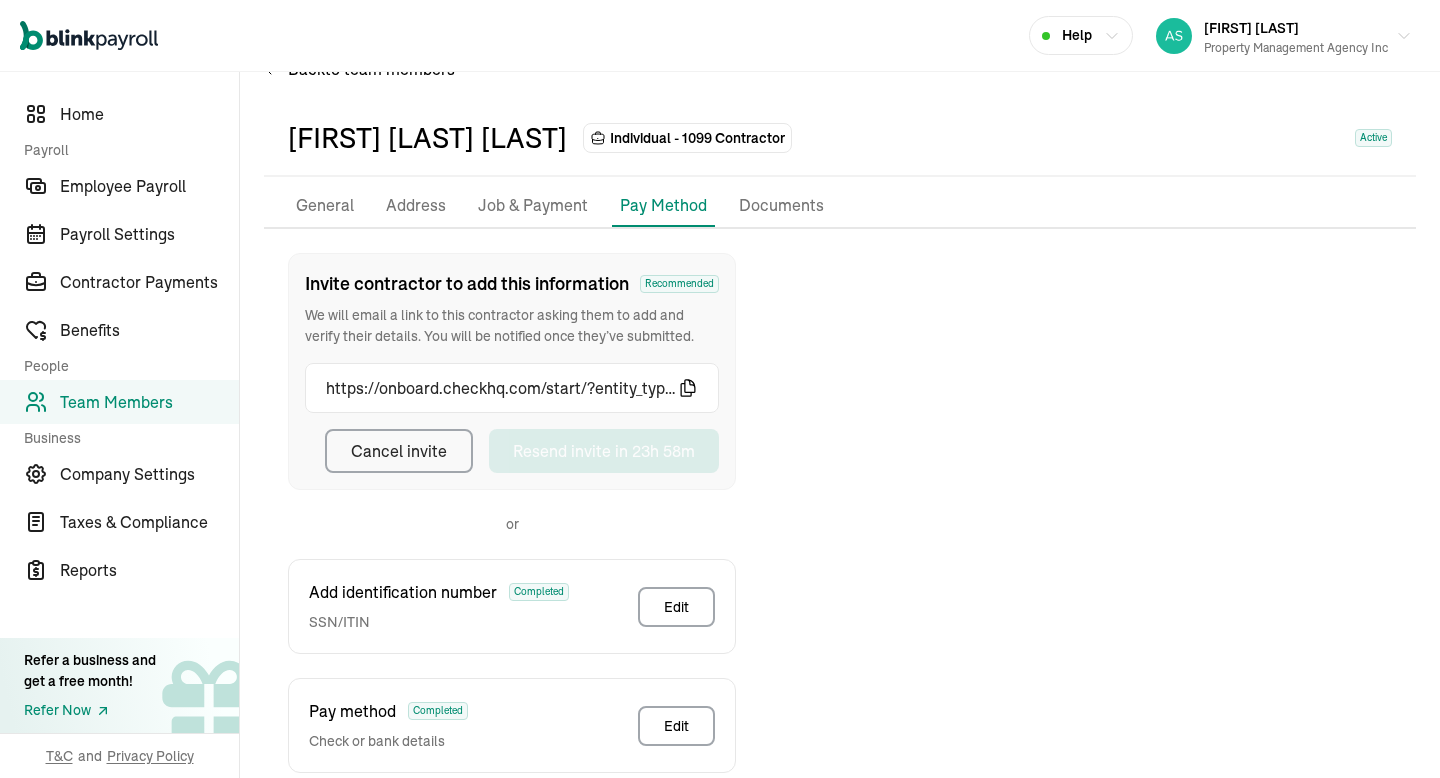click on "Team Members" at bounding box center (119, 402) 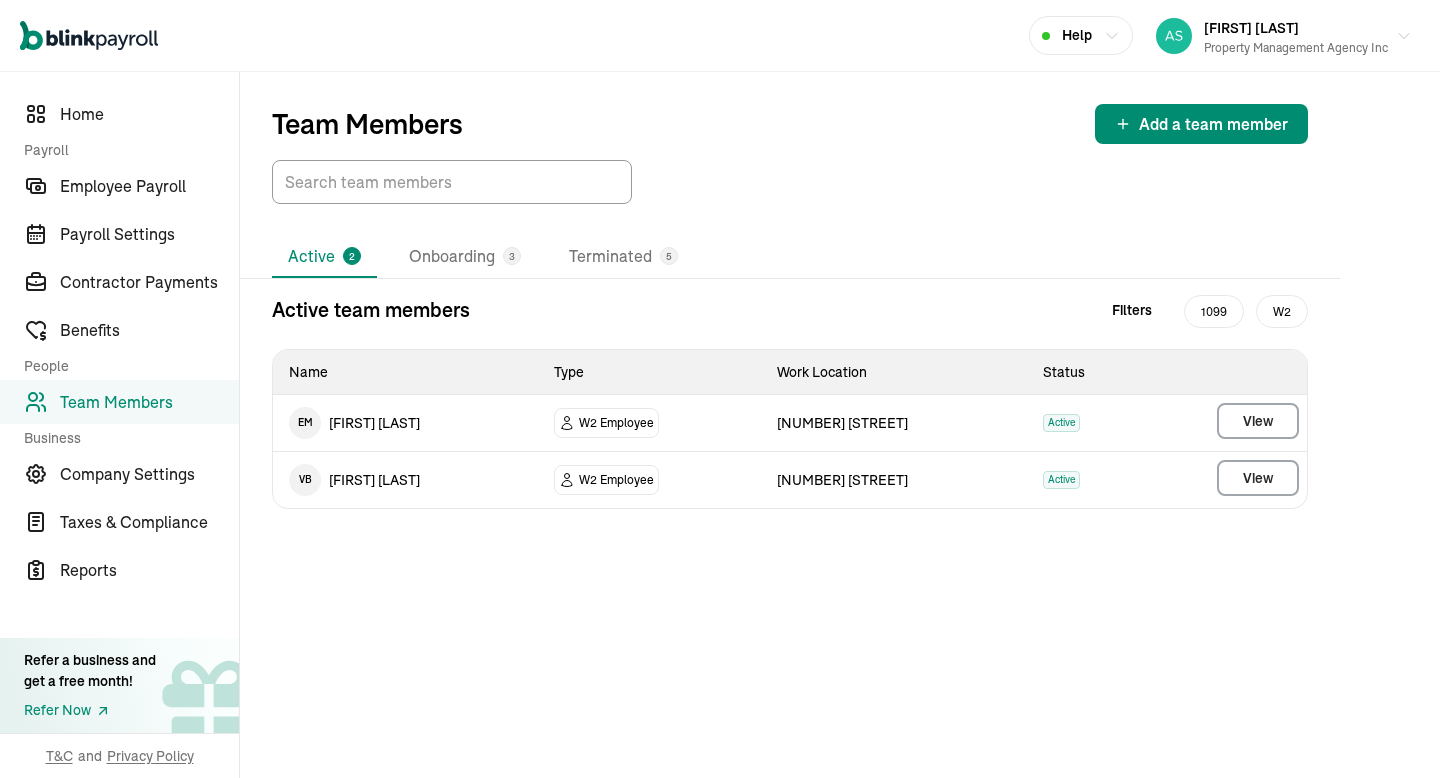 scroll, scrollTop: 0, scrollLeft: 0, axis: both 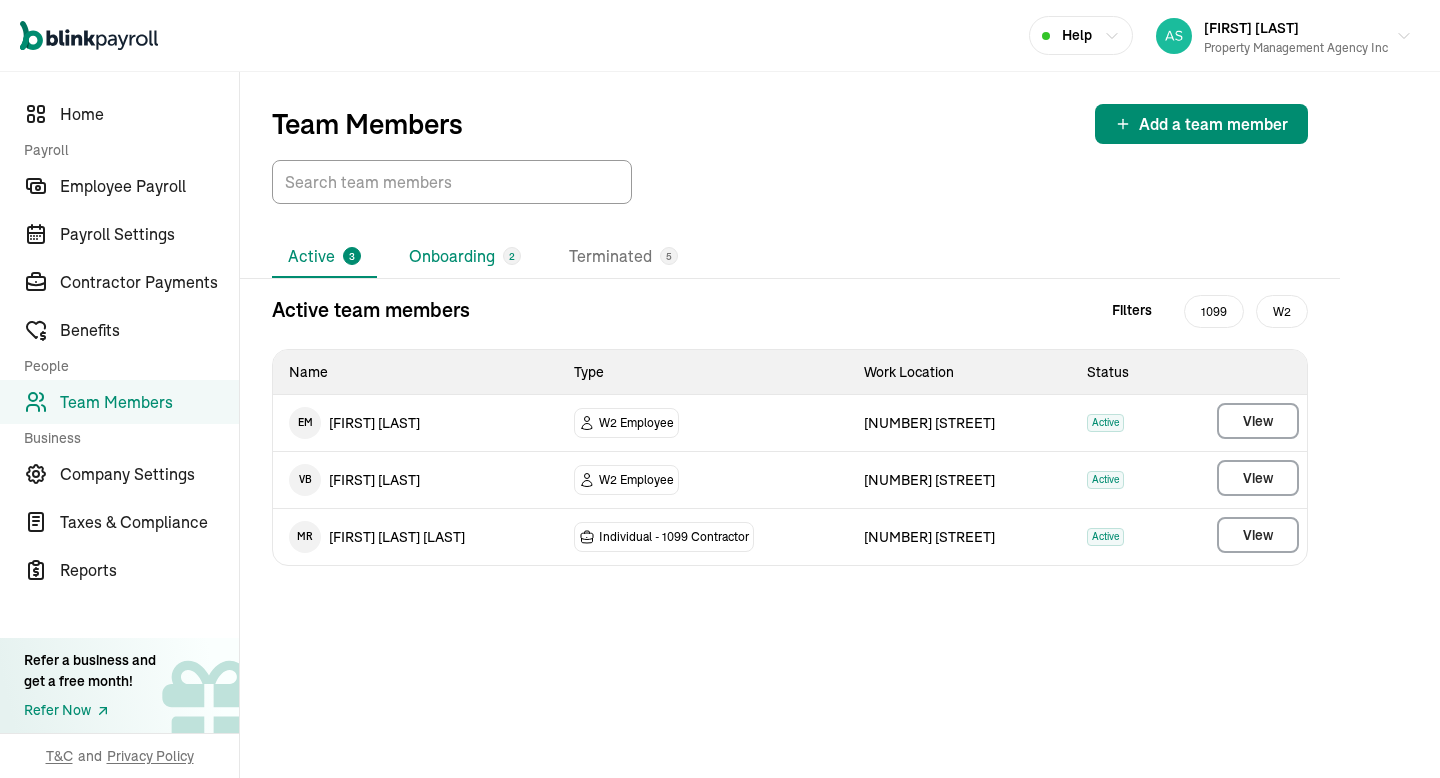 click on "Onboarding 2" at bounding box center (465, 257) 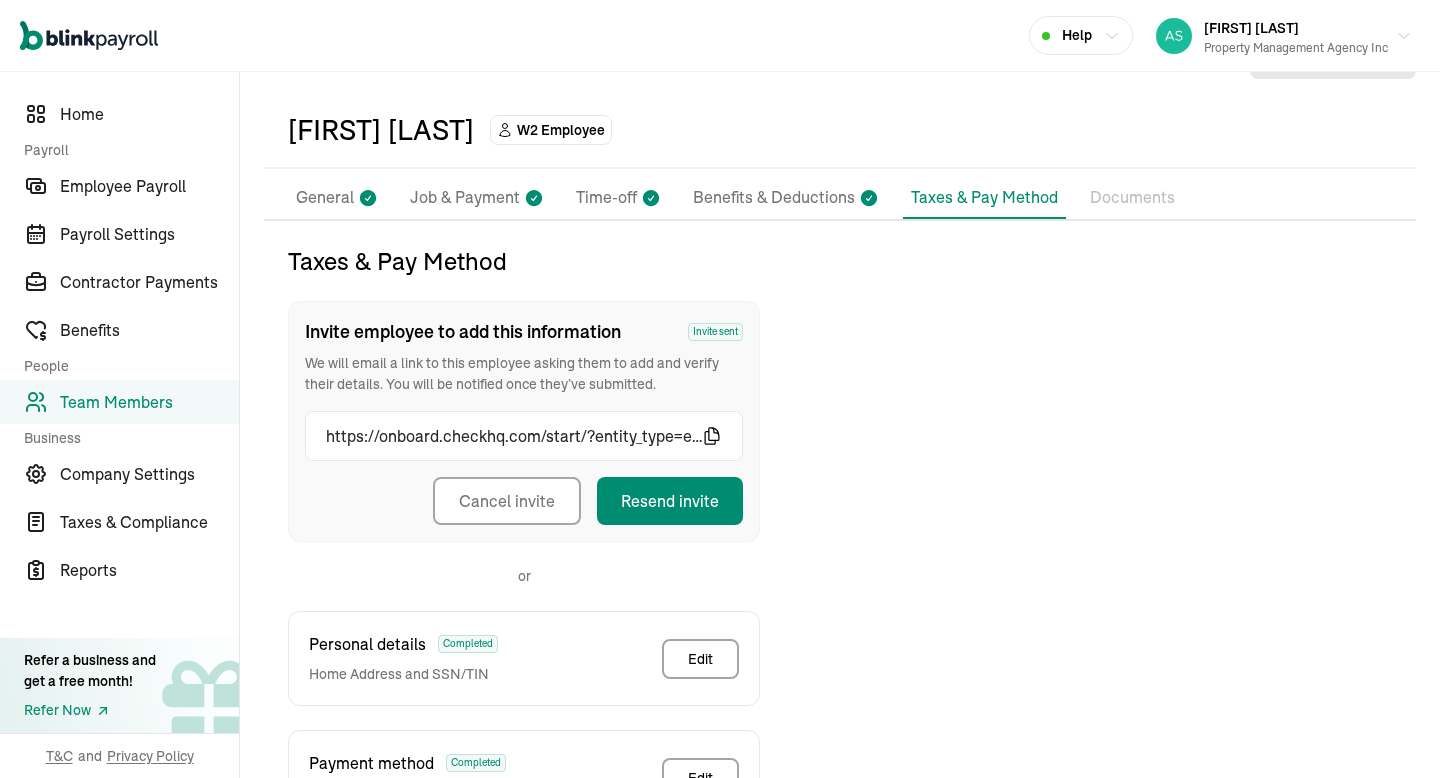 scroll, scrollTop: 0, scrollLeft: 0, axis: both 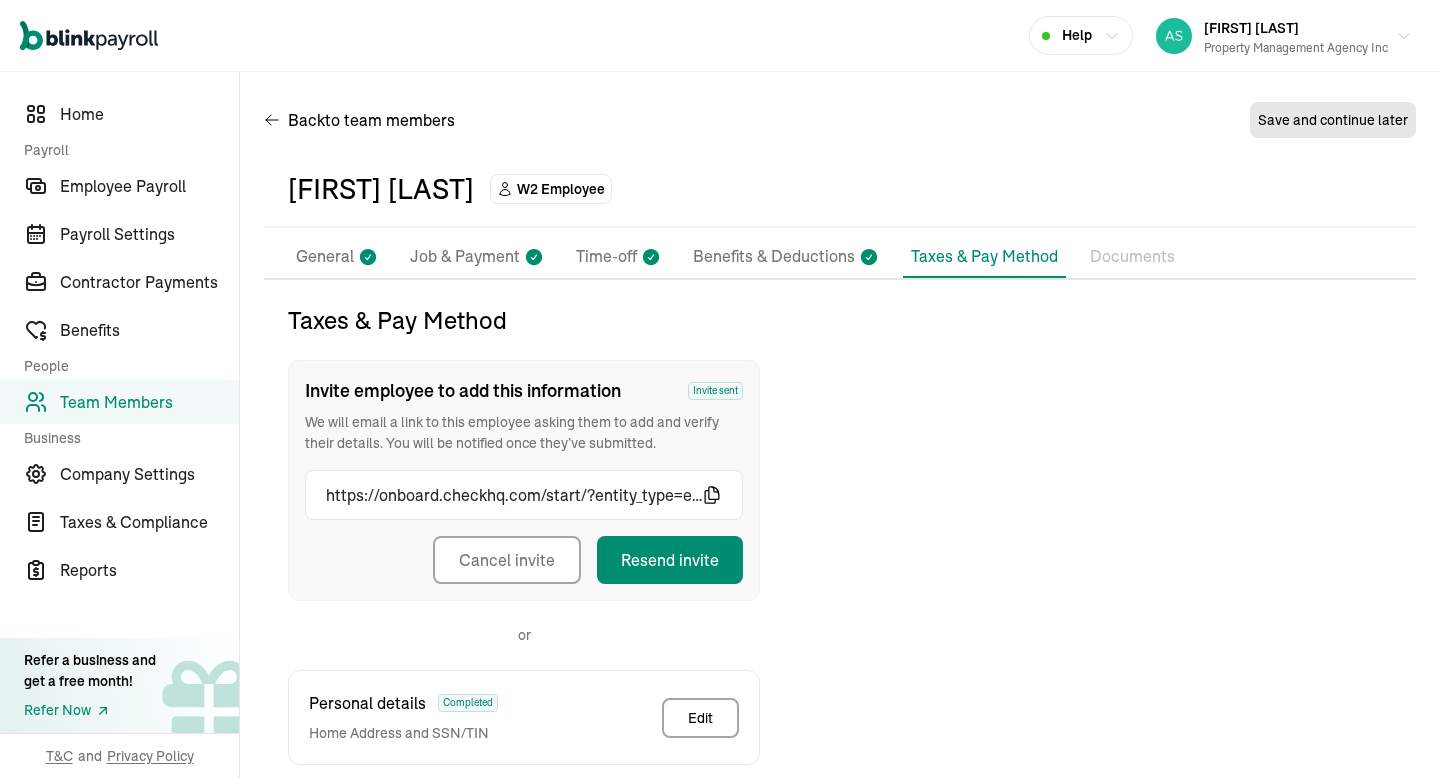 click on "General" at bounding box center (325, 257) 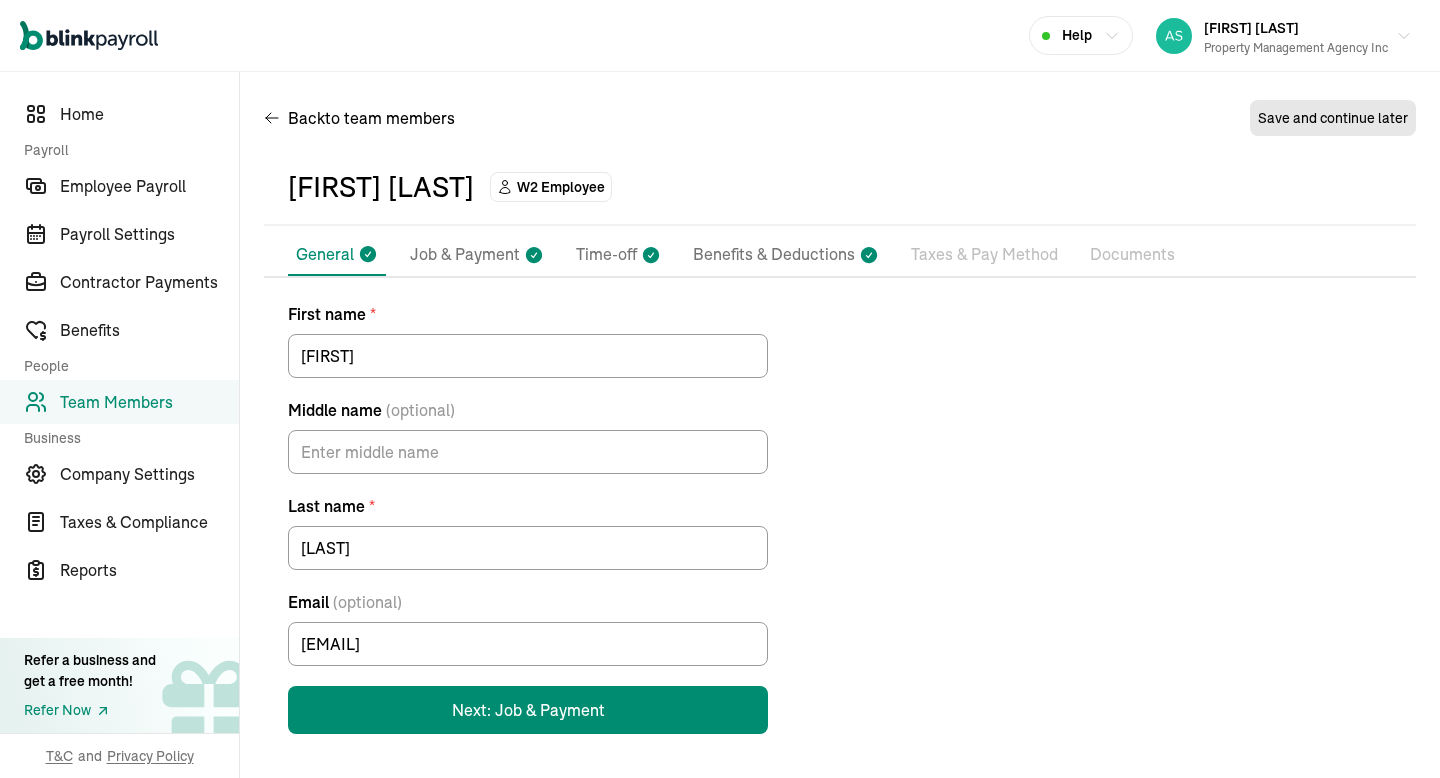 click on "Benefits & Deductions" at bounding box center [774, 255] 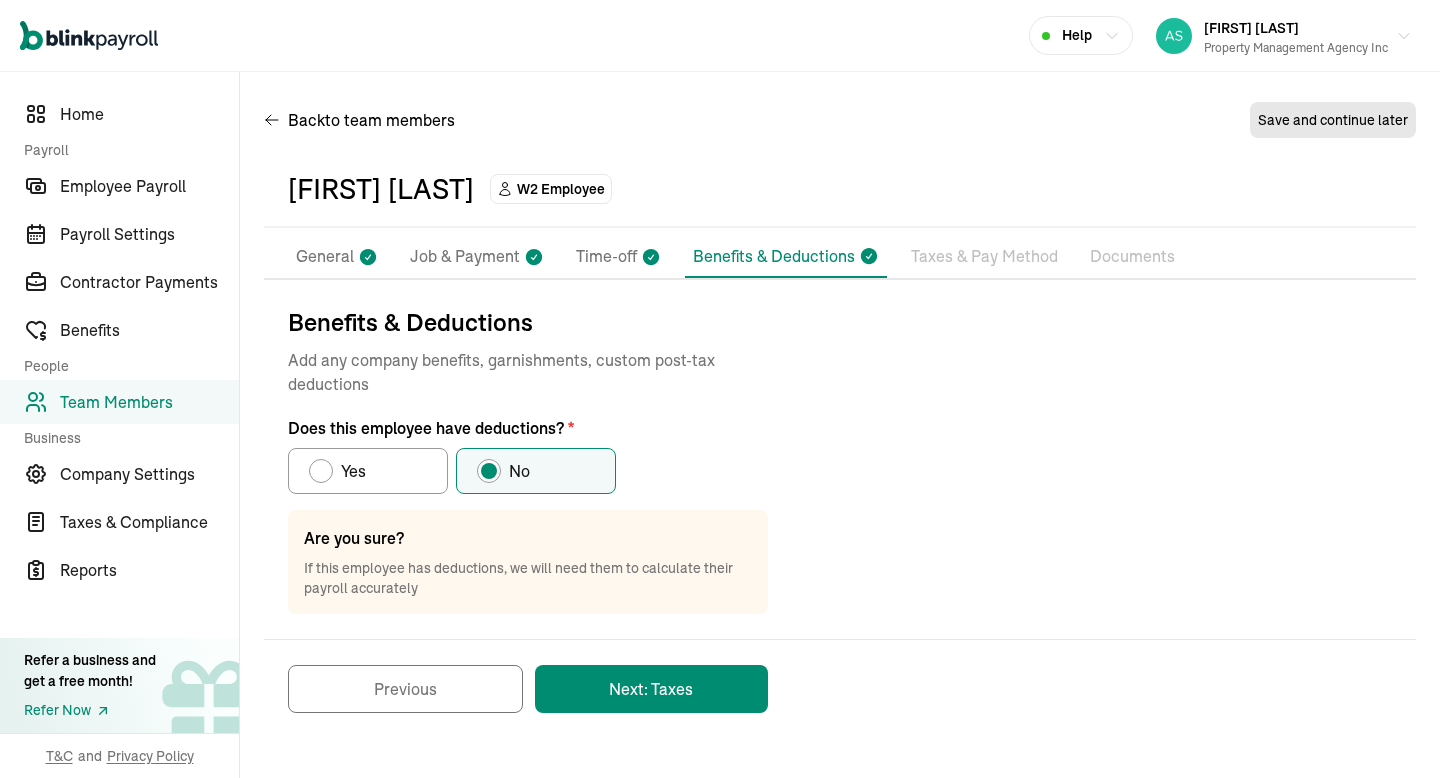scroll, scrollTop: 0, scrollLeft: 0, axis: both 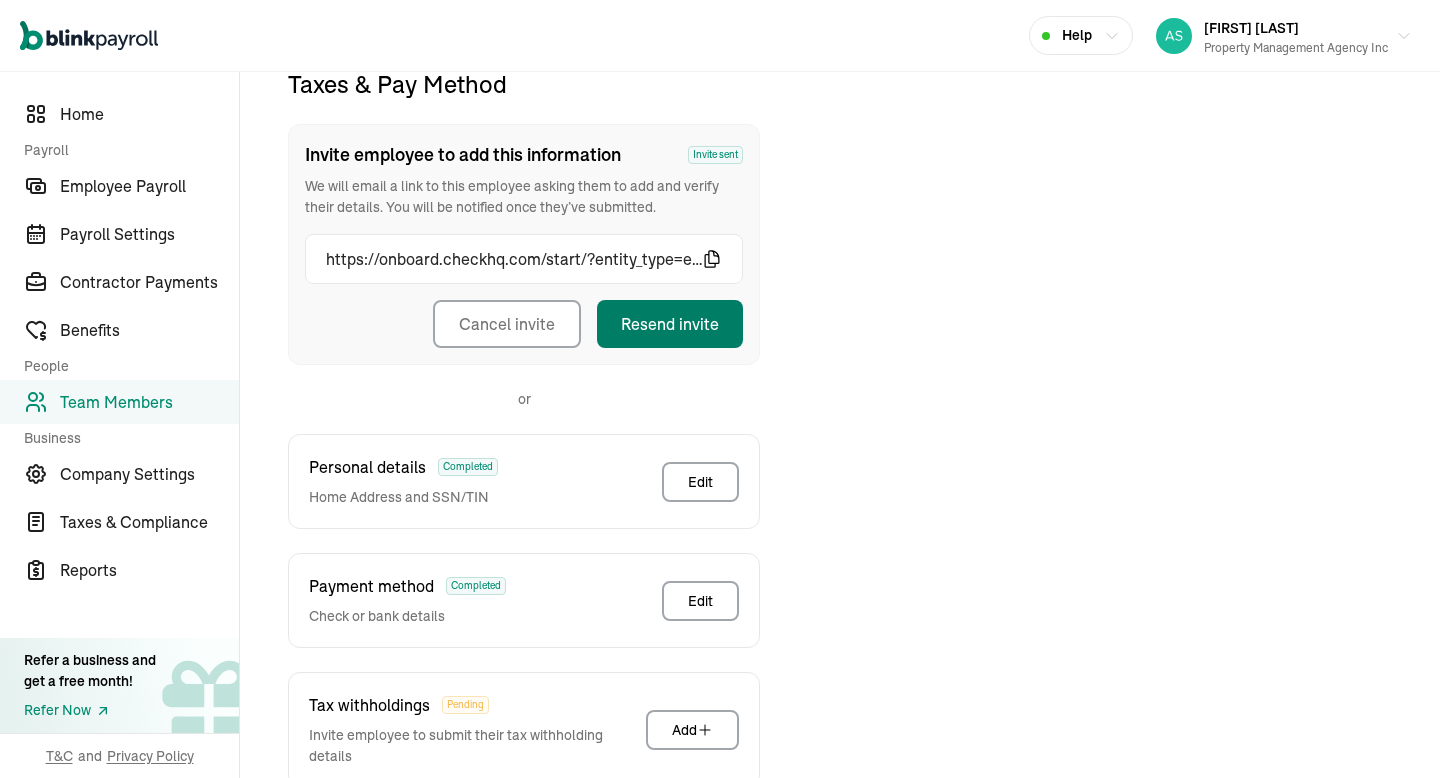 click on "Resend invite" at bounding box center [670, 324] 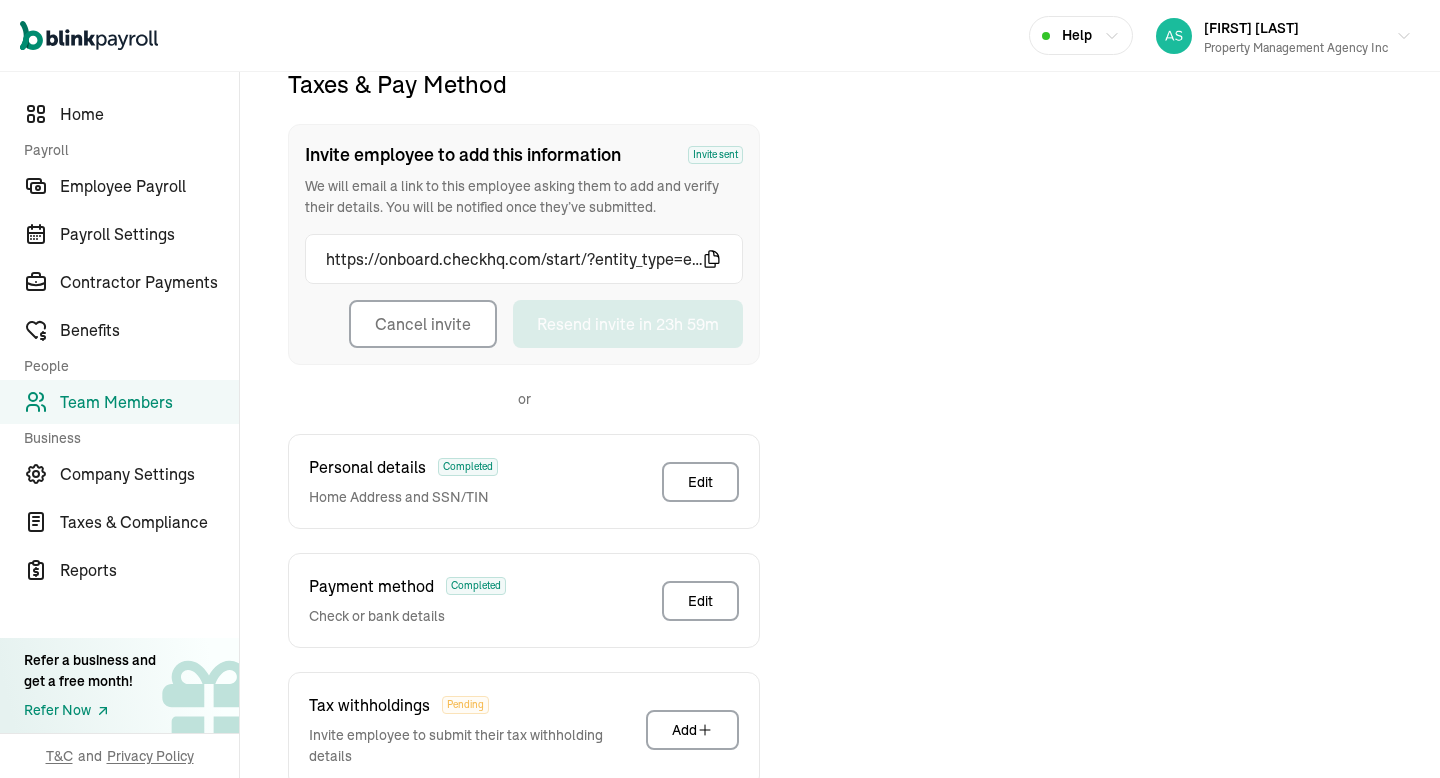 click on "Team Members" at bounding box center [149, 402] 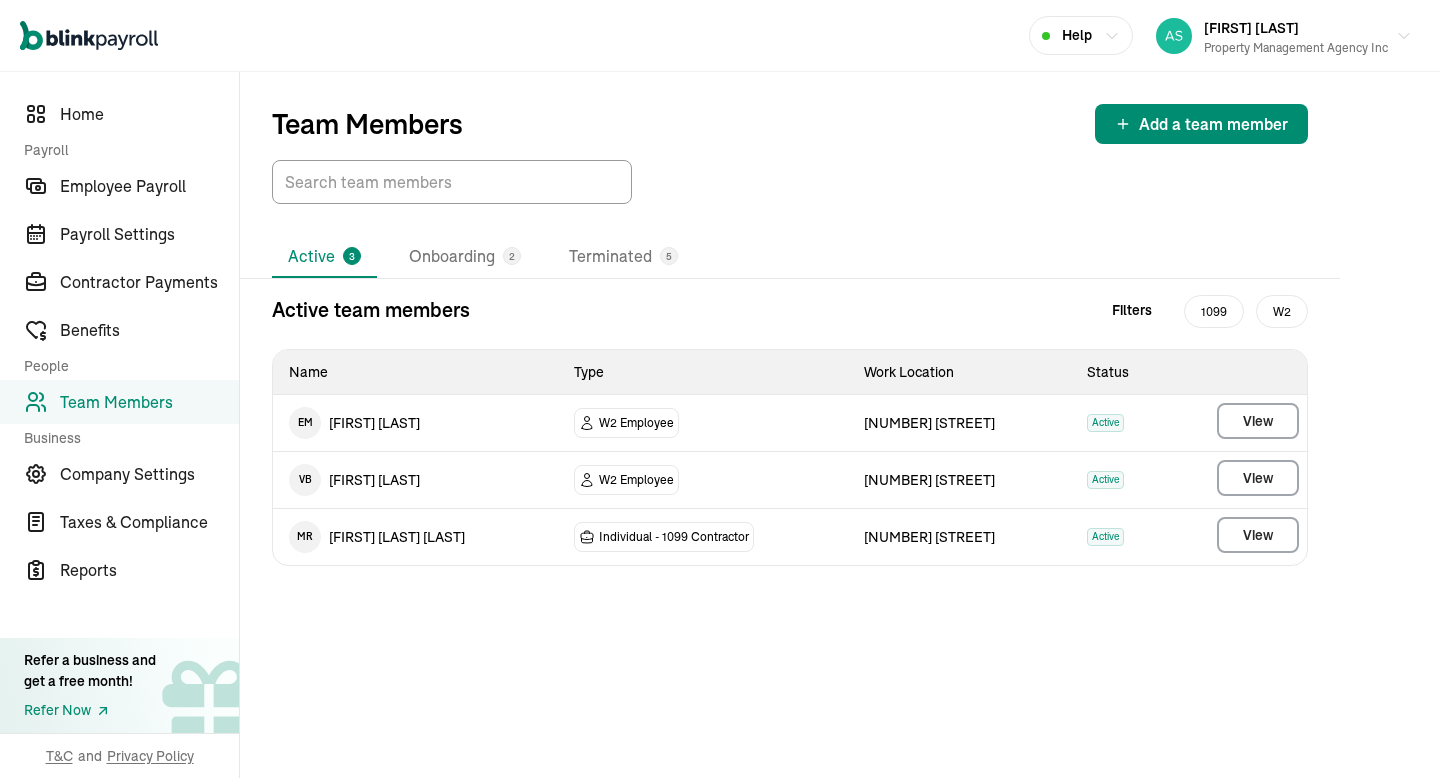 scroll, scrollTop: 0, scrollLeft: 0, axis: both 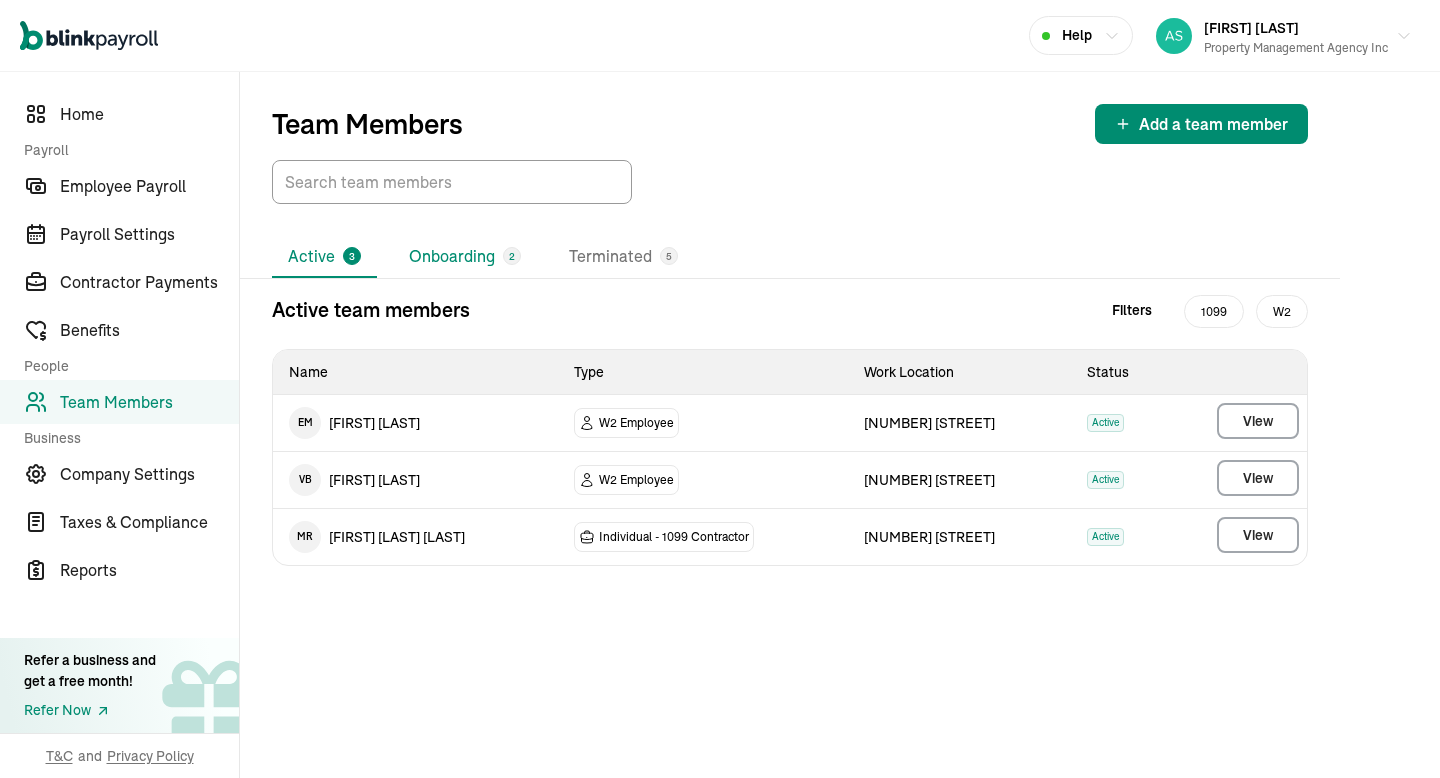 click on "Onboarding 2" at bounding box center (465, 257) 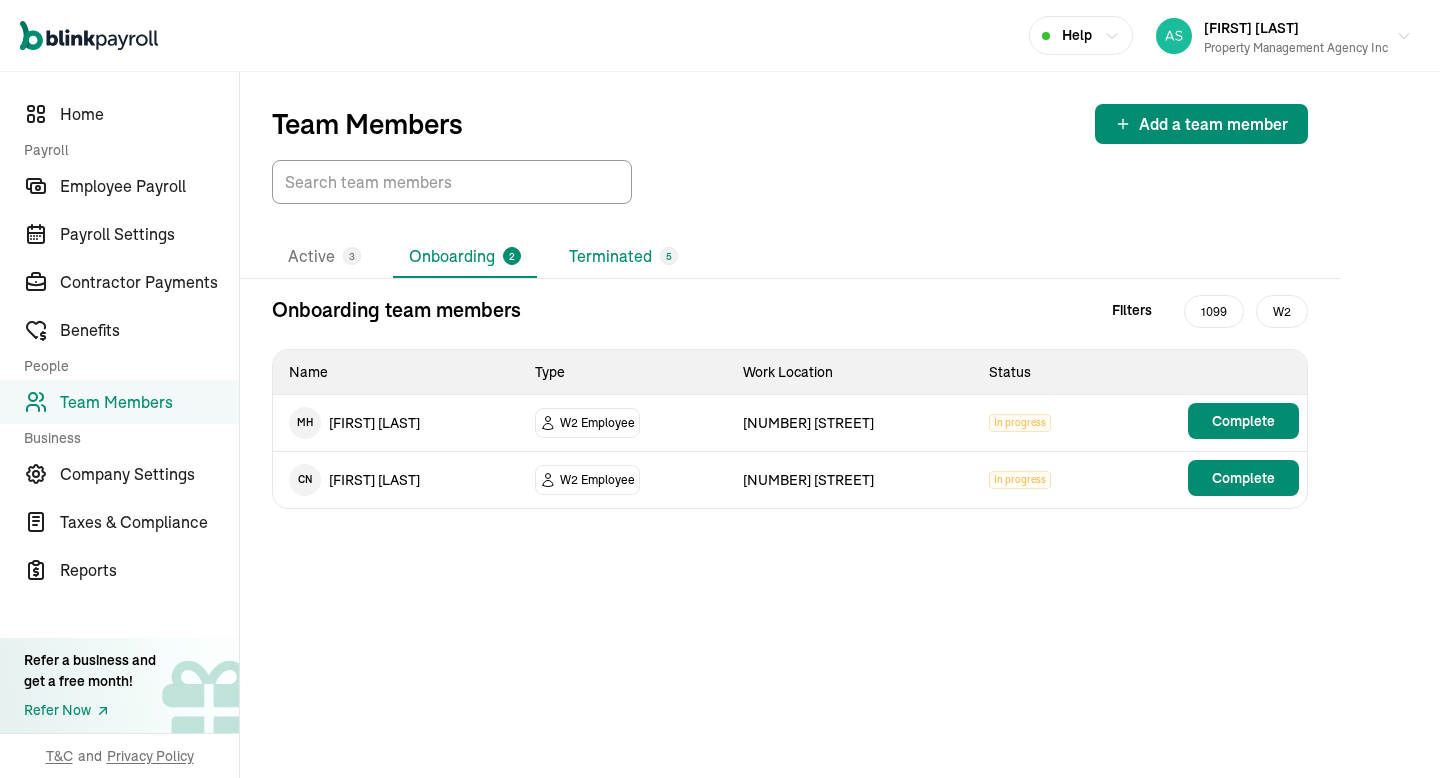 click on "Terminated 5" at bounding box center [623, 257] 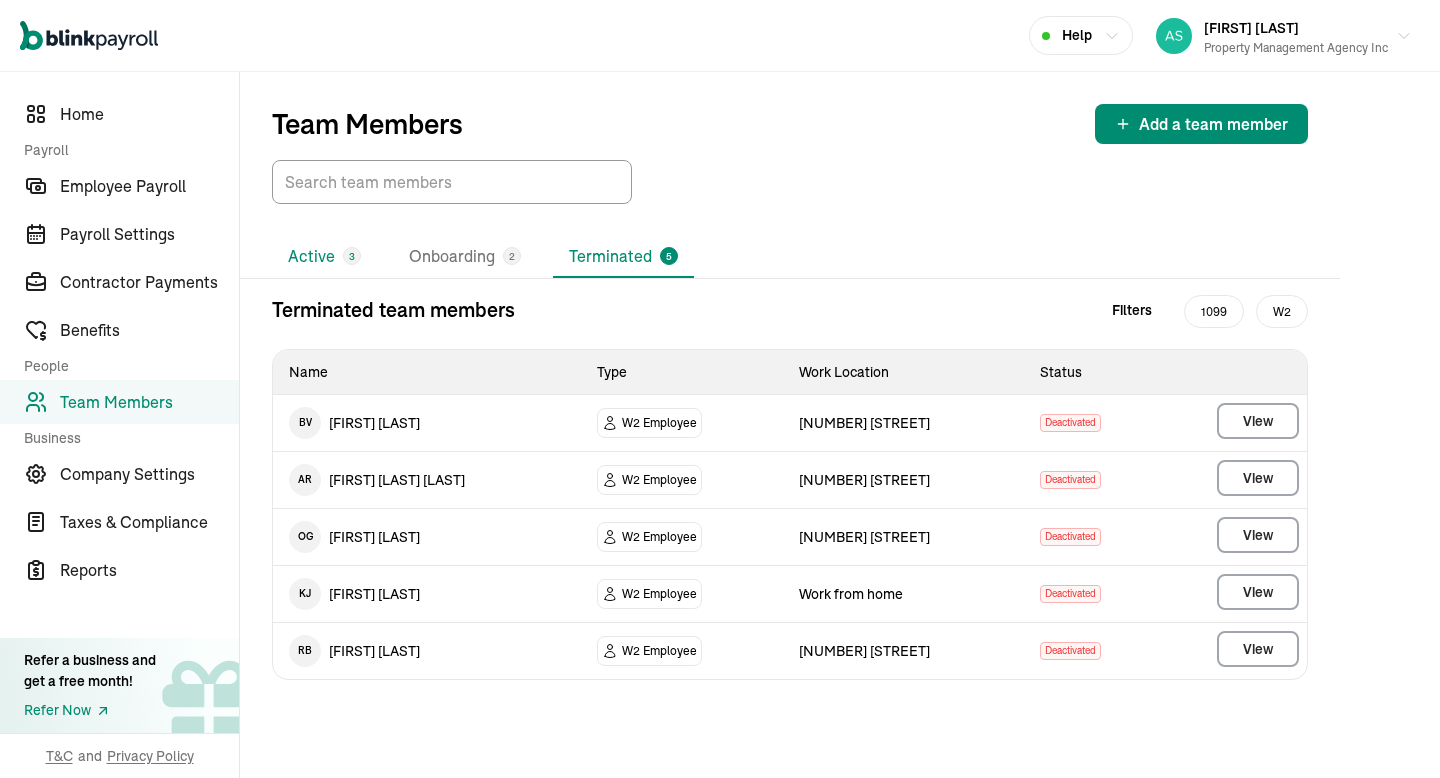 click on "Active 3" at bounding box center [324, 257] 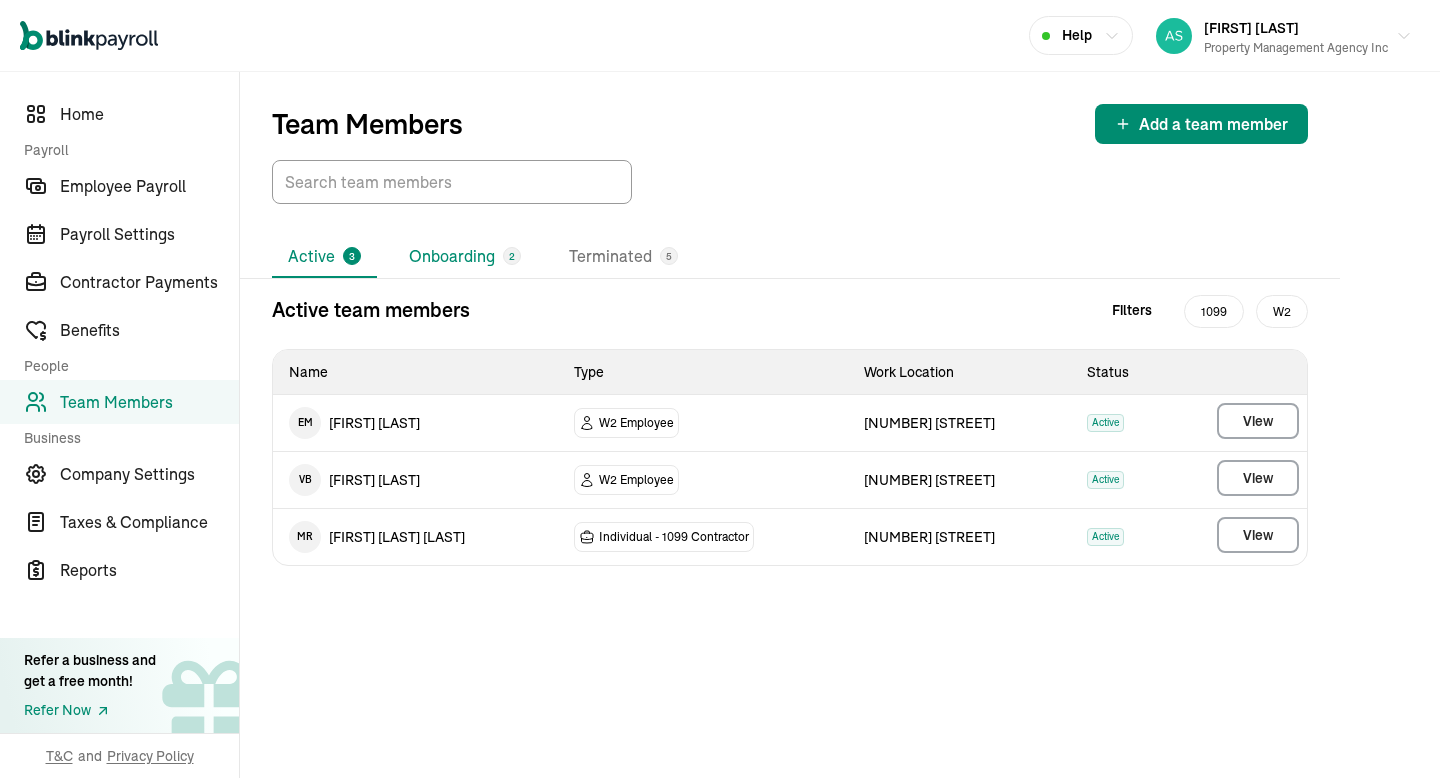 click on "Onboarding 2" at bounding box center (465, 257) 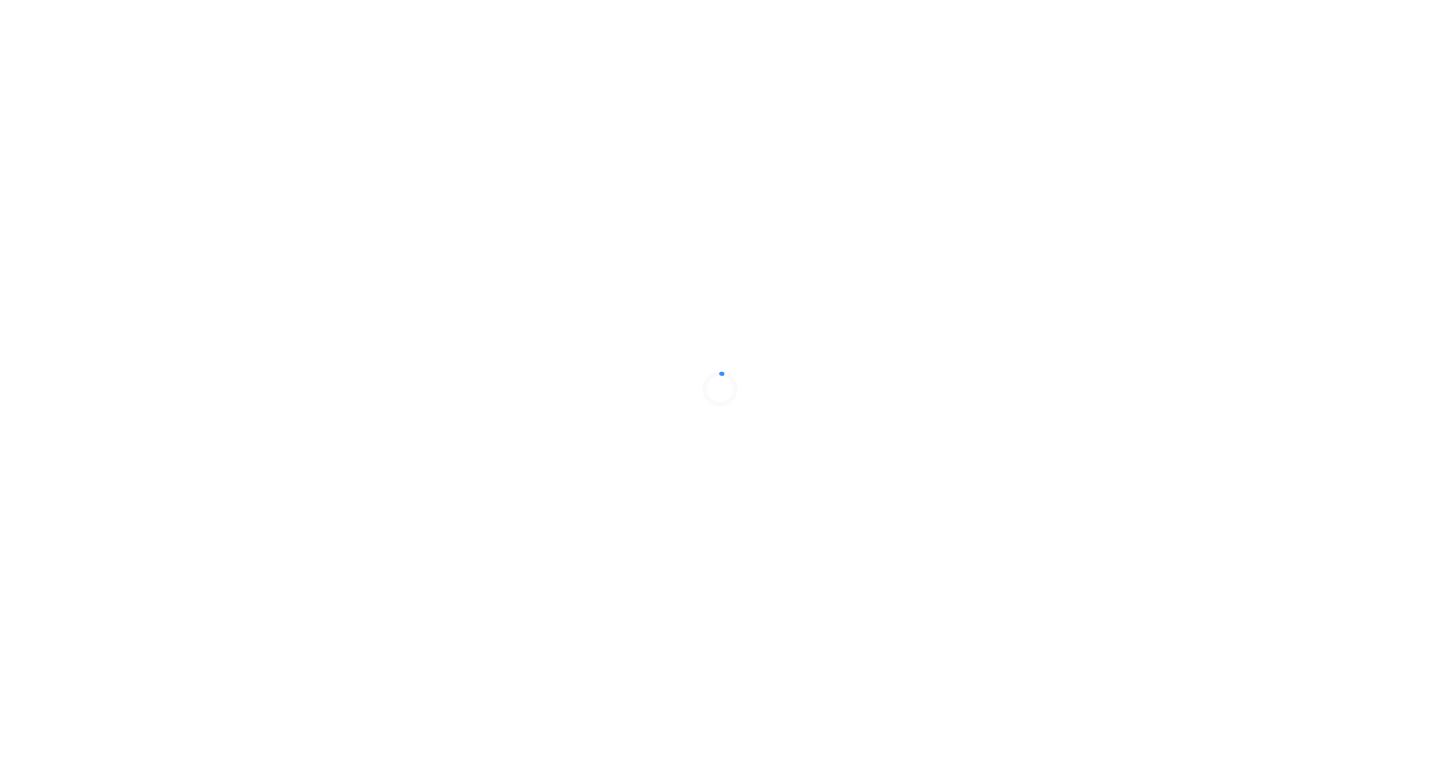 scroll, scrollTop: 0, scrollLeft: 0, axis: both 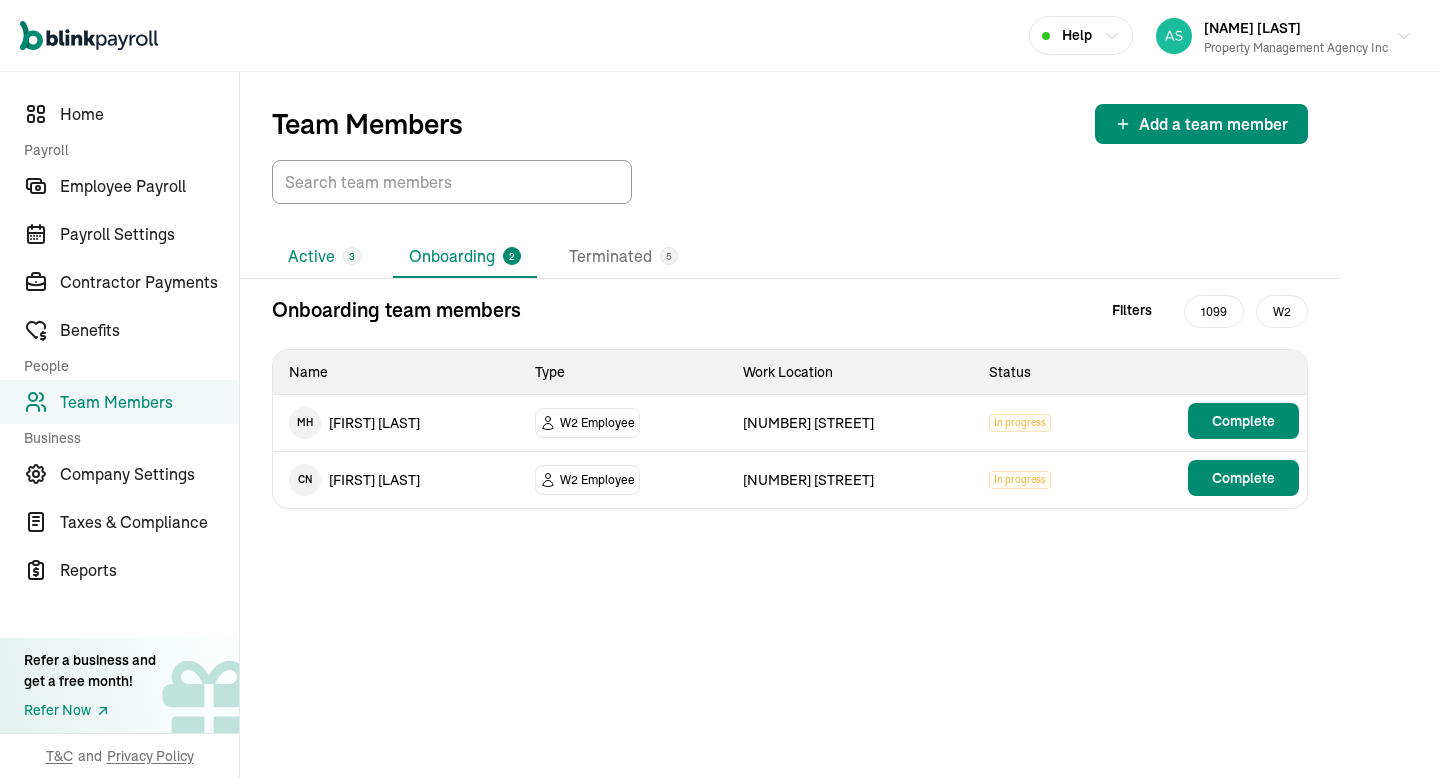 click on "Active 3" at bounding box center (324, 257) 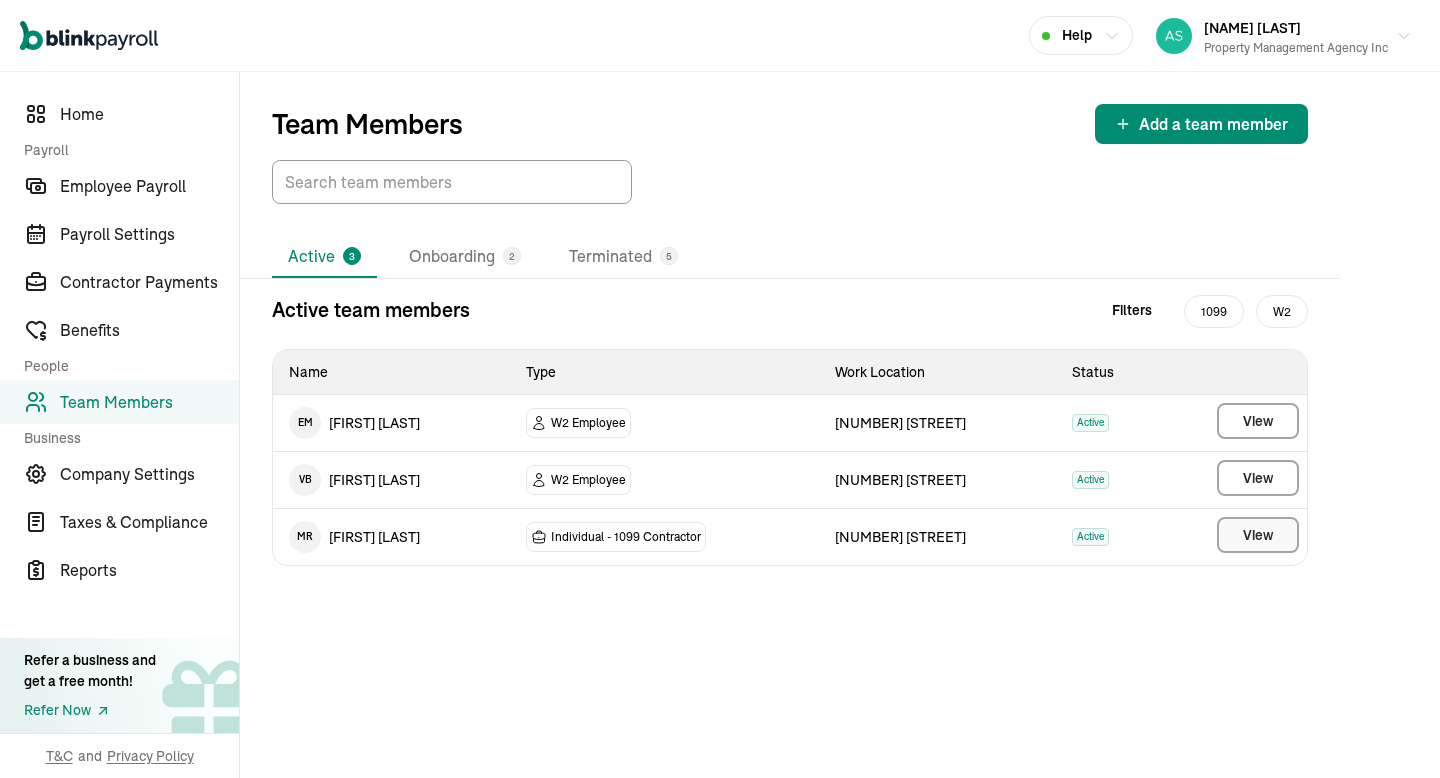 click on "View" at bounding box center (1258, 535) 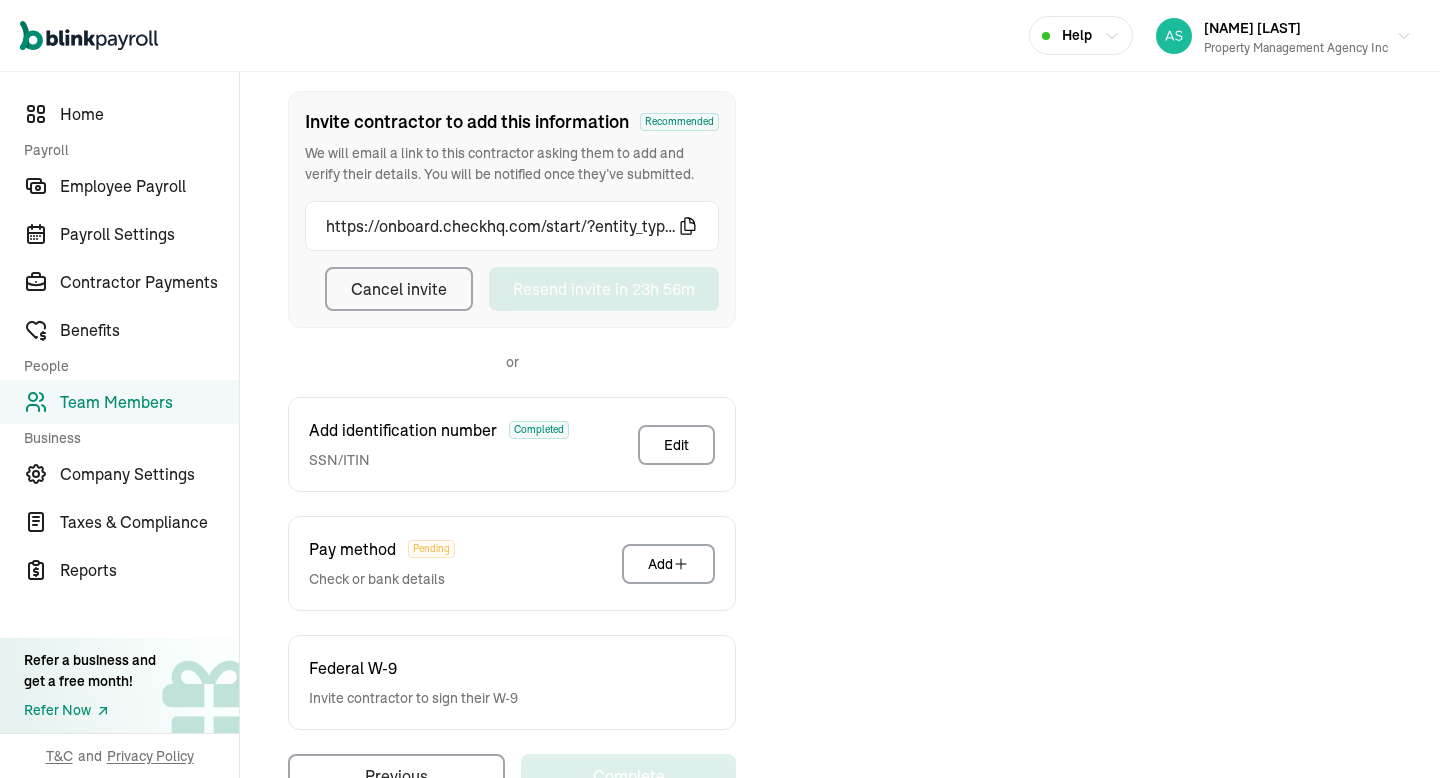 scroll, scrollTop: 0, scrollLeft: 0, axis: both 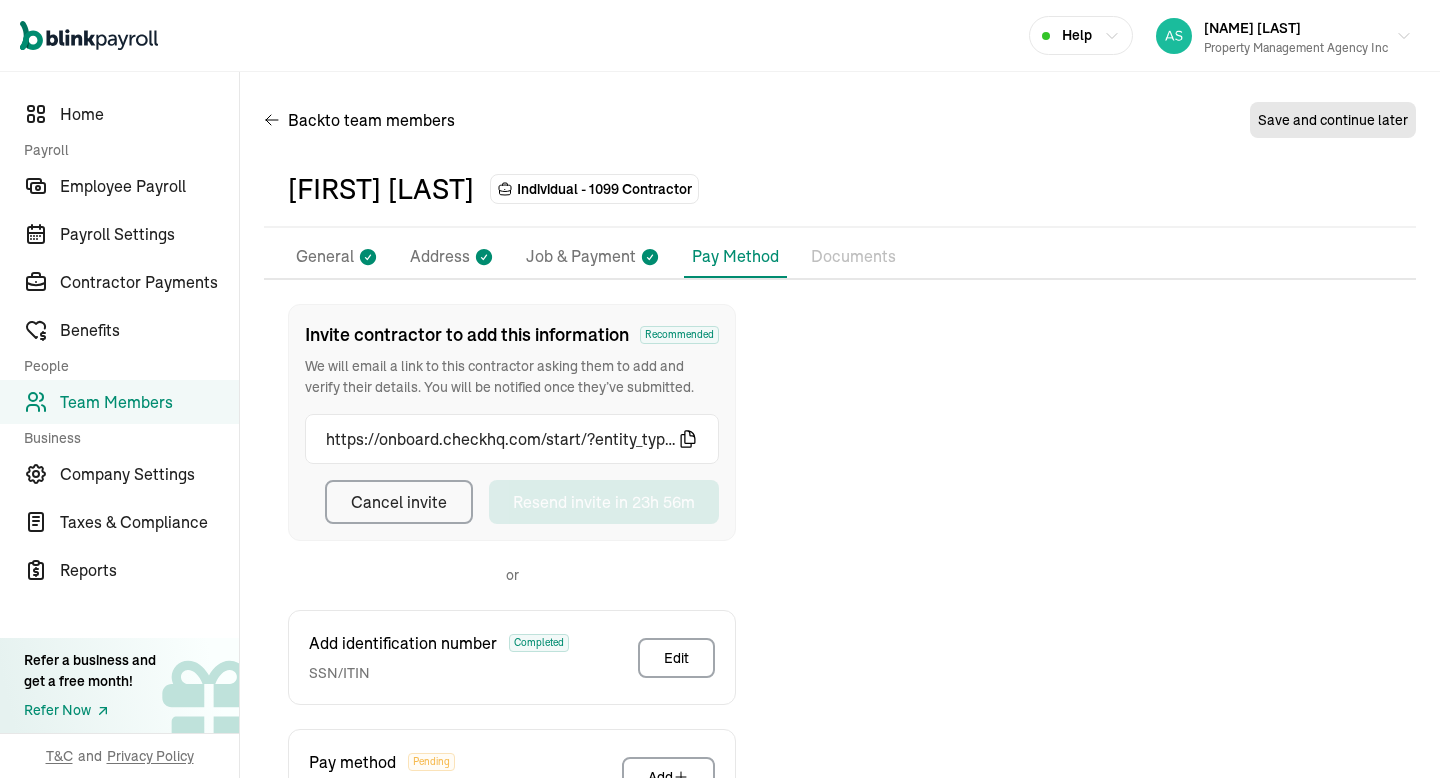 click on "Team Members" at bounding box center (119, 402) 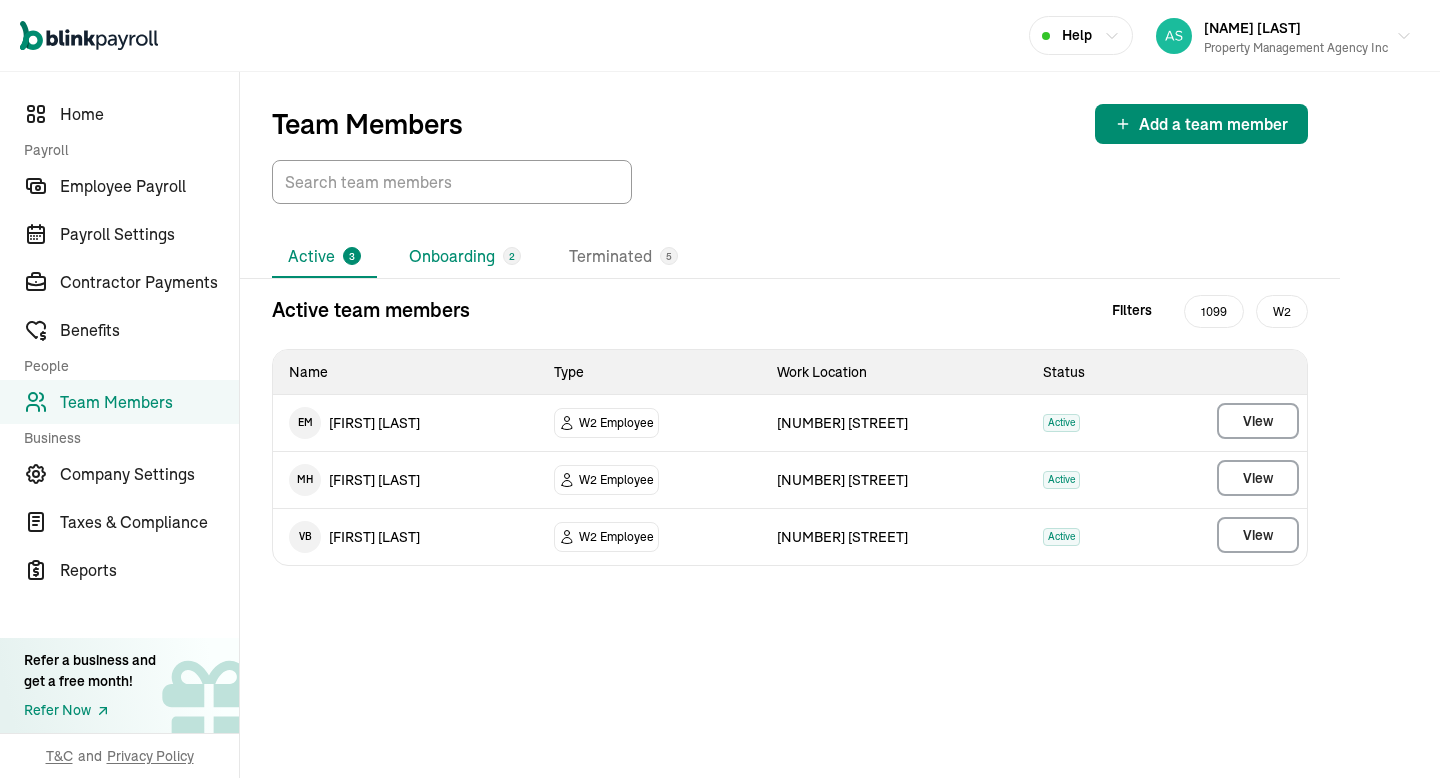 click on "Onboarding 2" at bounding box center (465, 257) 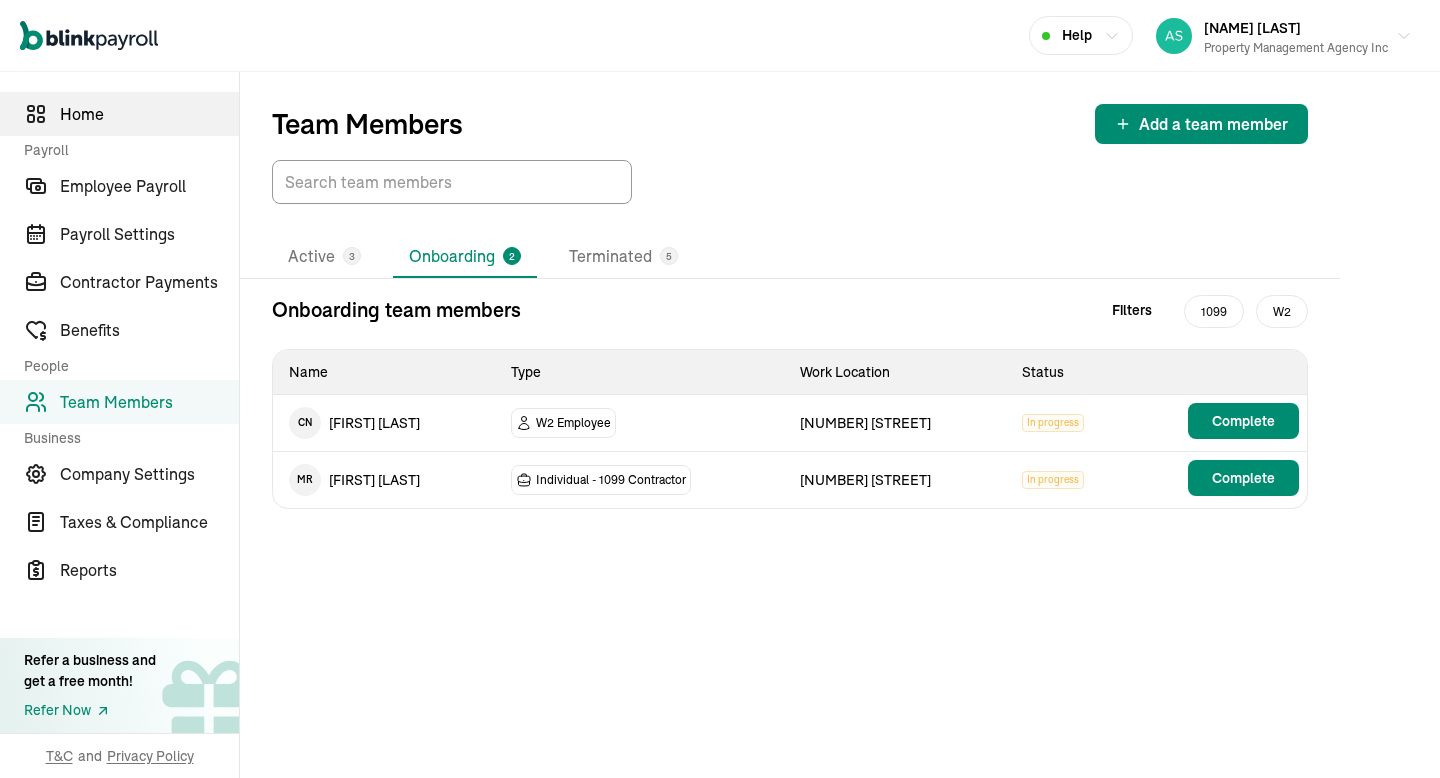 click on "Home" at bounding box center [149, 114] 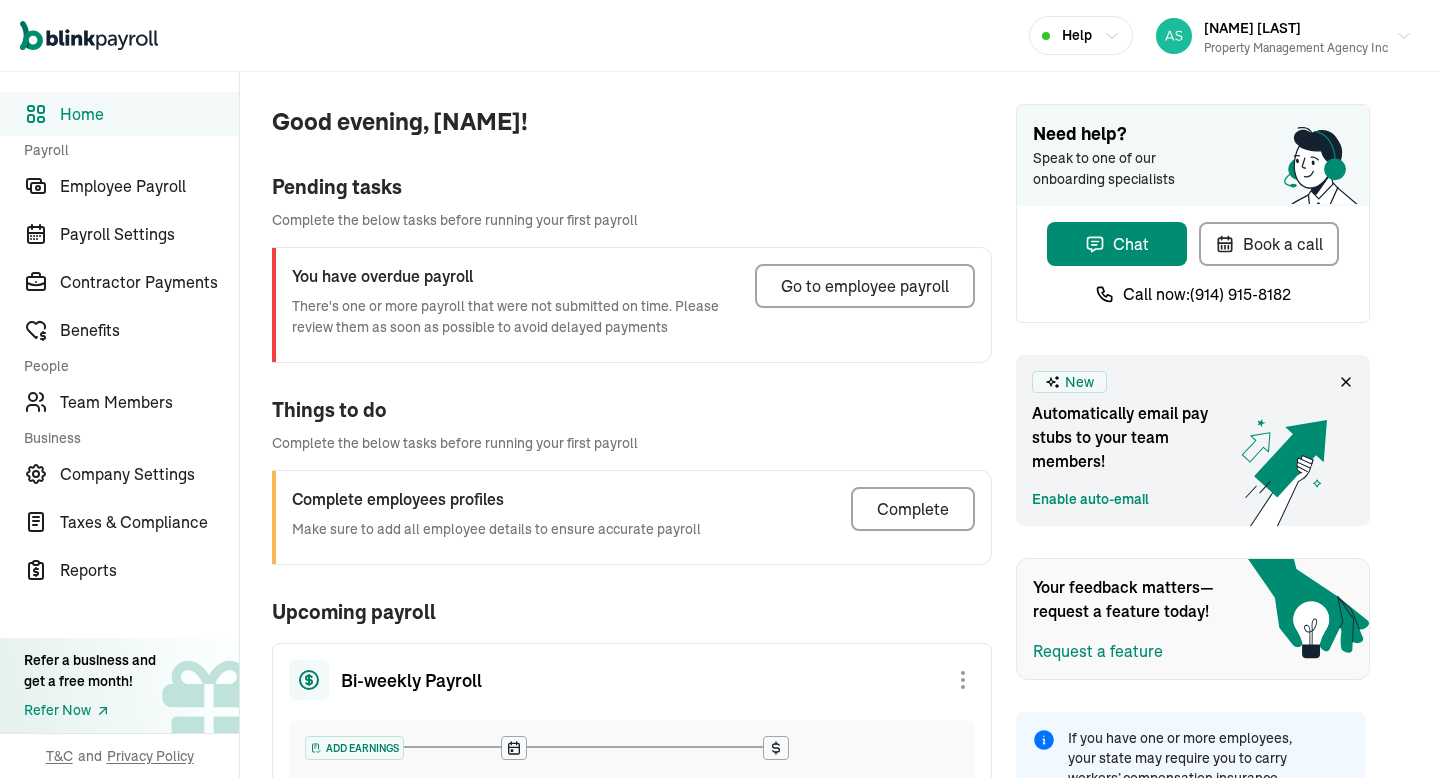 click on "You have overdue payroll There's one or more payroll that were not submitted on time. Please review them as soon as possible to avoid delayed payments Go to employee payroll" at bounding box center [631, 305] 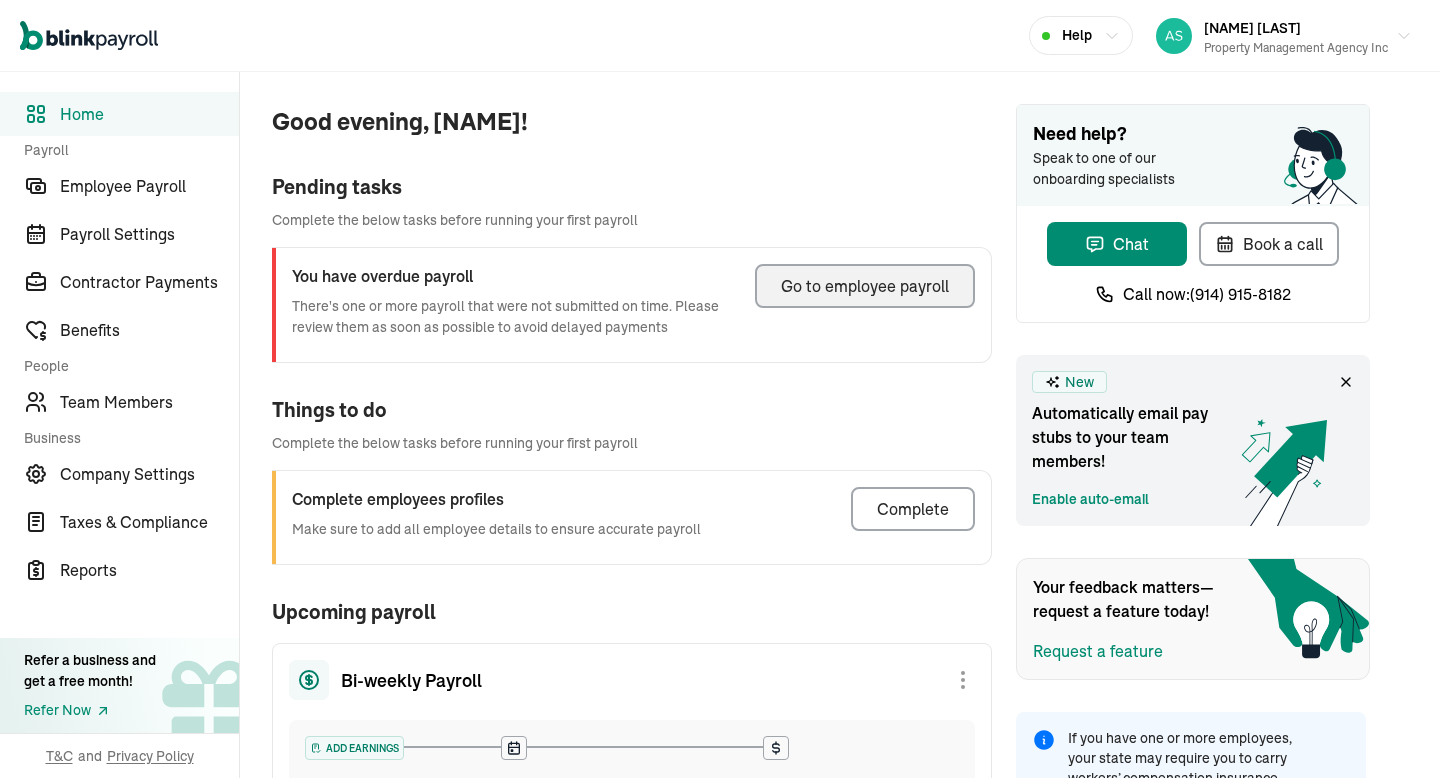 click on "Go to employee payroll" at bounding box center [865, 286] 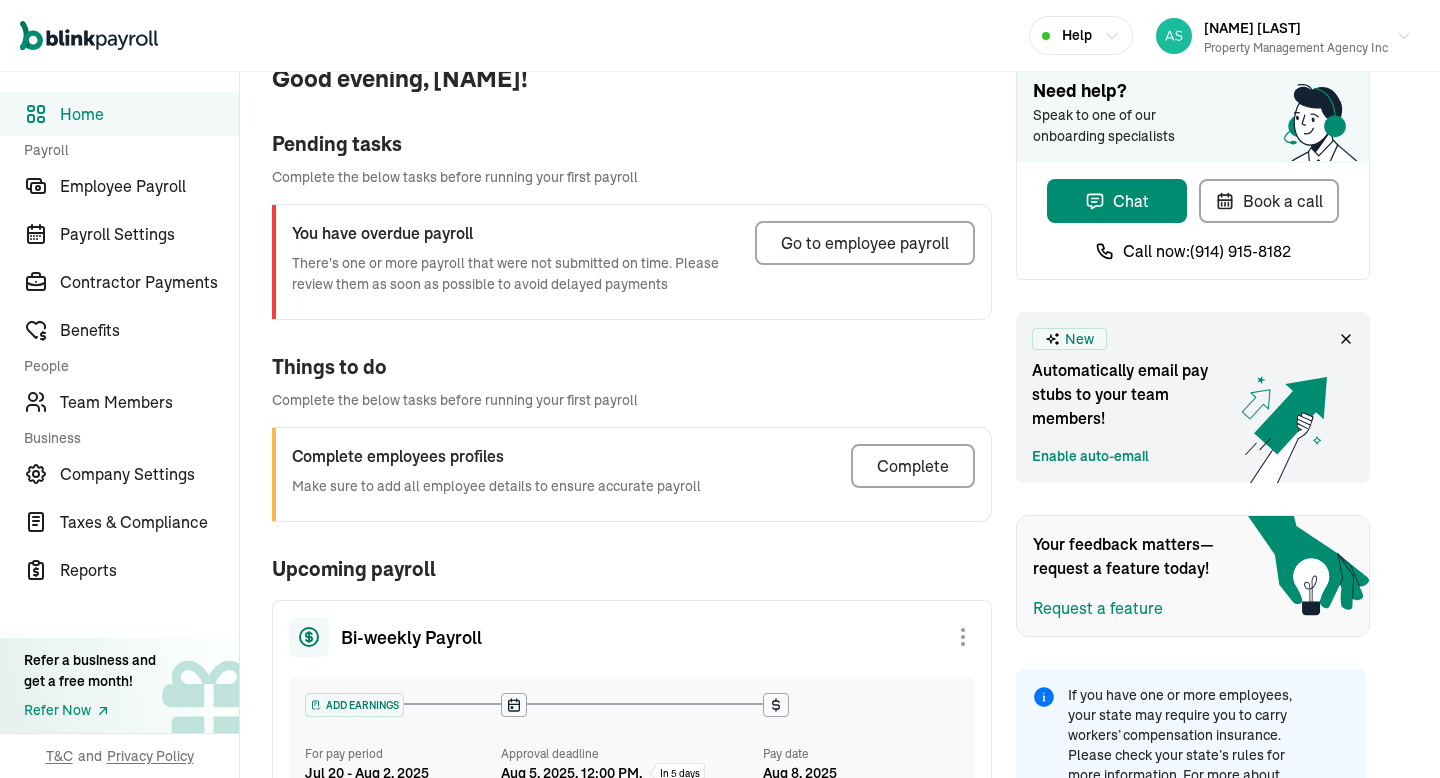 scroll, scrollTop: 37, scrollLeft: 0, axis: vertical 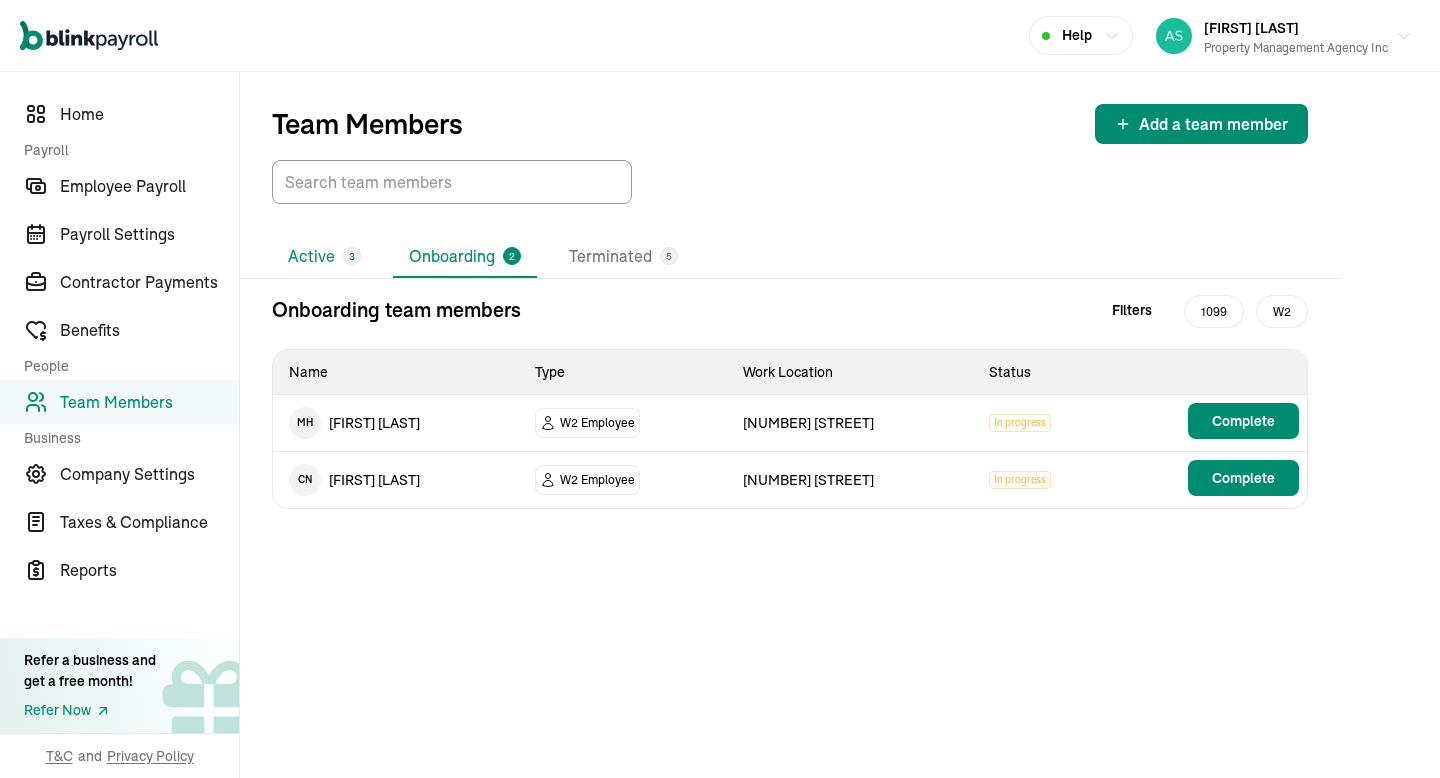click on "Active 3" at bounding box center (324, 257) 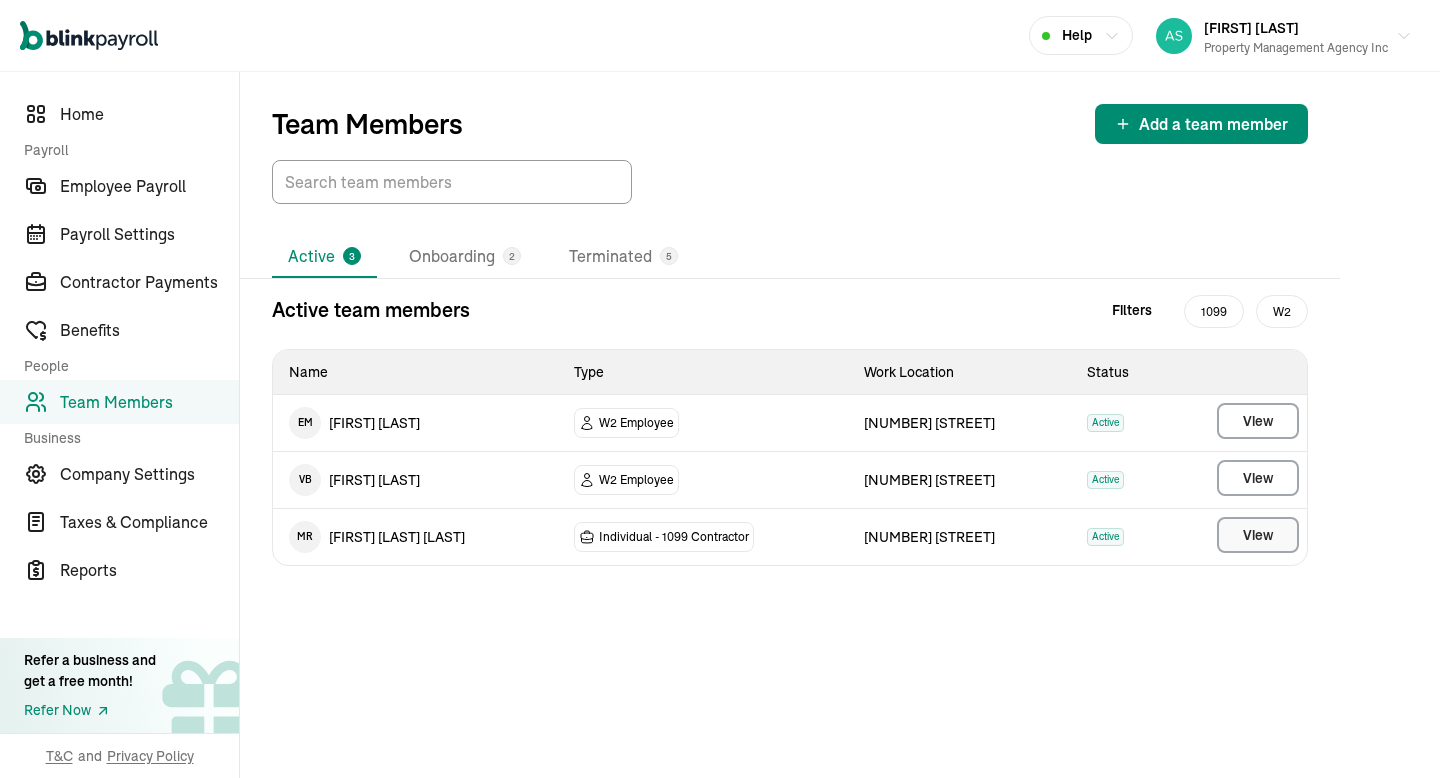 click on "View" at bounding box center (1258, 535) 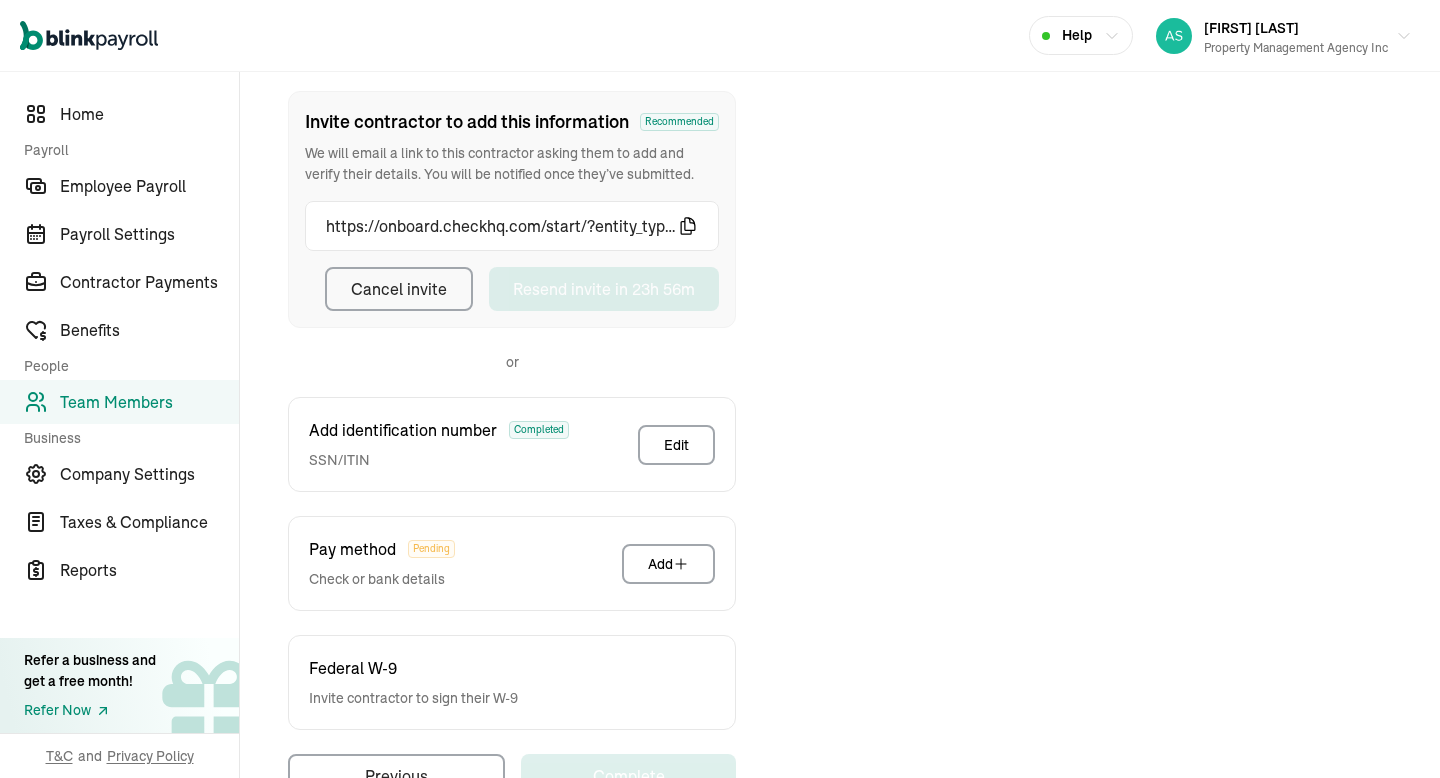 scroll, scrollTop: 0, scrollLeft: 0, axis: both 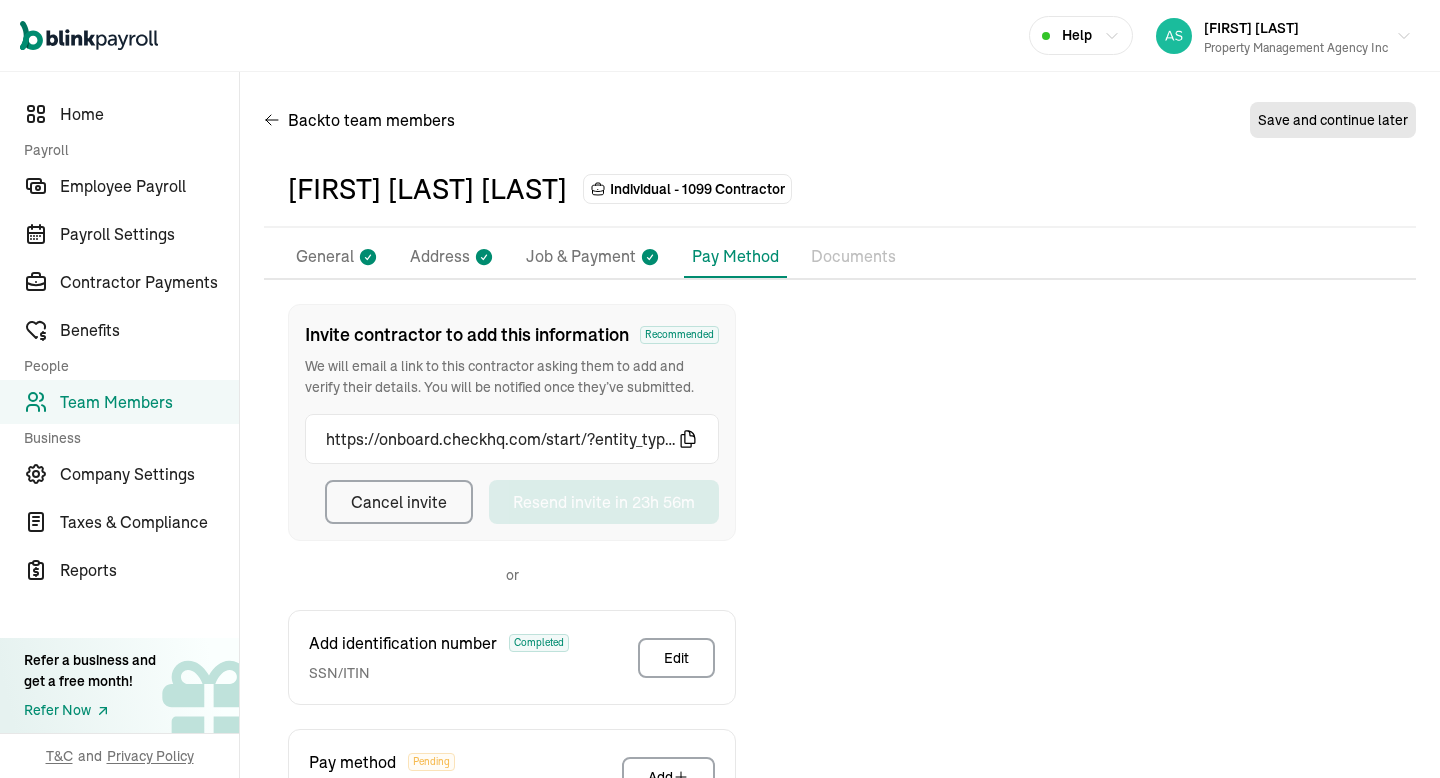 click on "Team Members" at bounding box center (119, 402) 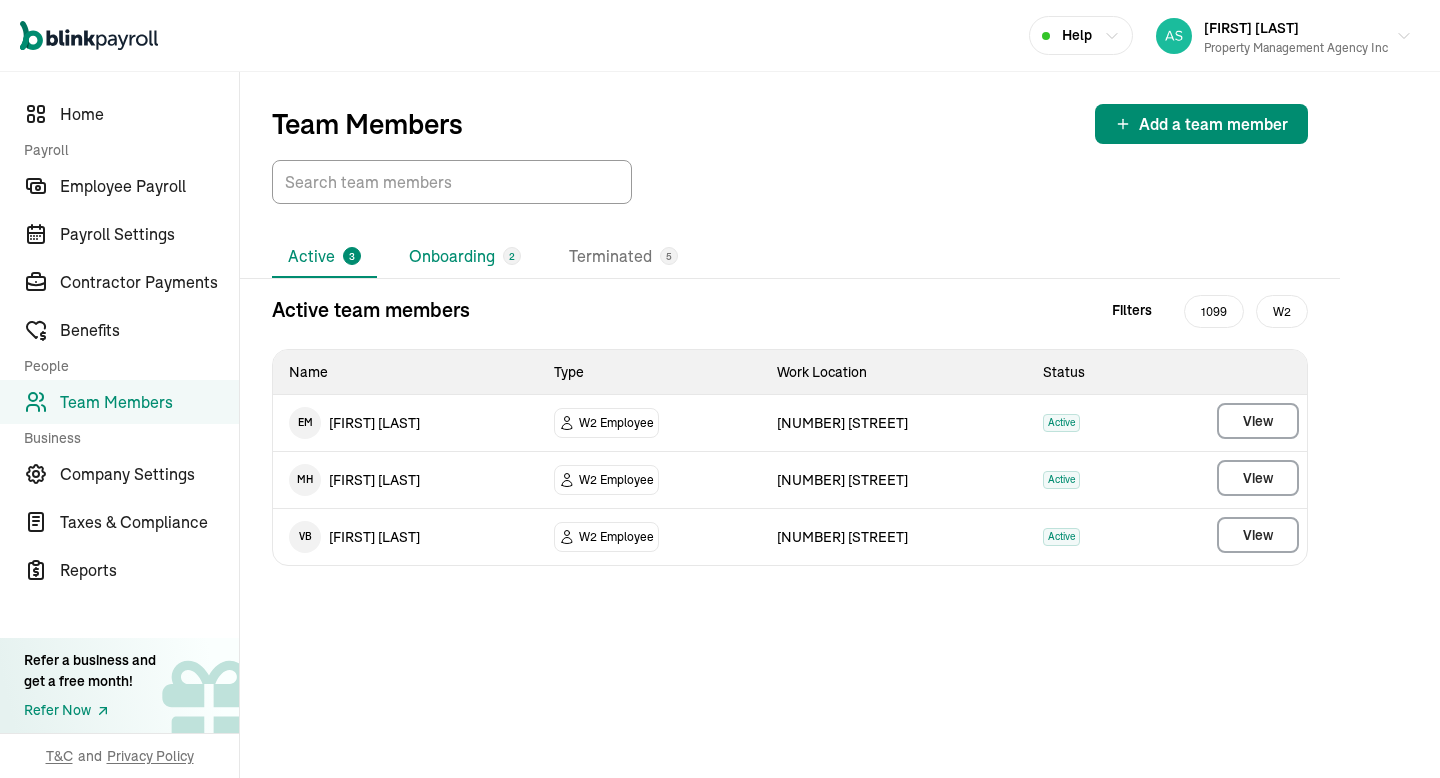 click on "Onboarding 2" at bounding box center [465, 257] 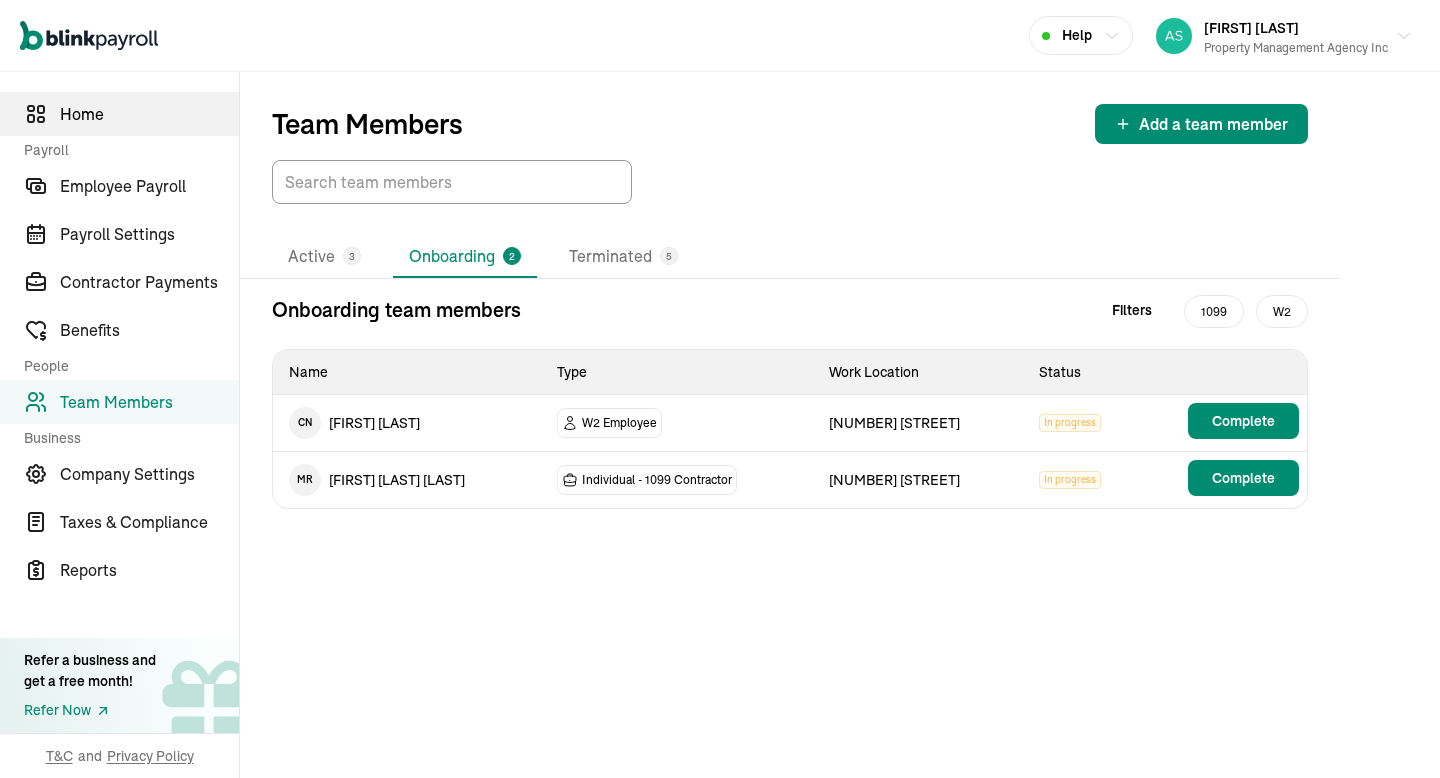 click on "Home" at bounding box center [149, 114] 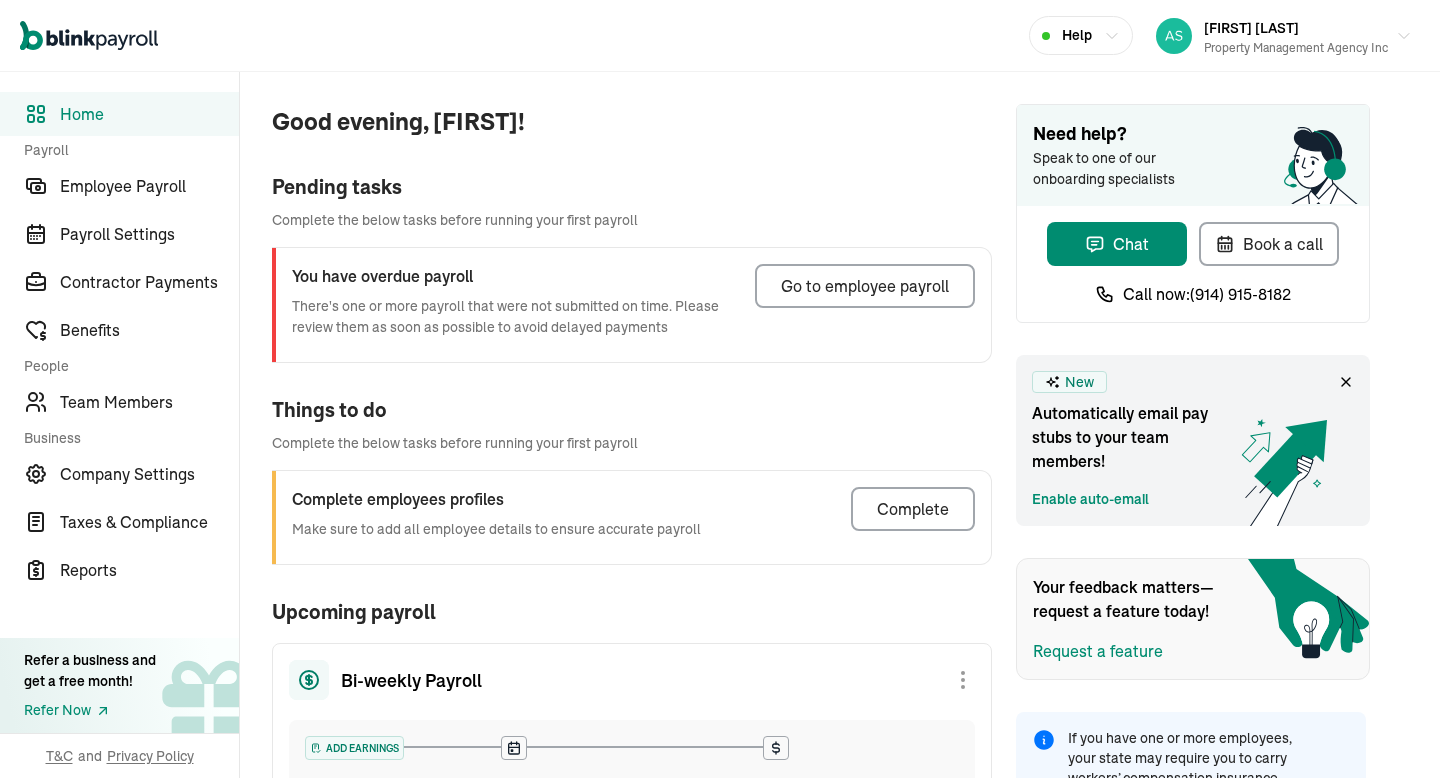 click on "You have overdue payroll There's one or more payroll that were not submitted on time. Please review them as soon as possible to avoid delayed payments Go to employee payroll" at bounding box center (631, 305) 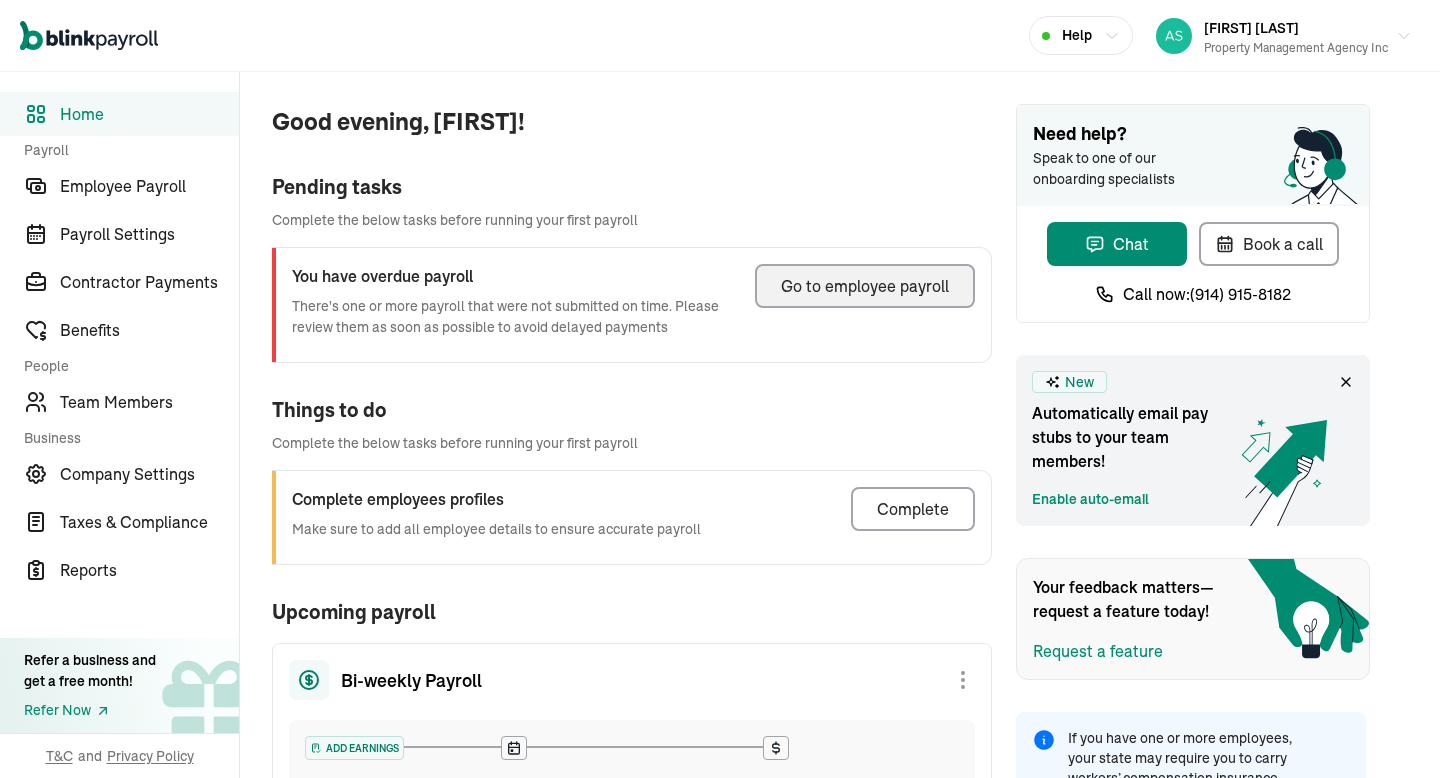 click on "Go to employee payroll" at bounding box center [865, 286] 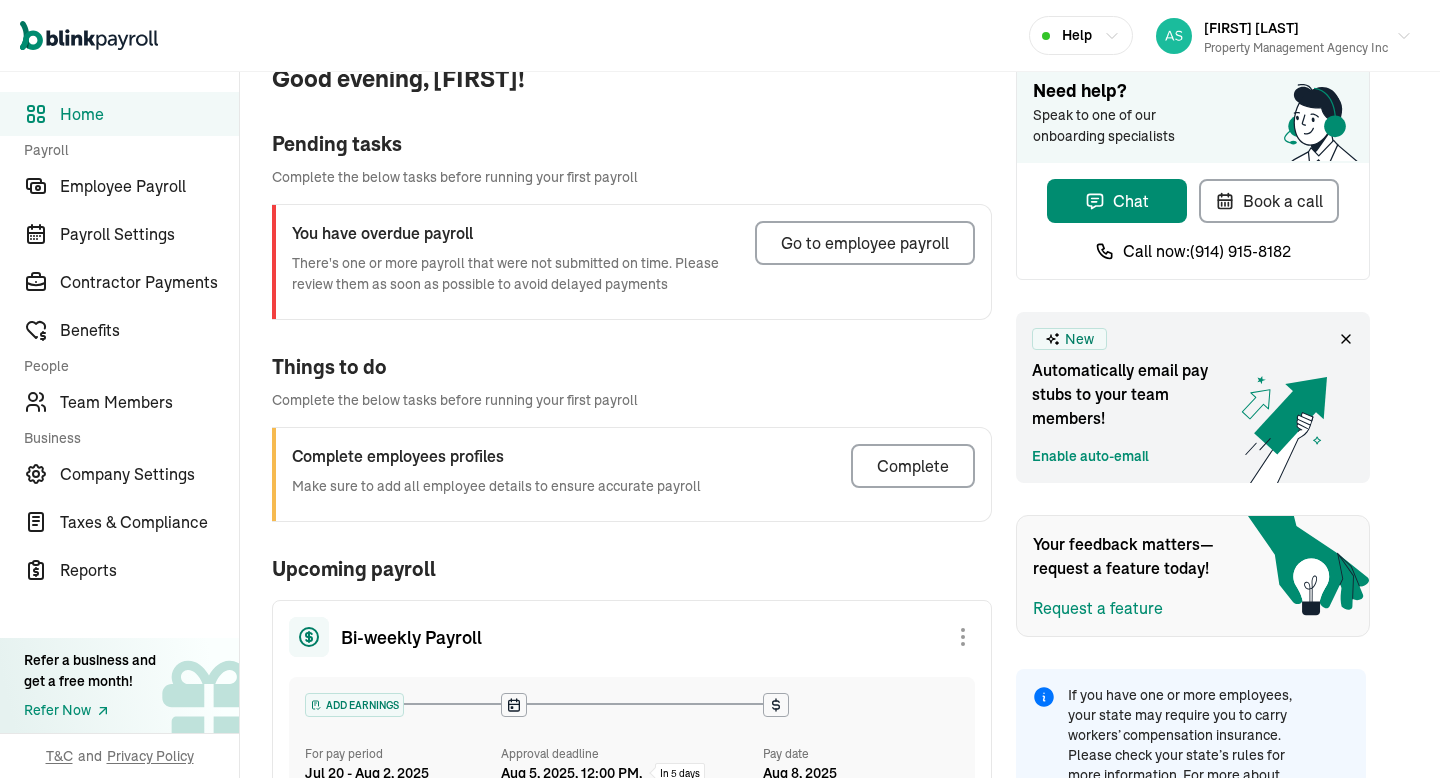 scroll, scrollTop: 37, scrollLeft: 0, axis: vertical 